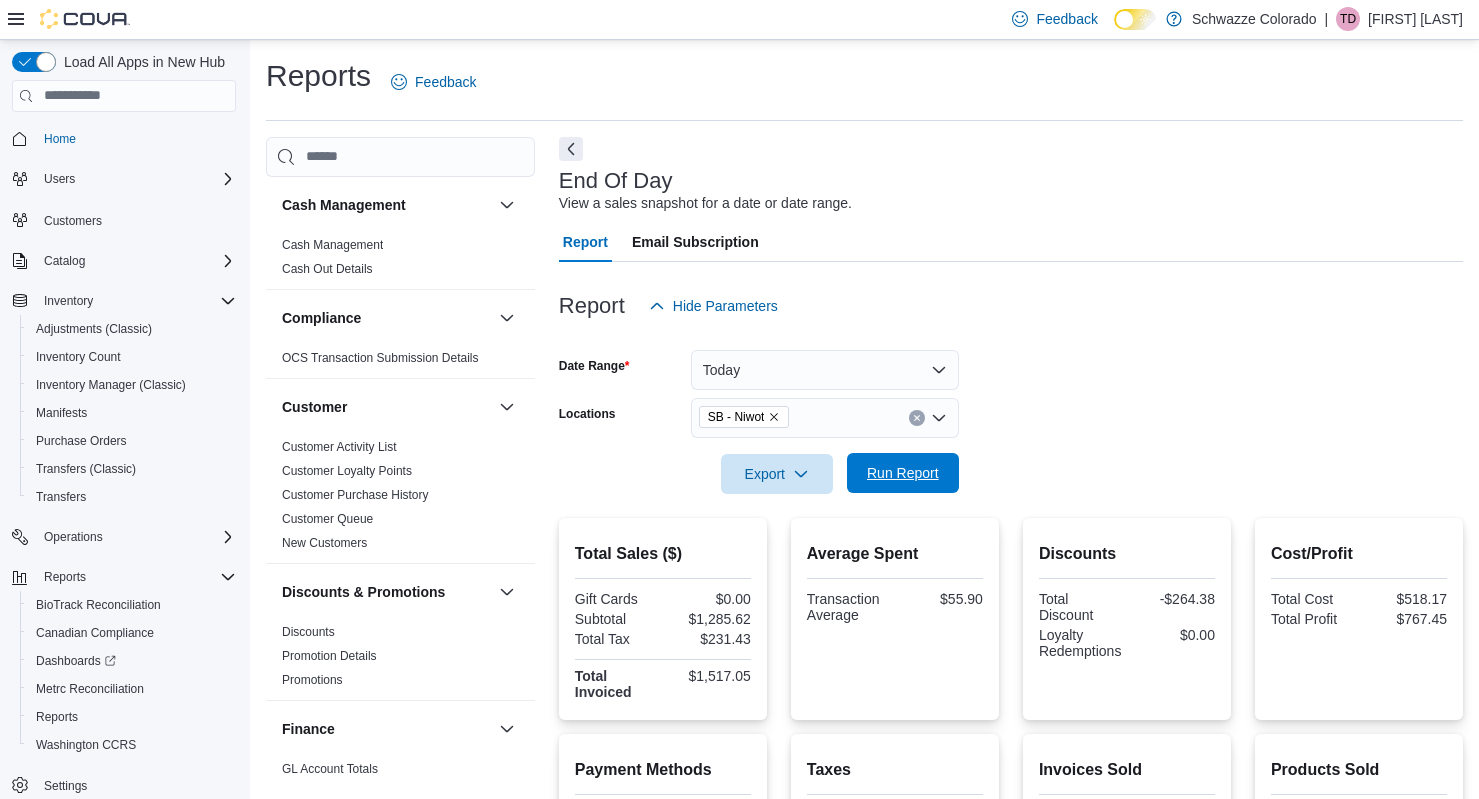 scroll, scrollTop: 283, scrollLeft: 0, axis: vertical 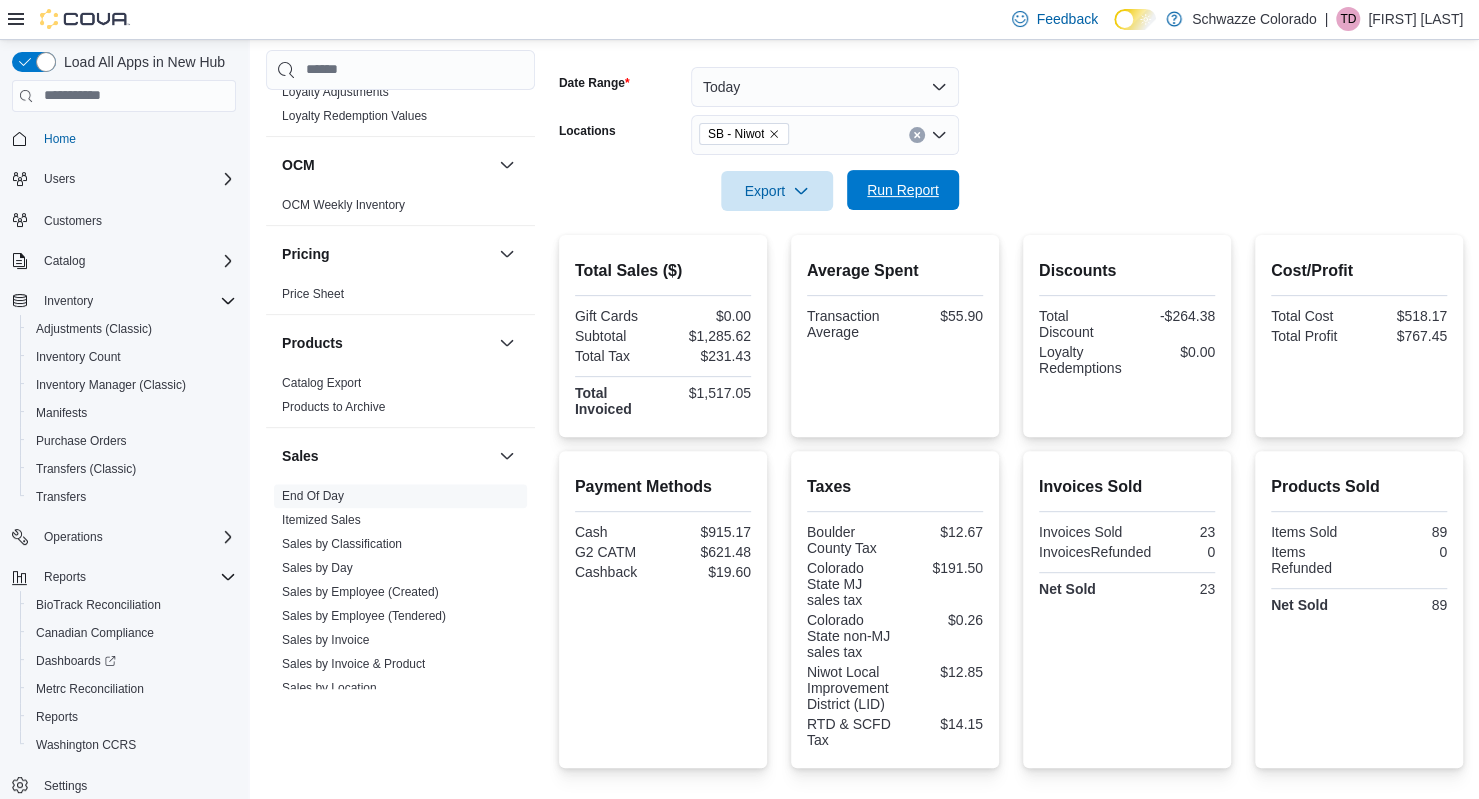 click on "Run Report" at bounding box center [903, 190] 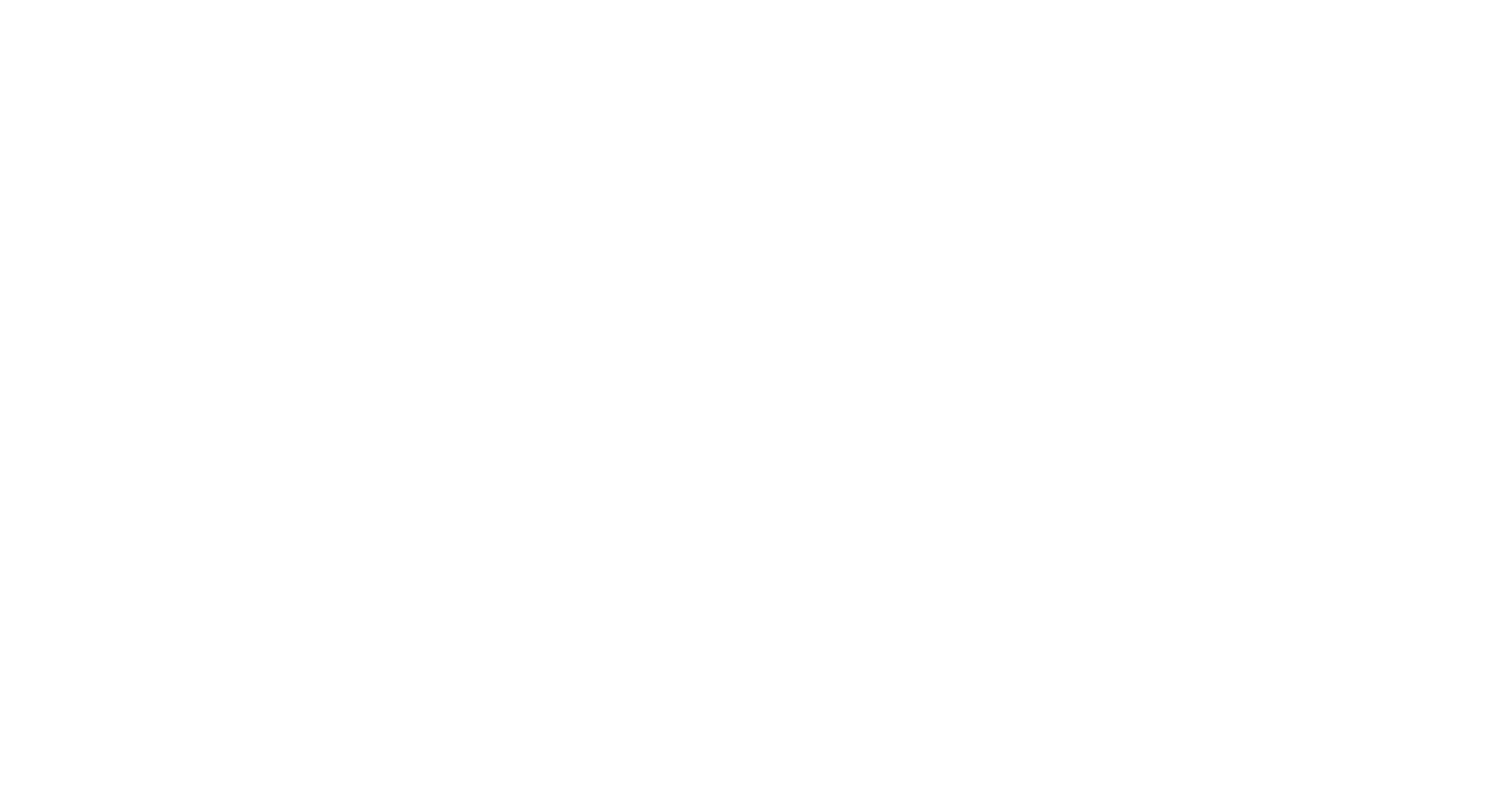 scroll, scrollTop: 0, scrollLeft: 0, axis: both 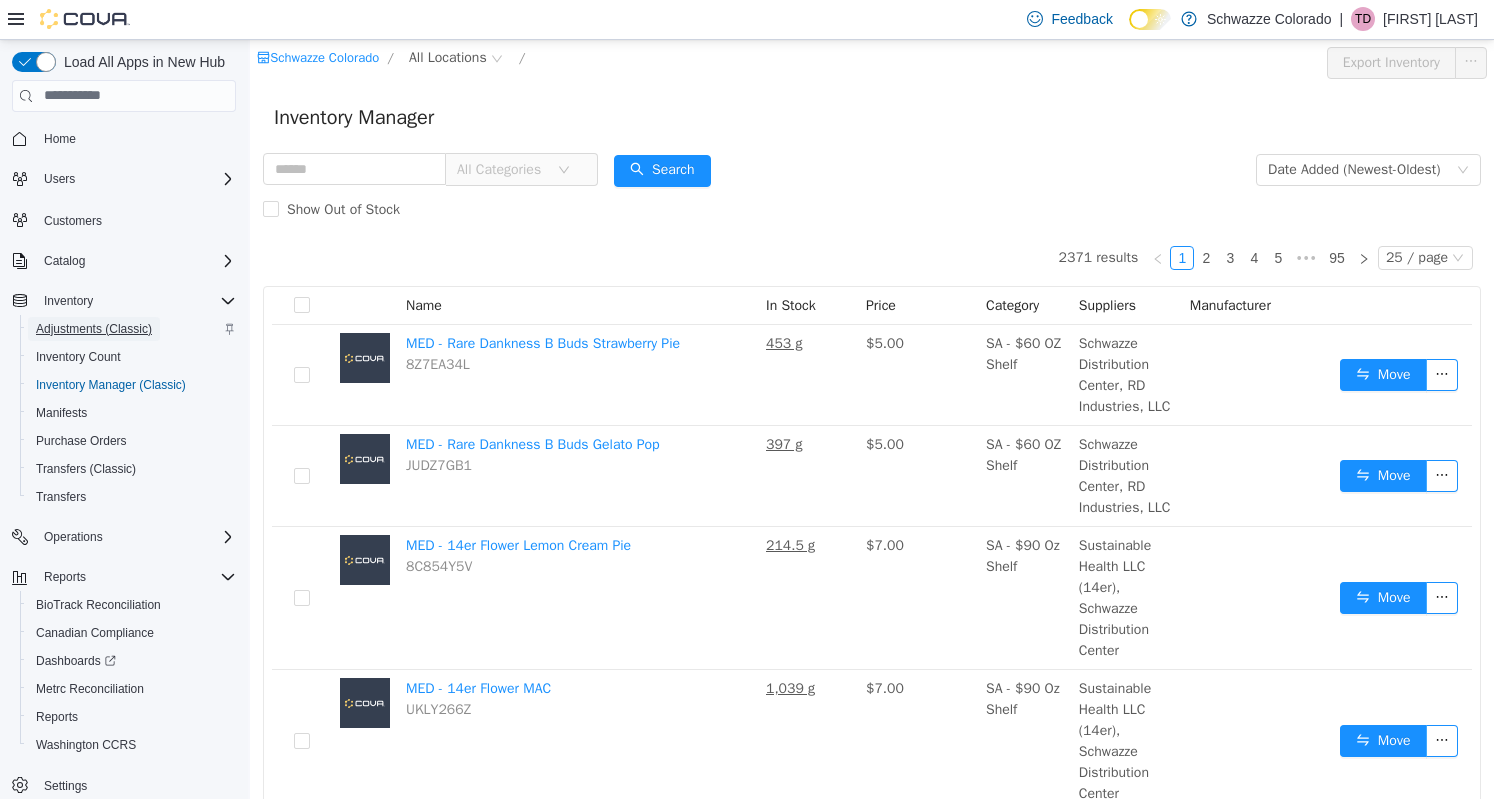 click on "Adjustments (Classic)" at bounding box center (94, 329) 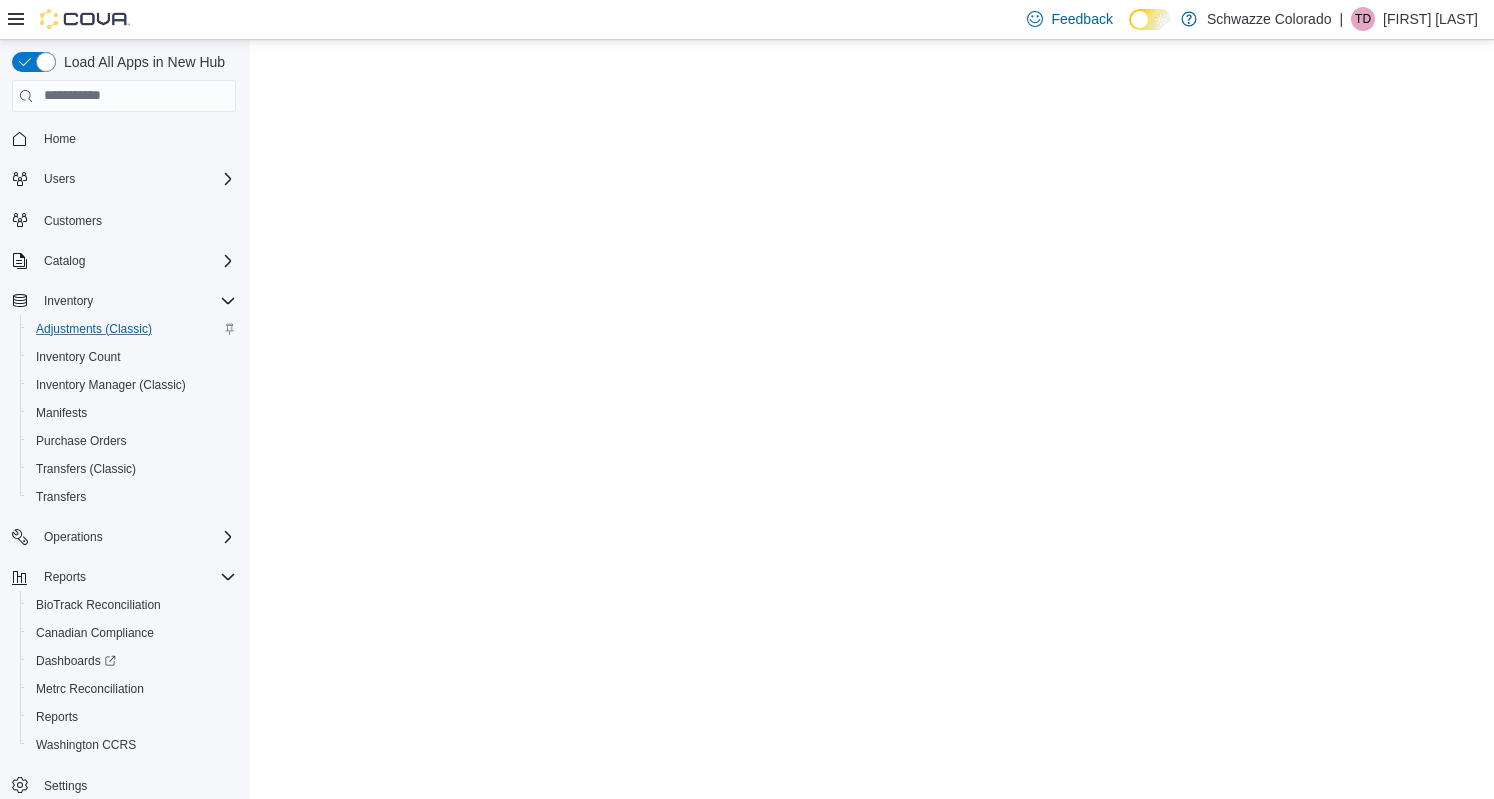 scroll, scrollTop: 0, scrollLeft: 0, axis: both 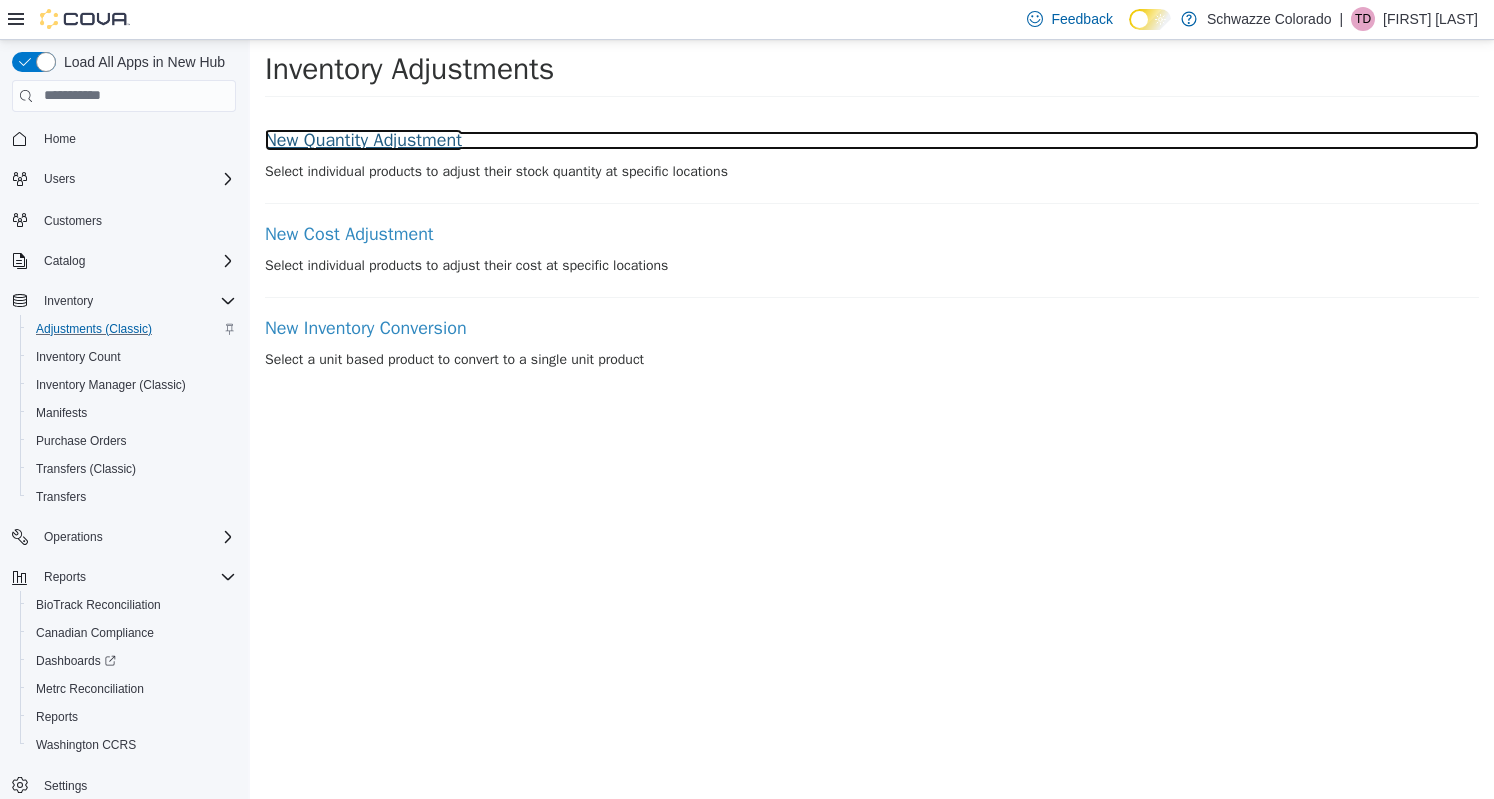 click on "New Quantity Adjustment" at bounding box center (872, 140) 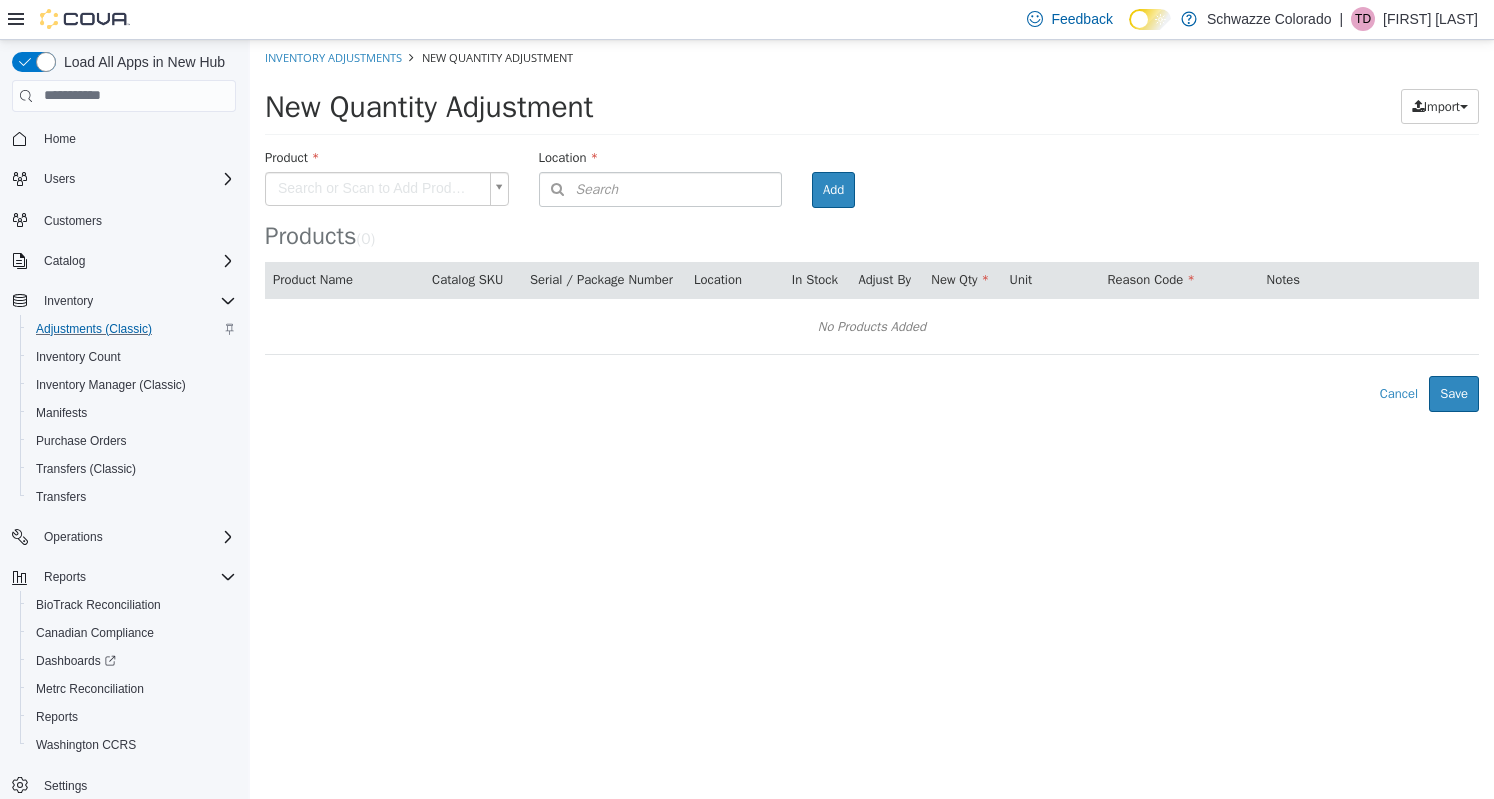 click on "×
Inventory Adjustments
New Quantity Adjustment
New Quantity Adjustment
Import  Inventory Export (.CSV) Package List (.TXT)
Product     Search or Scan to Add Product                             Location Search Type 3 or more characters or browse       Schwazze Colorado     (33)         Emerald Fields     (4)         EF - Glendale             EF - Havana             EF - South Boulder             EF - Wash Park             Standing Akimbo     (1)         Standing Akimbo     (1)         SA - Denver             Star Buds     (26)         SB - Arapahoe             SB - Aurora             SB - Belmar             SB - Boulder             SB - Brighton             SB - Colorado Springs             SB - Commerce City             SB - DU (Dispensary)             SB - Federal Heights             SB - Fort Collins             SB - Garden City             SB - Glendale             SB - Highlands             SB - Lakeside" at bounding box center [872, 225] 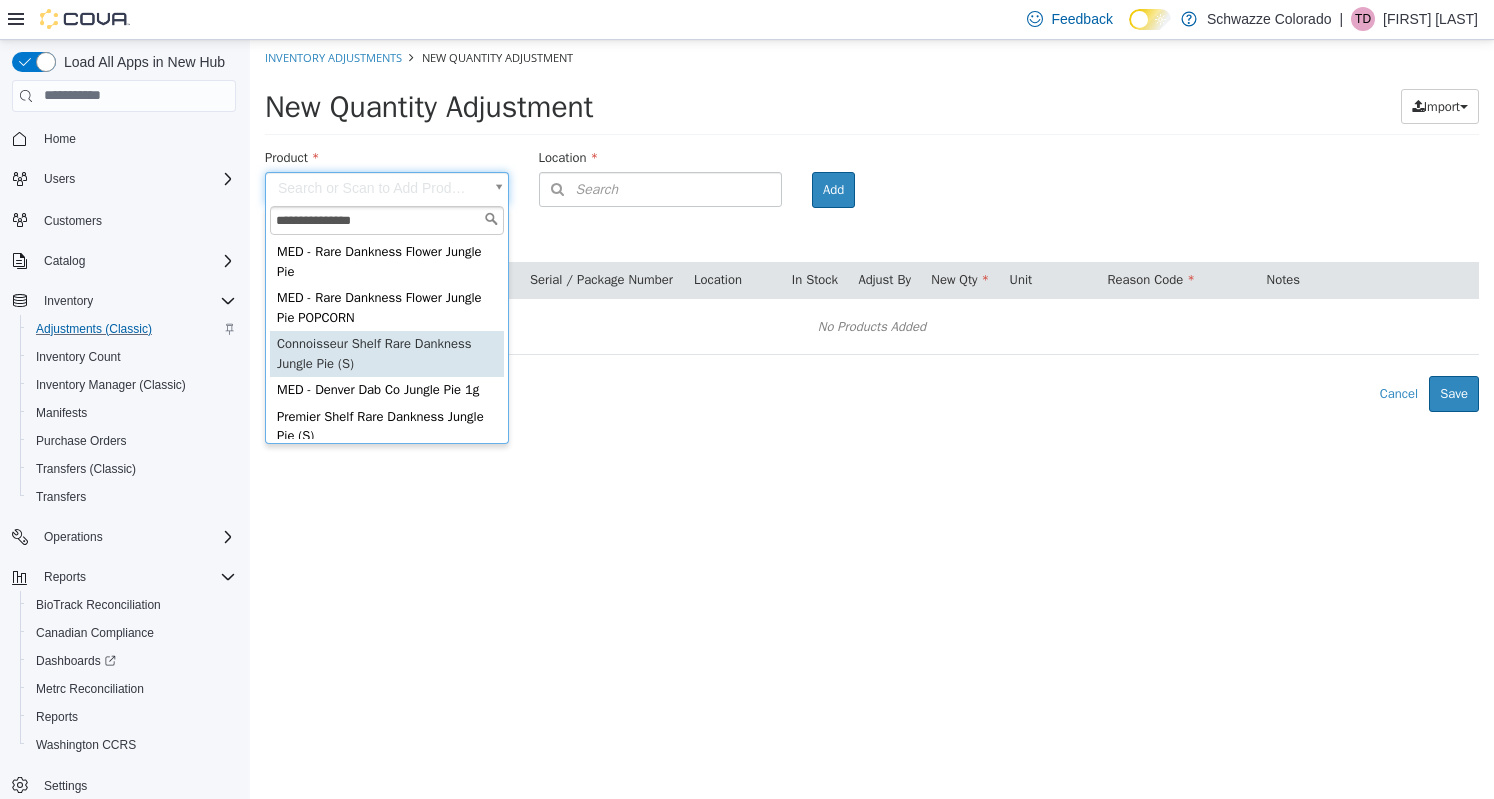 type on "**********" 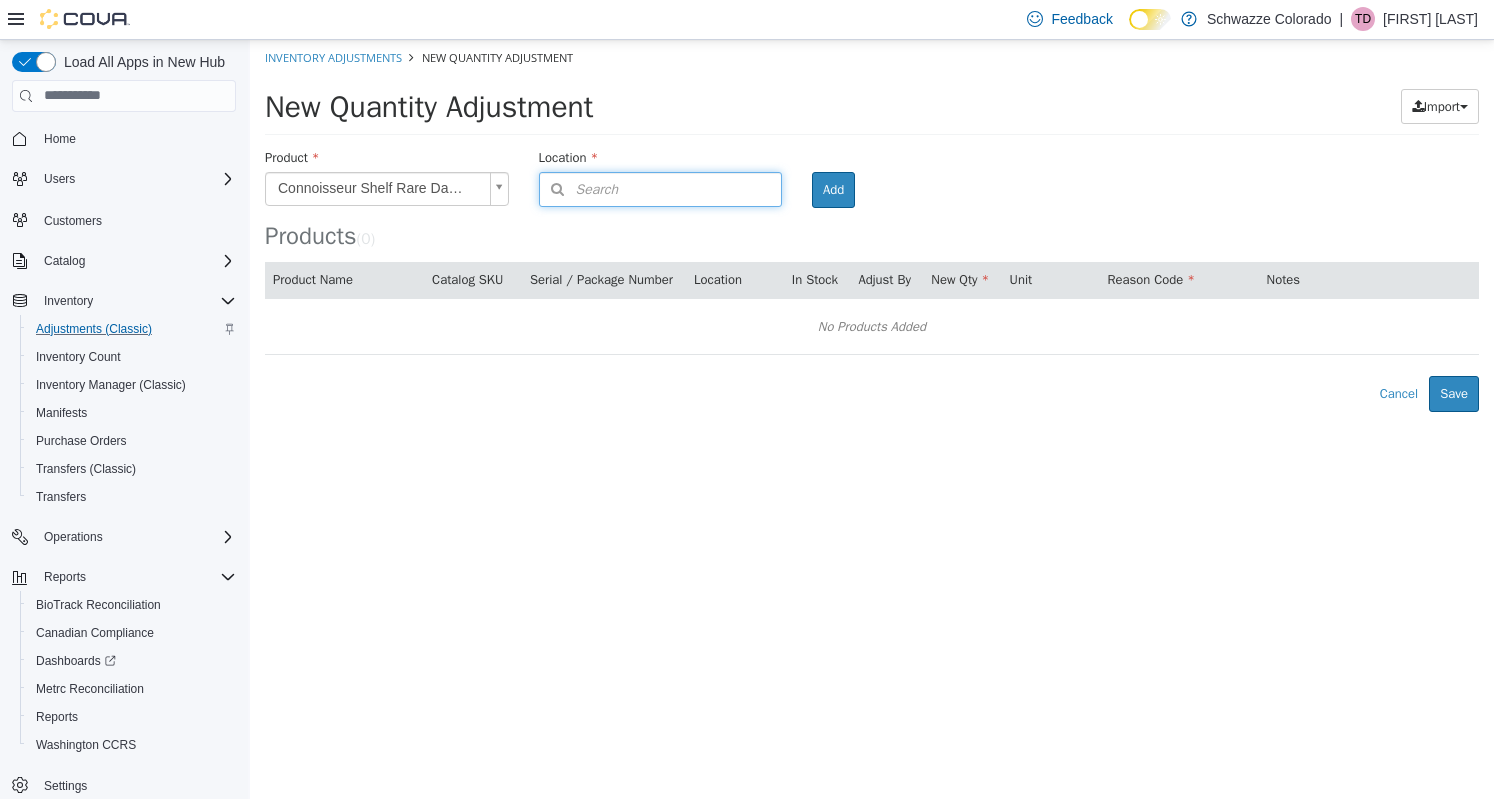 click on "Search" at bounding box center [661, 188] 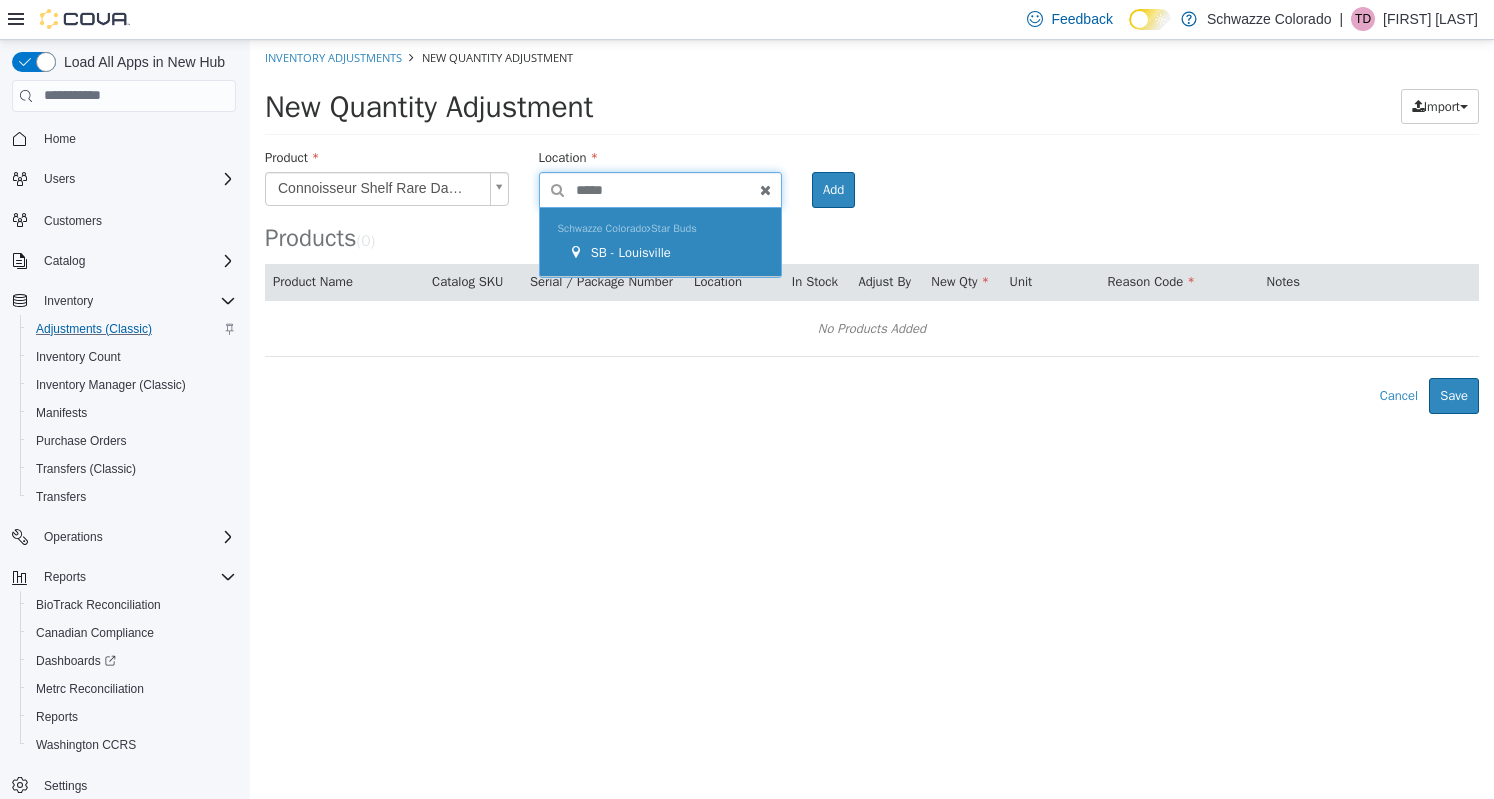 type on "*****" 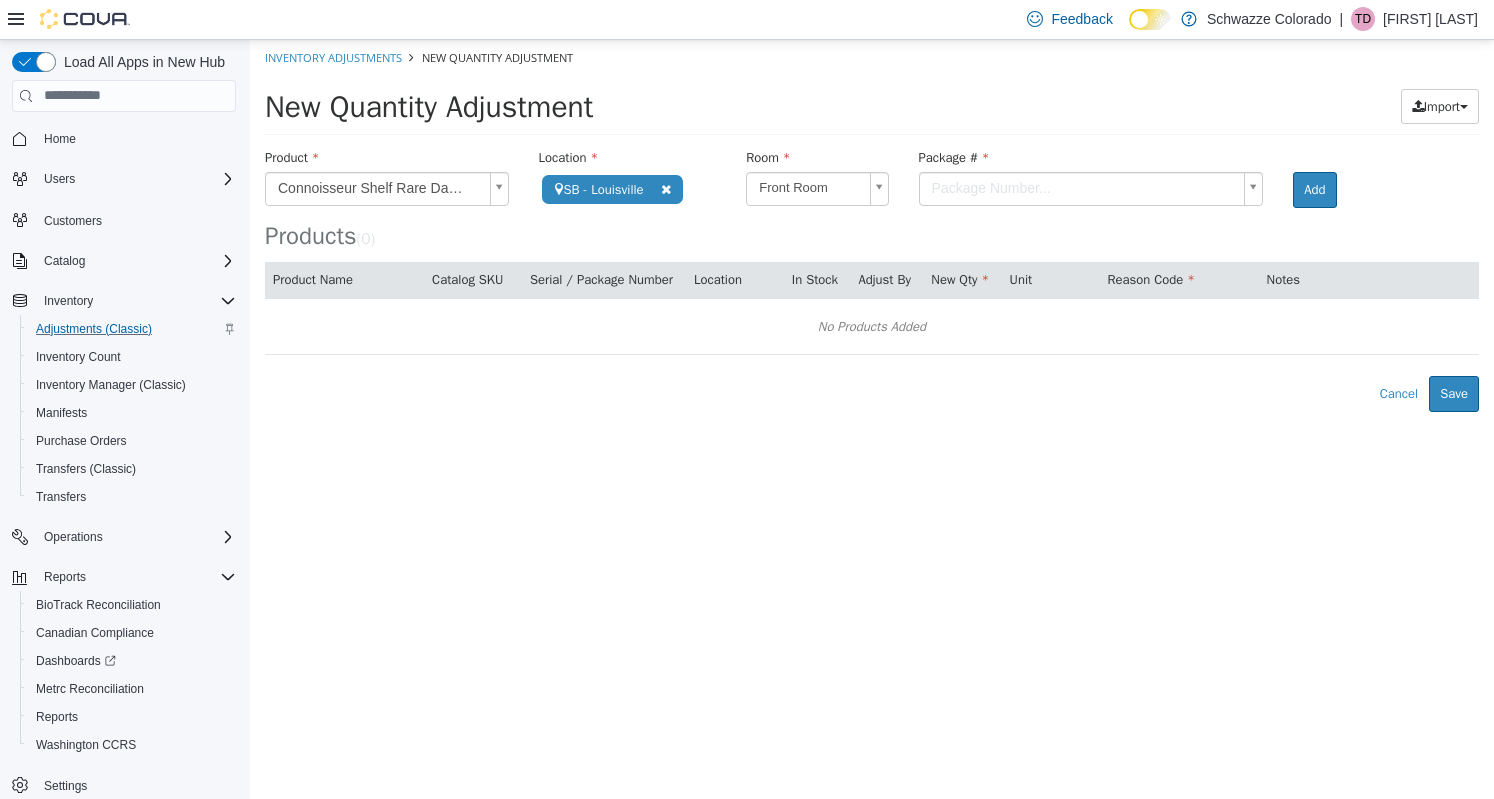 click on "**********" at bounding box center [872, 225] 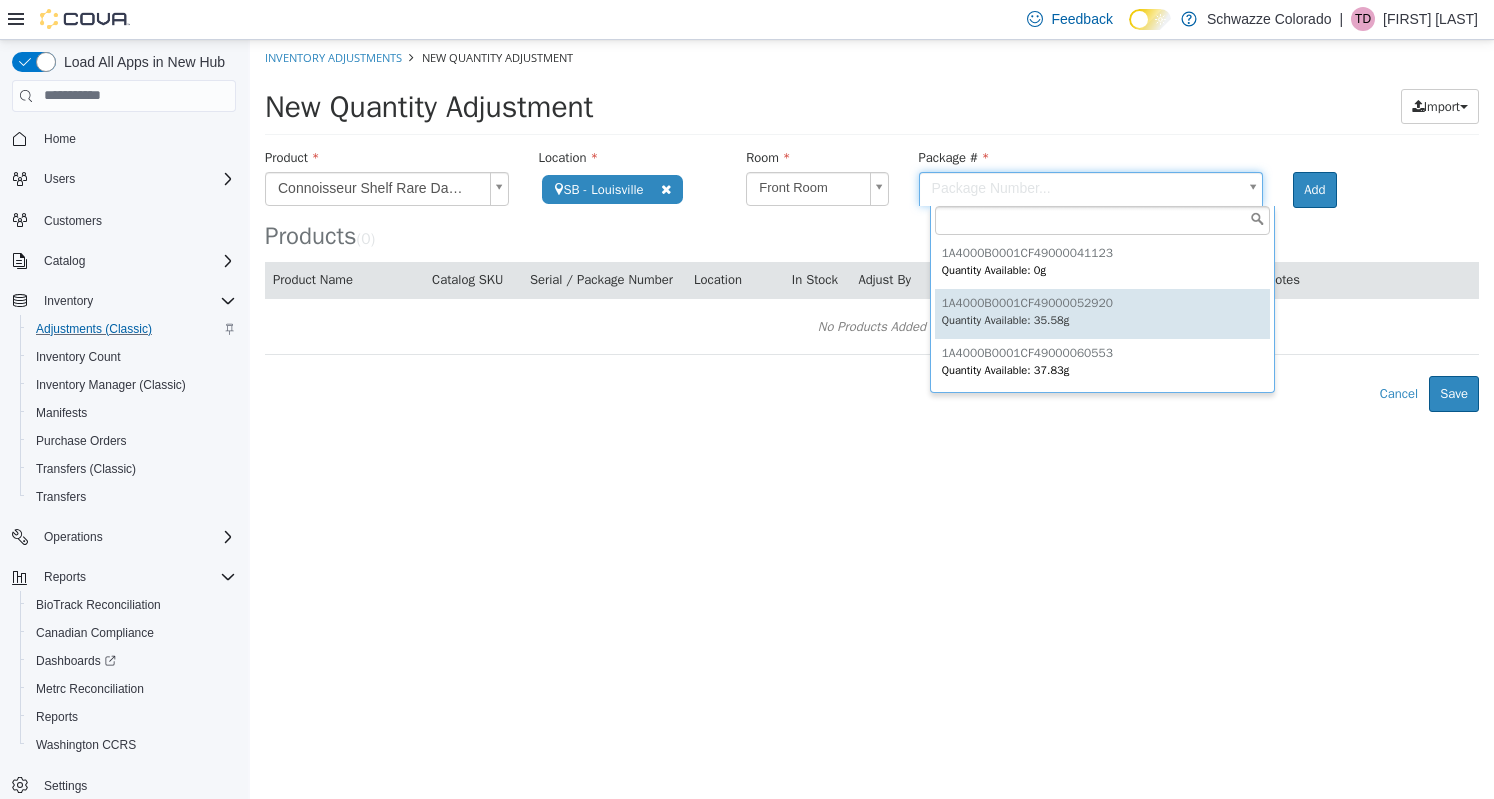 type on "**********" 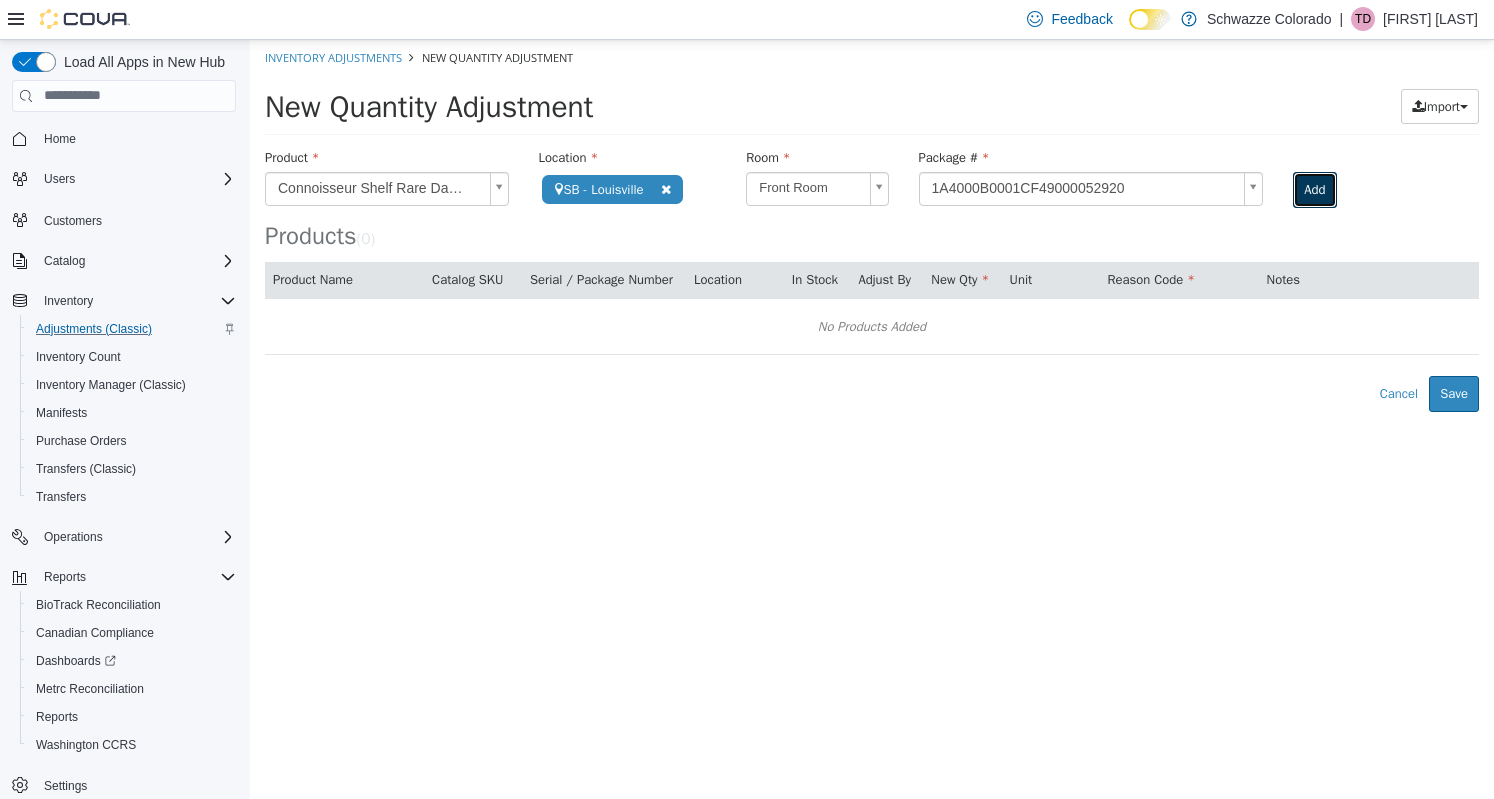 click on "Add" at bounding box center [1314, 189] 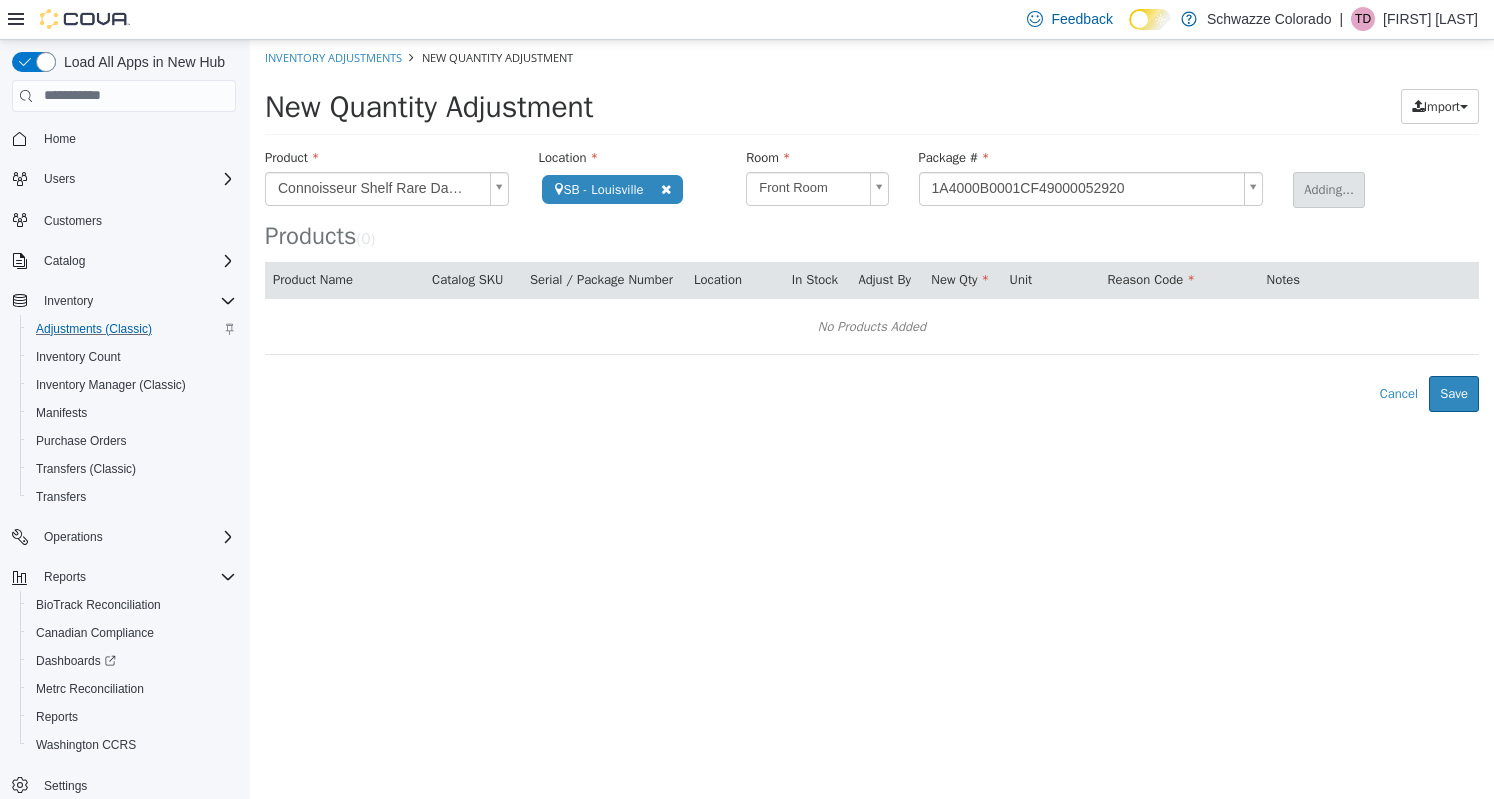 type 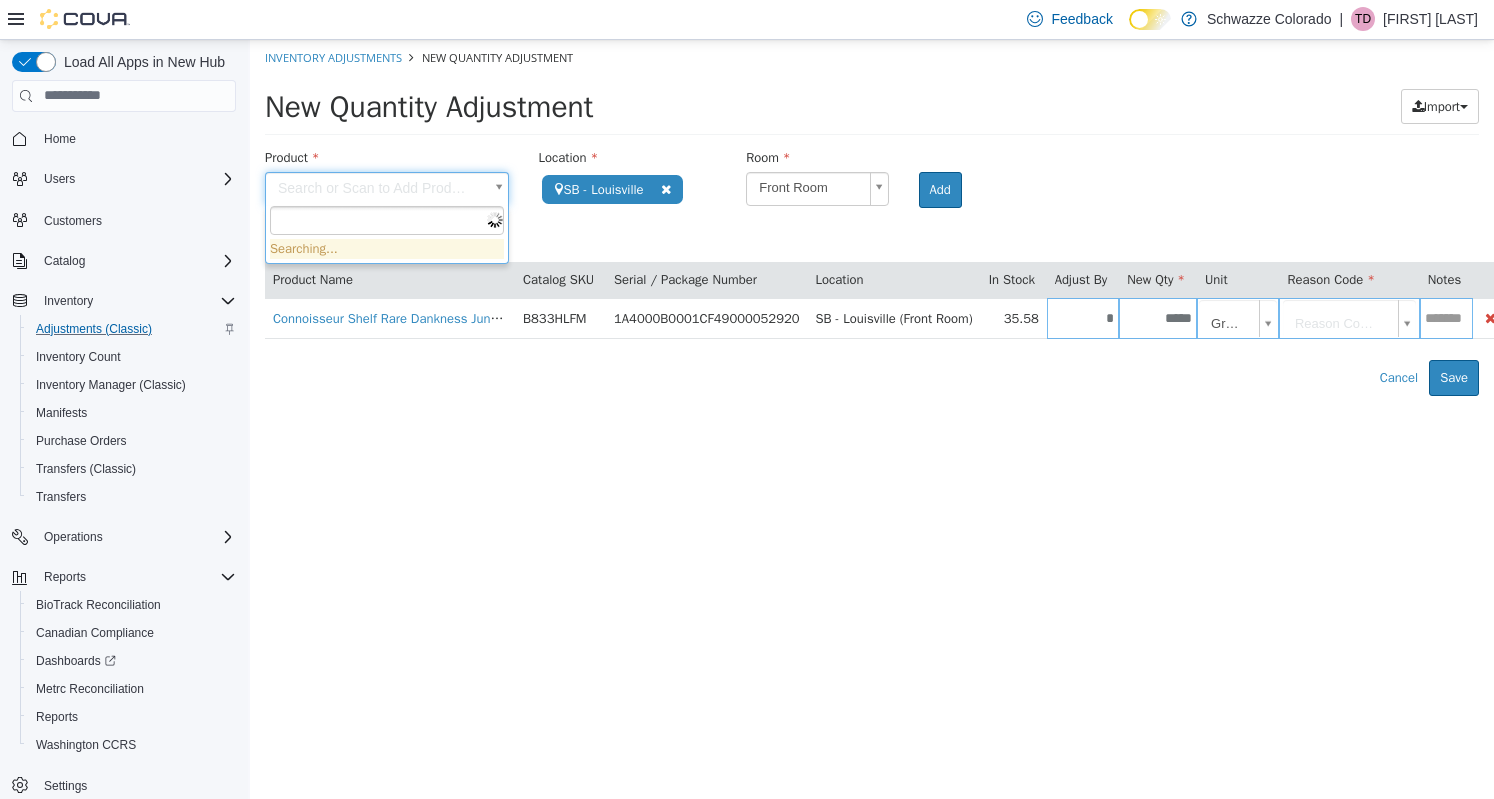 click on "**********" at bounding box center (872, 217) 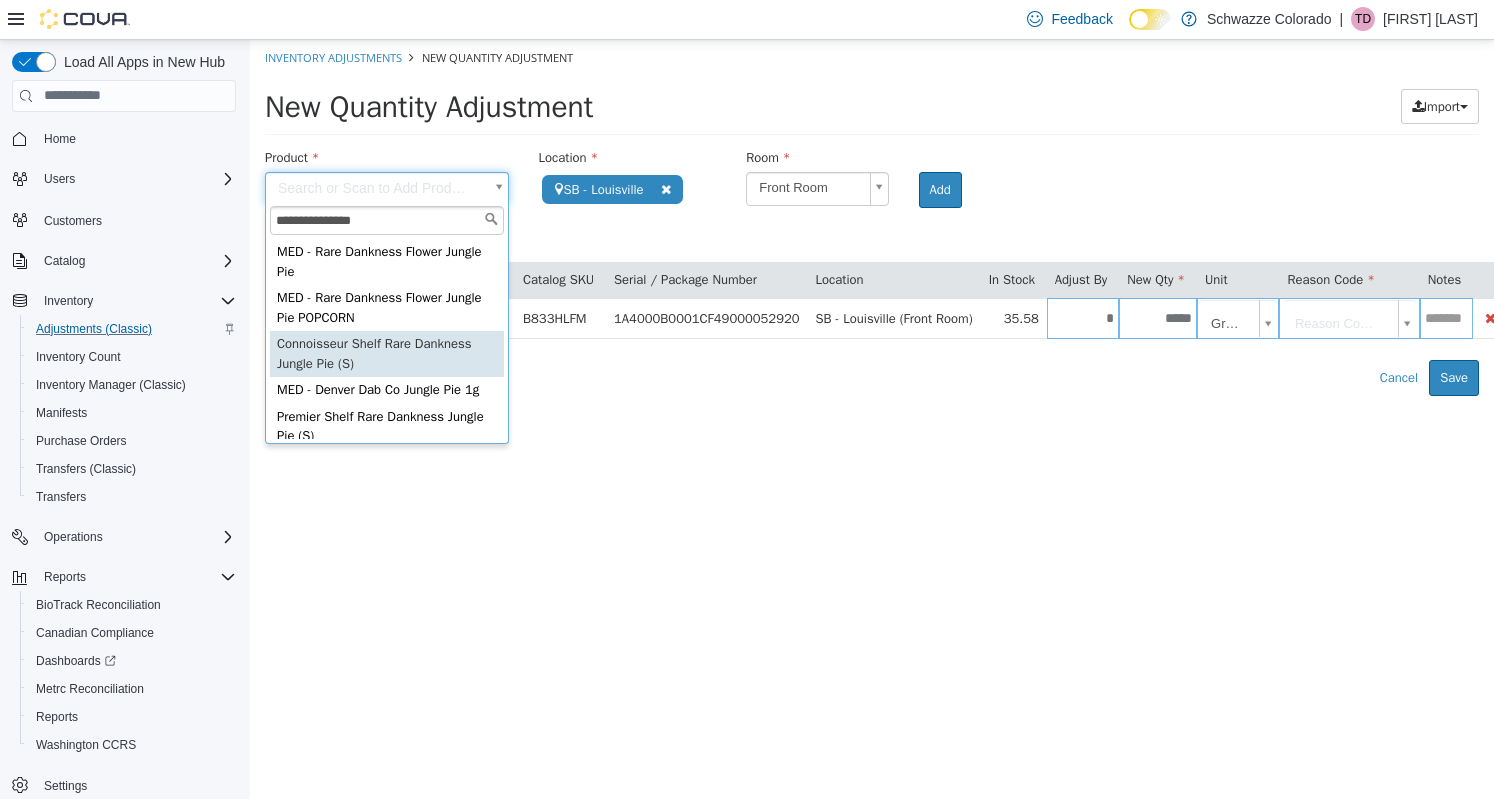 type on "**********" 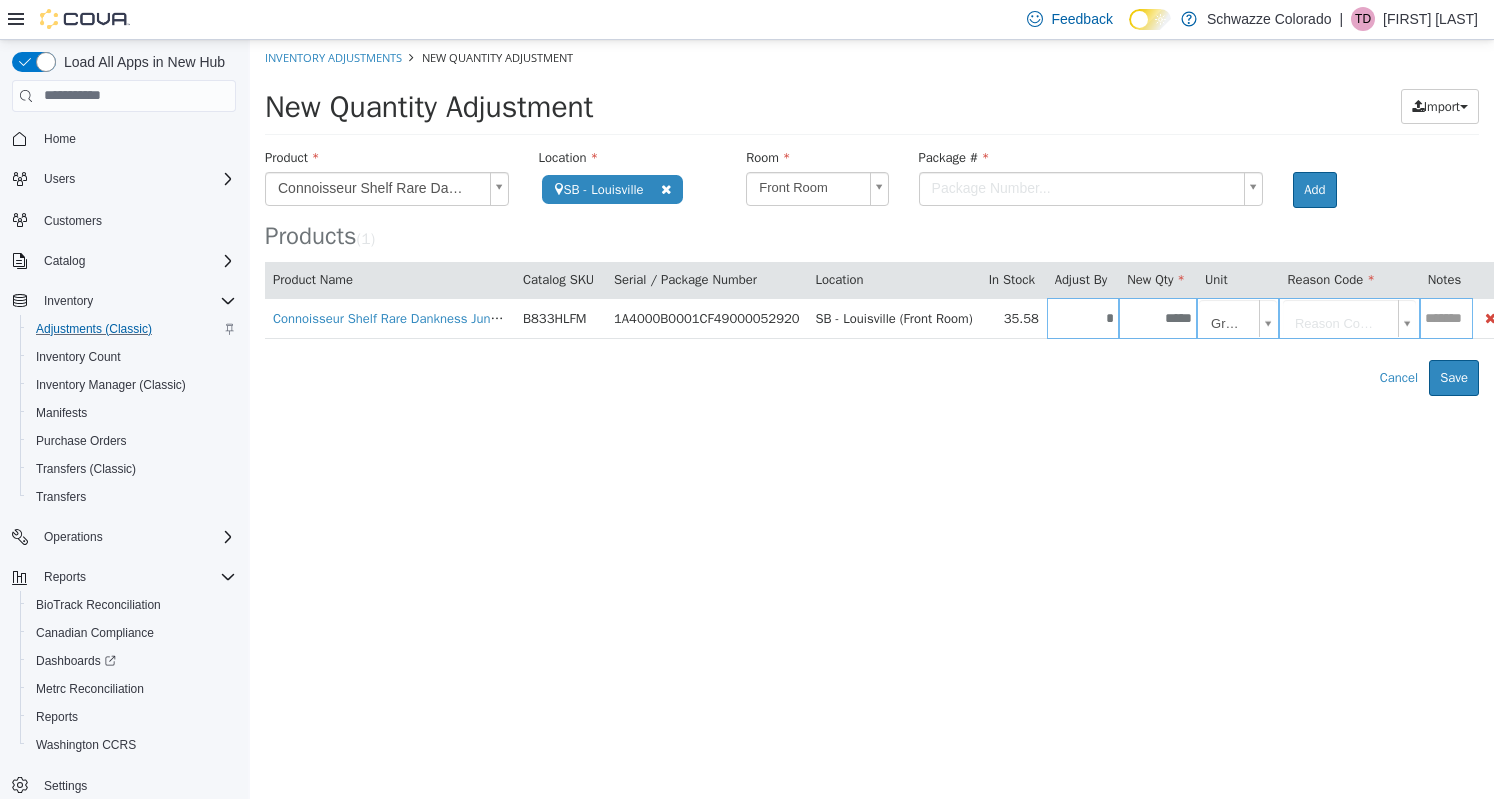 click on "**********" at bounding box center (872, 217) 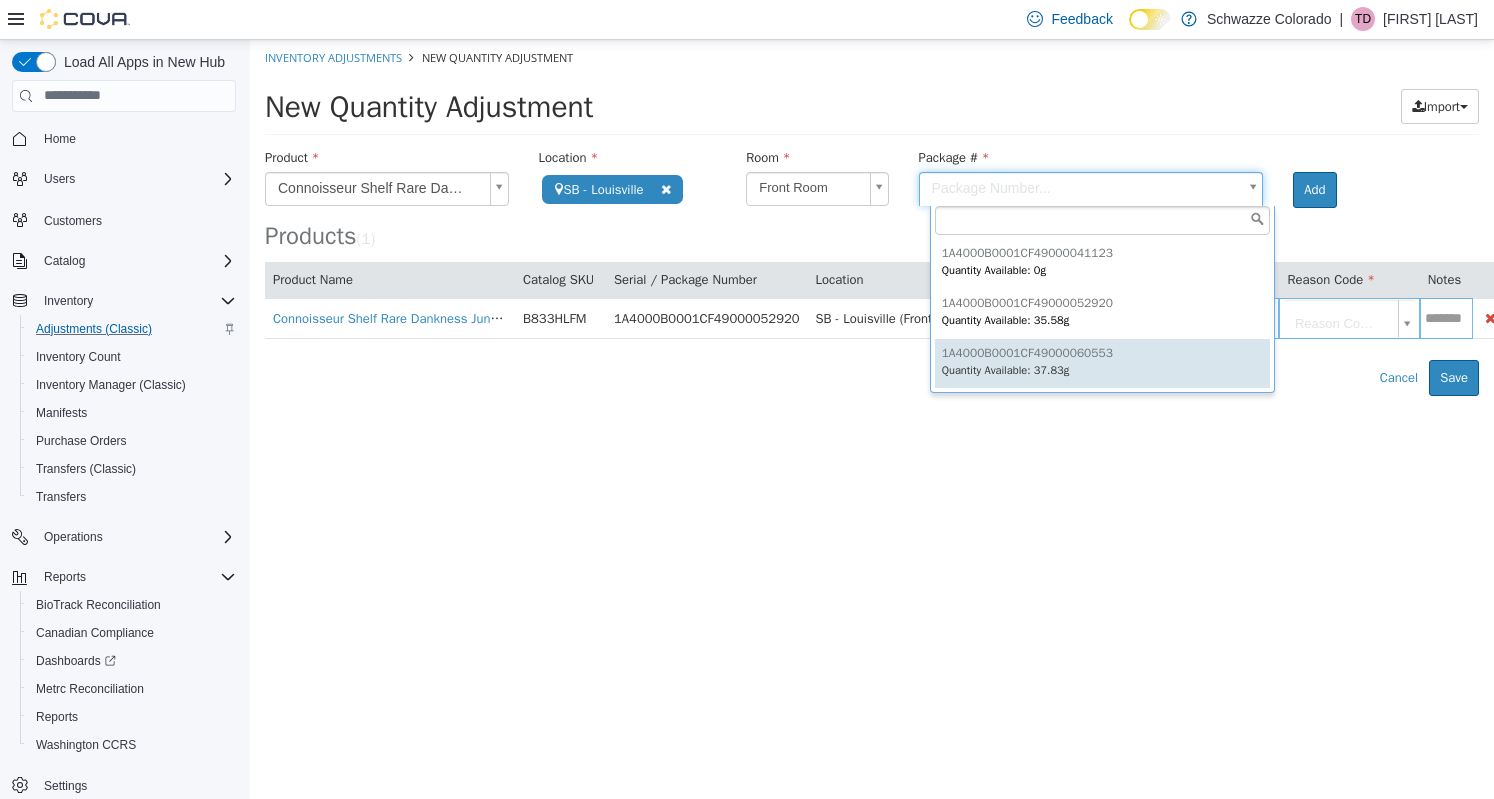 type on "**********" 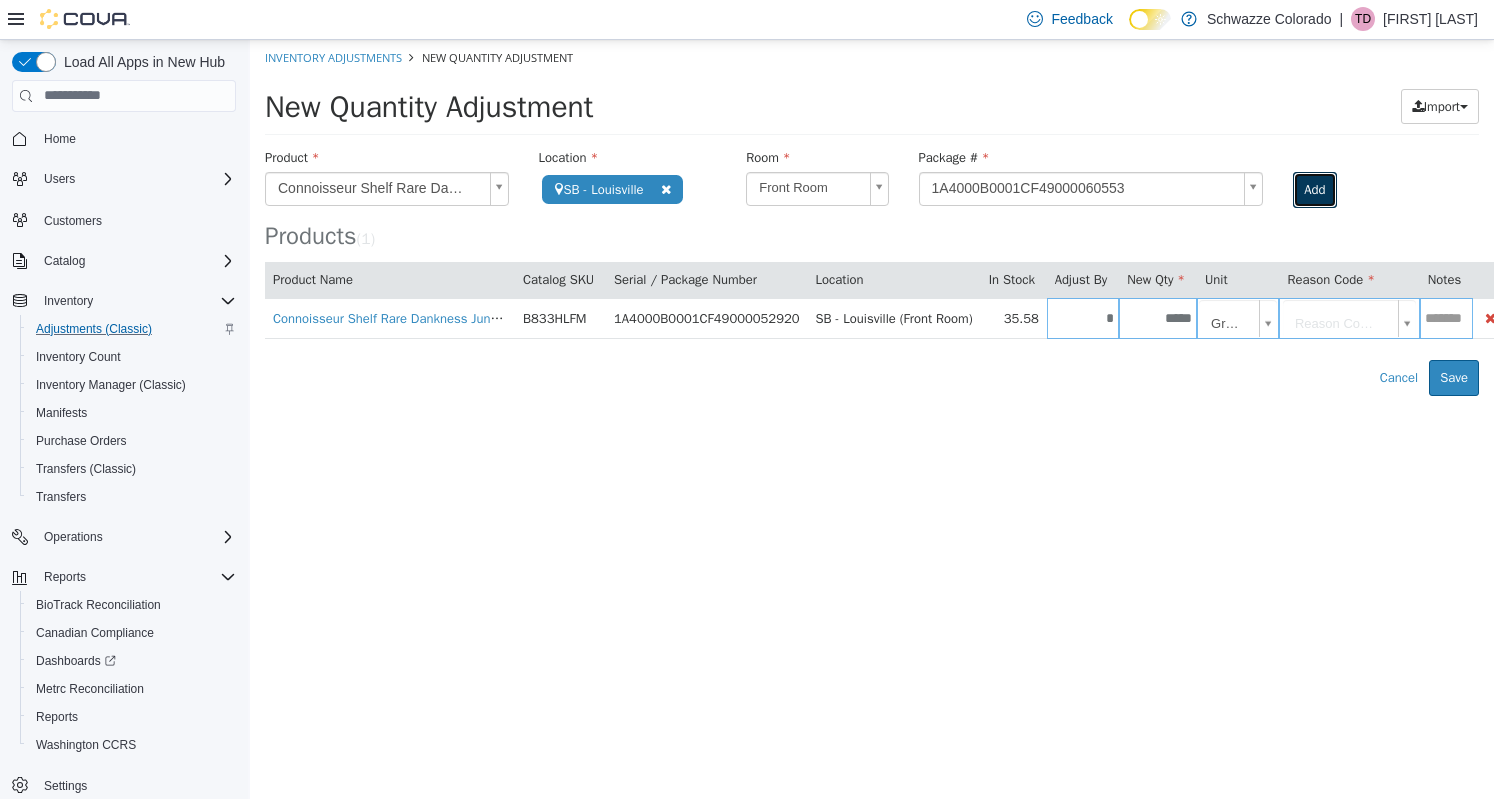 click on "Add" at bounding box center (1314, 189) 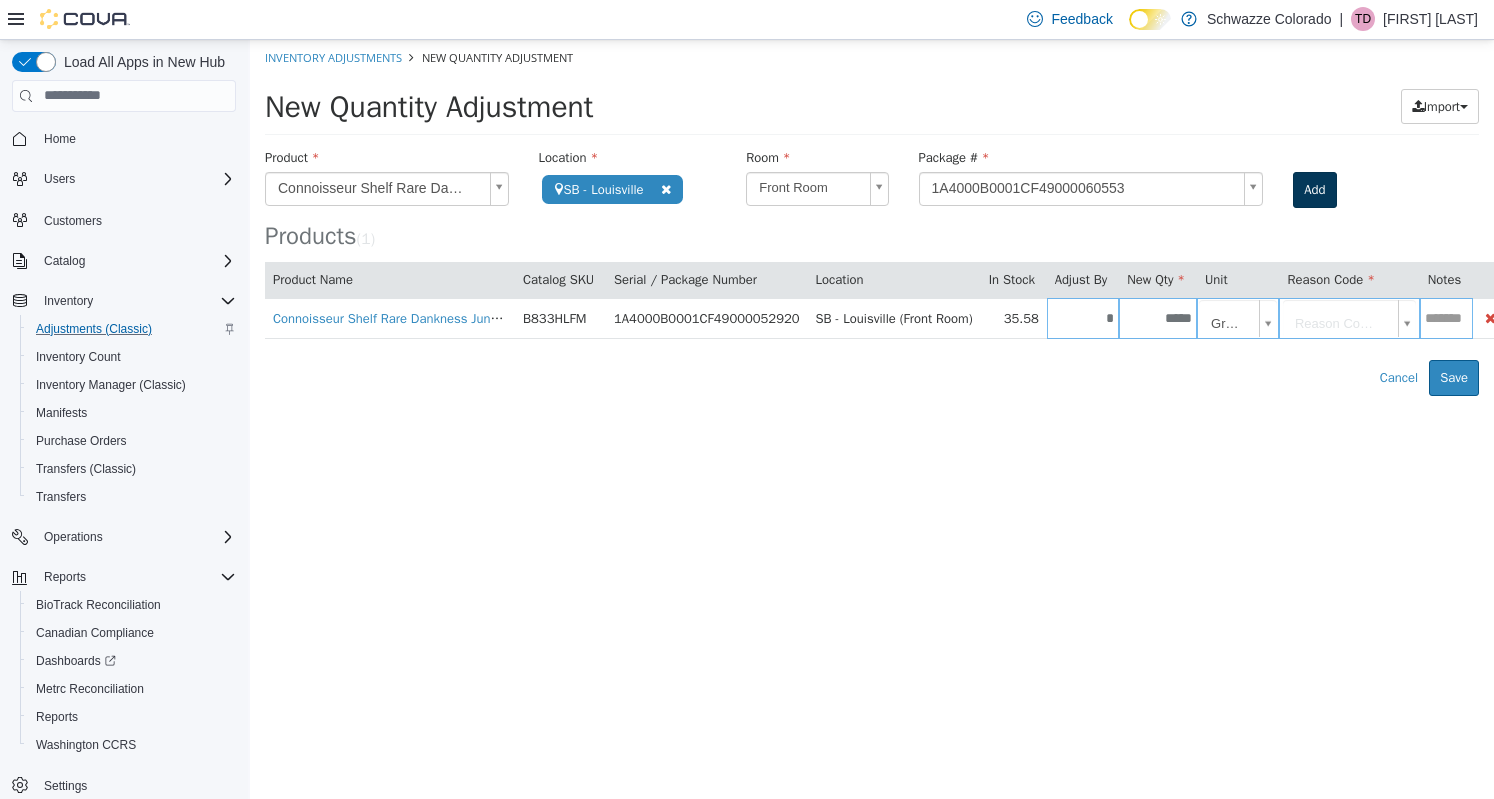 type 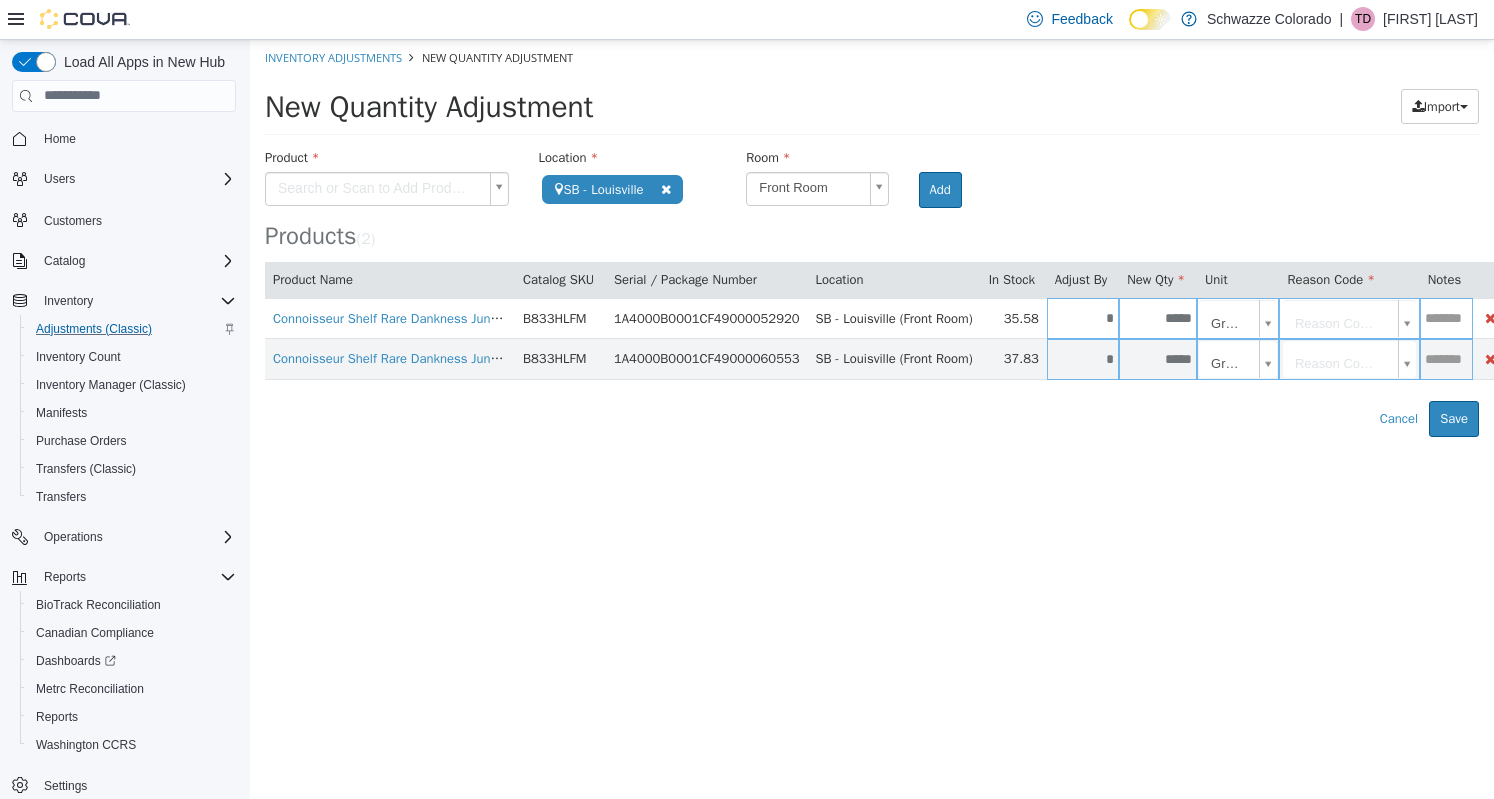 click on "**********" at bounding box center (872, 237) 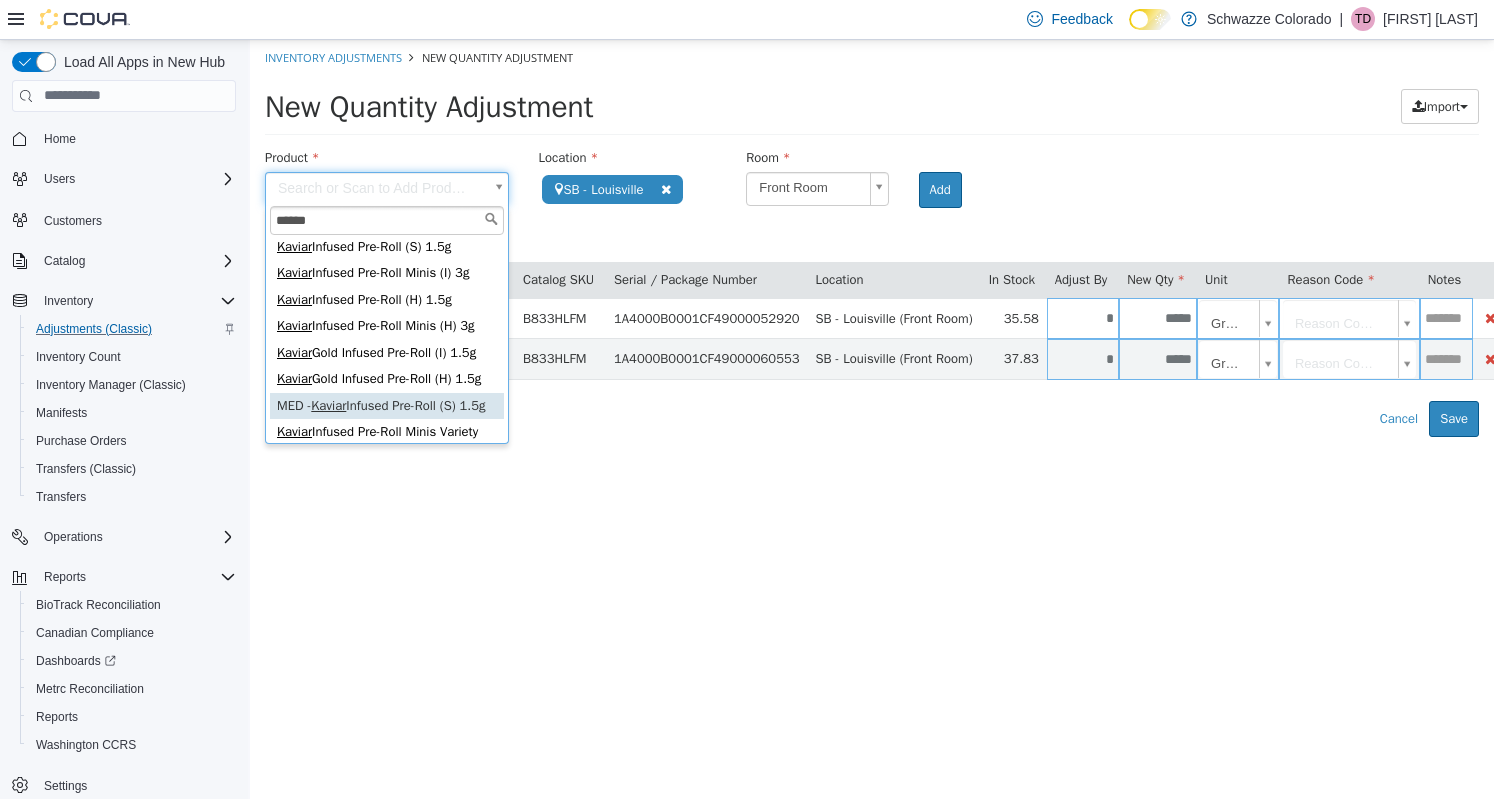 scroll, scrollTop: 246, scrollLeft: 0, axis: vertical 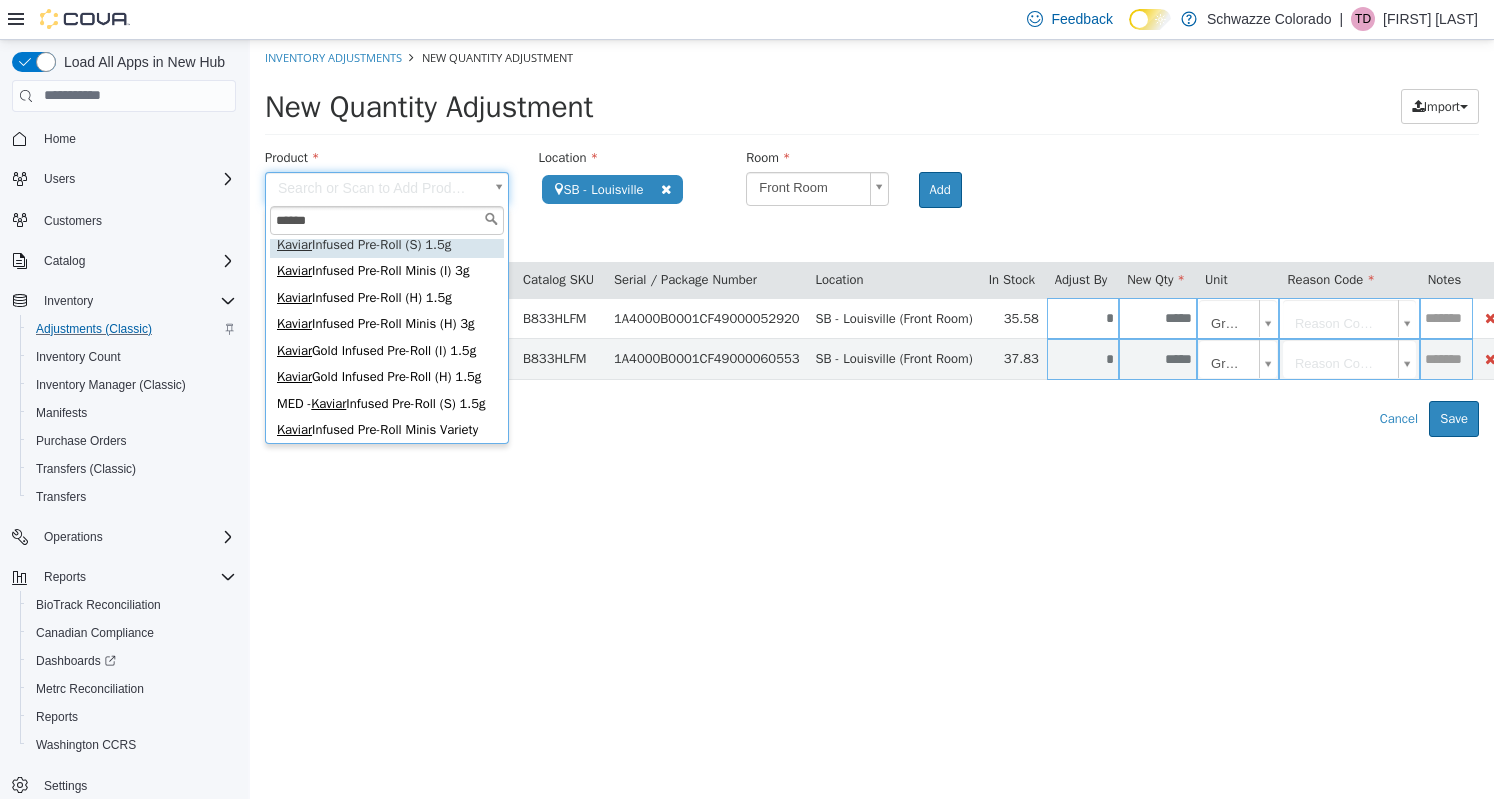 type on "******" 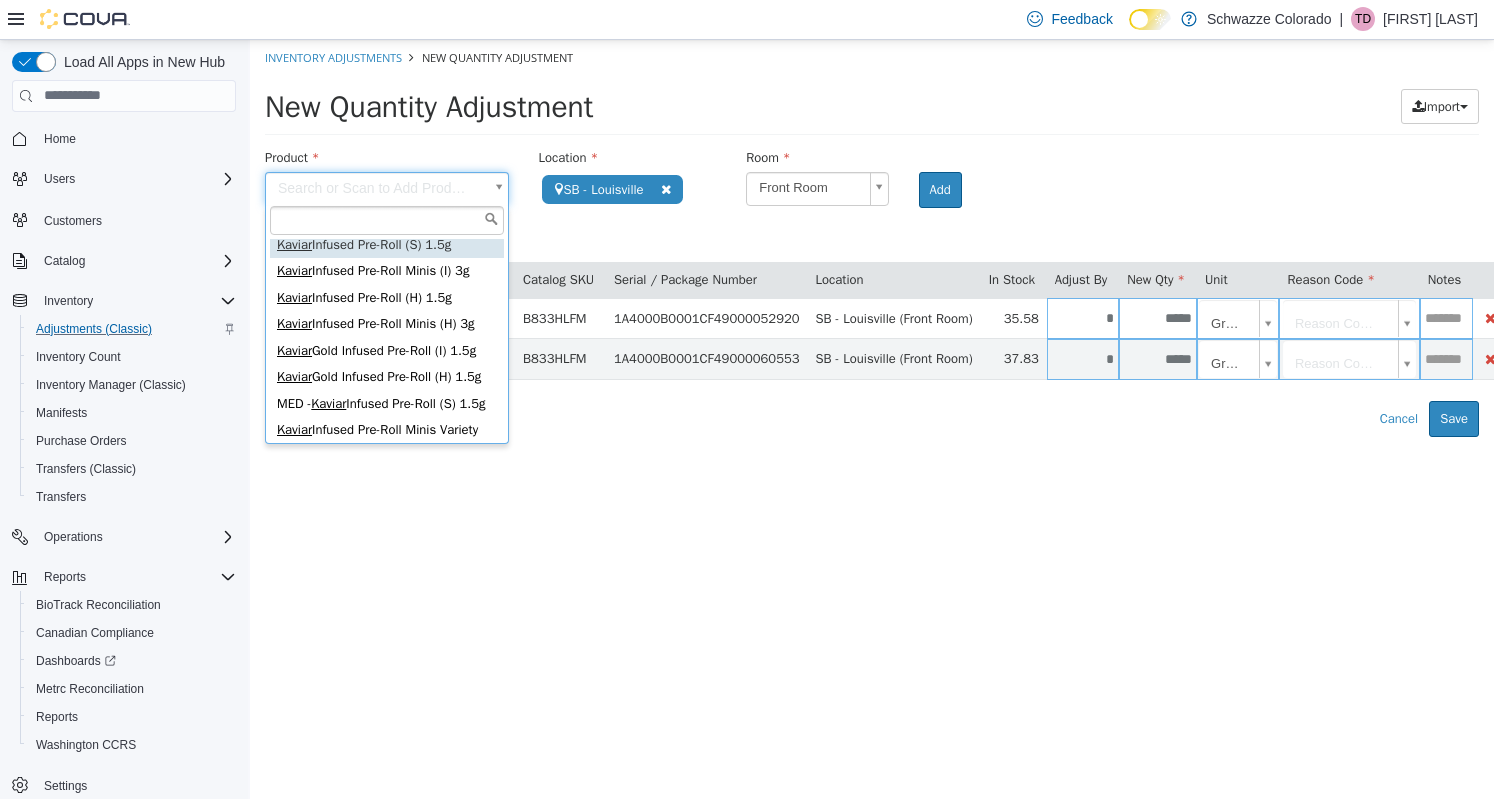 click on "Product Name" at bounding box center (390, 279) 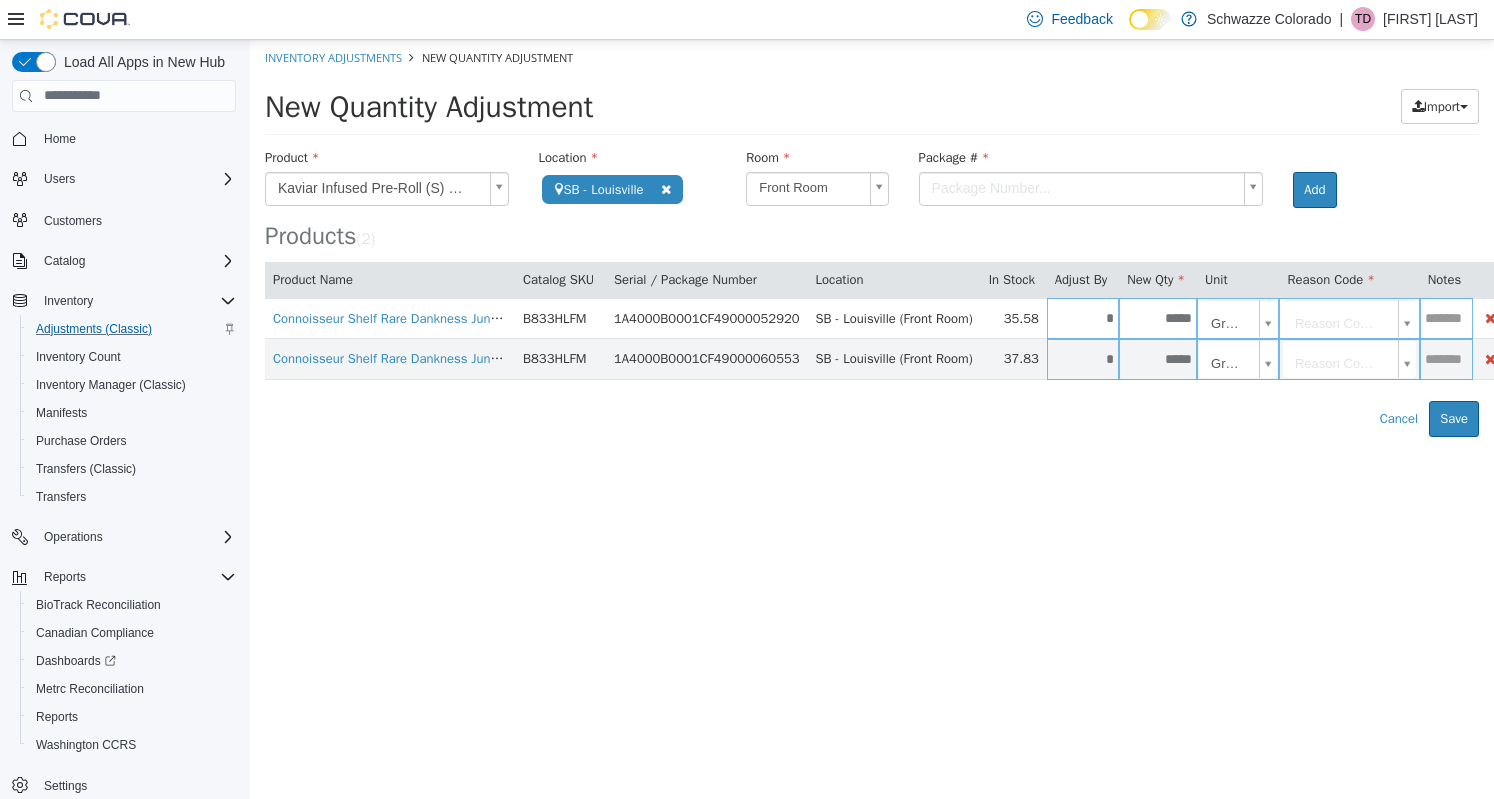 click on "**********" at bounding box center (872, 237) 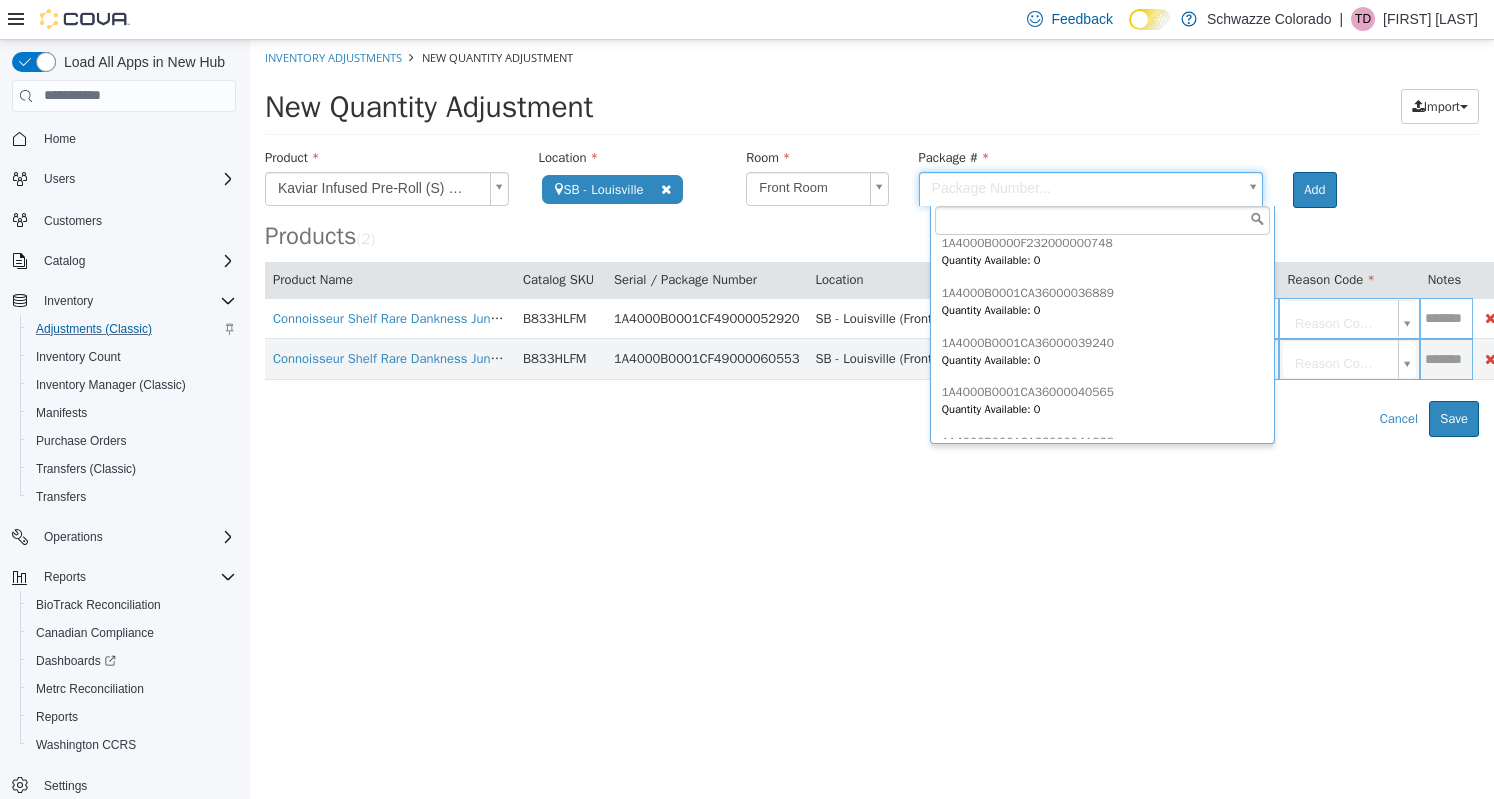 scroll, scrollTop: 0, scrollLeft: 0, axis: both 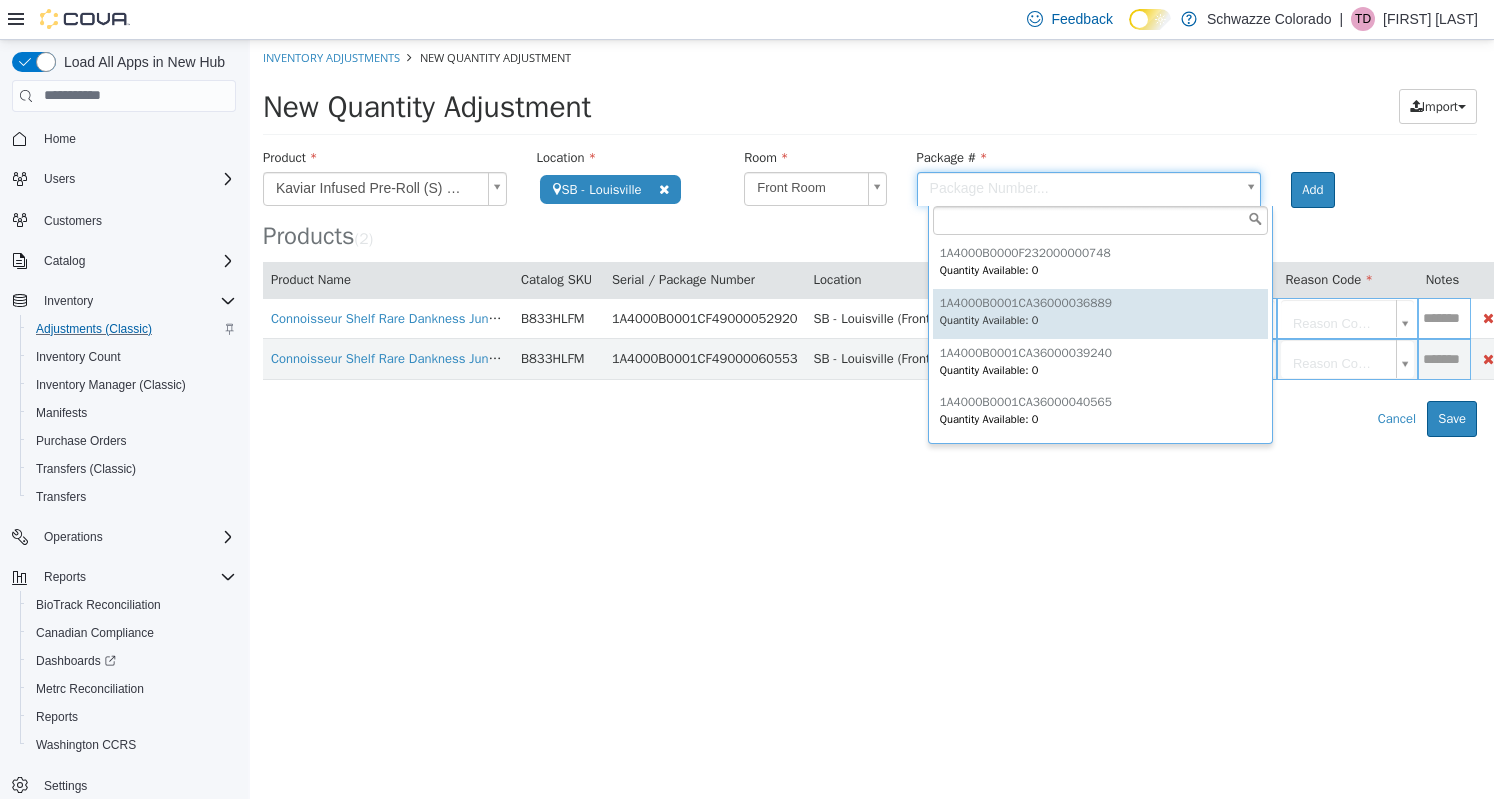 click on "**********" at bounding box center (870, 237) 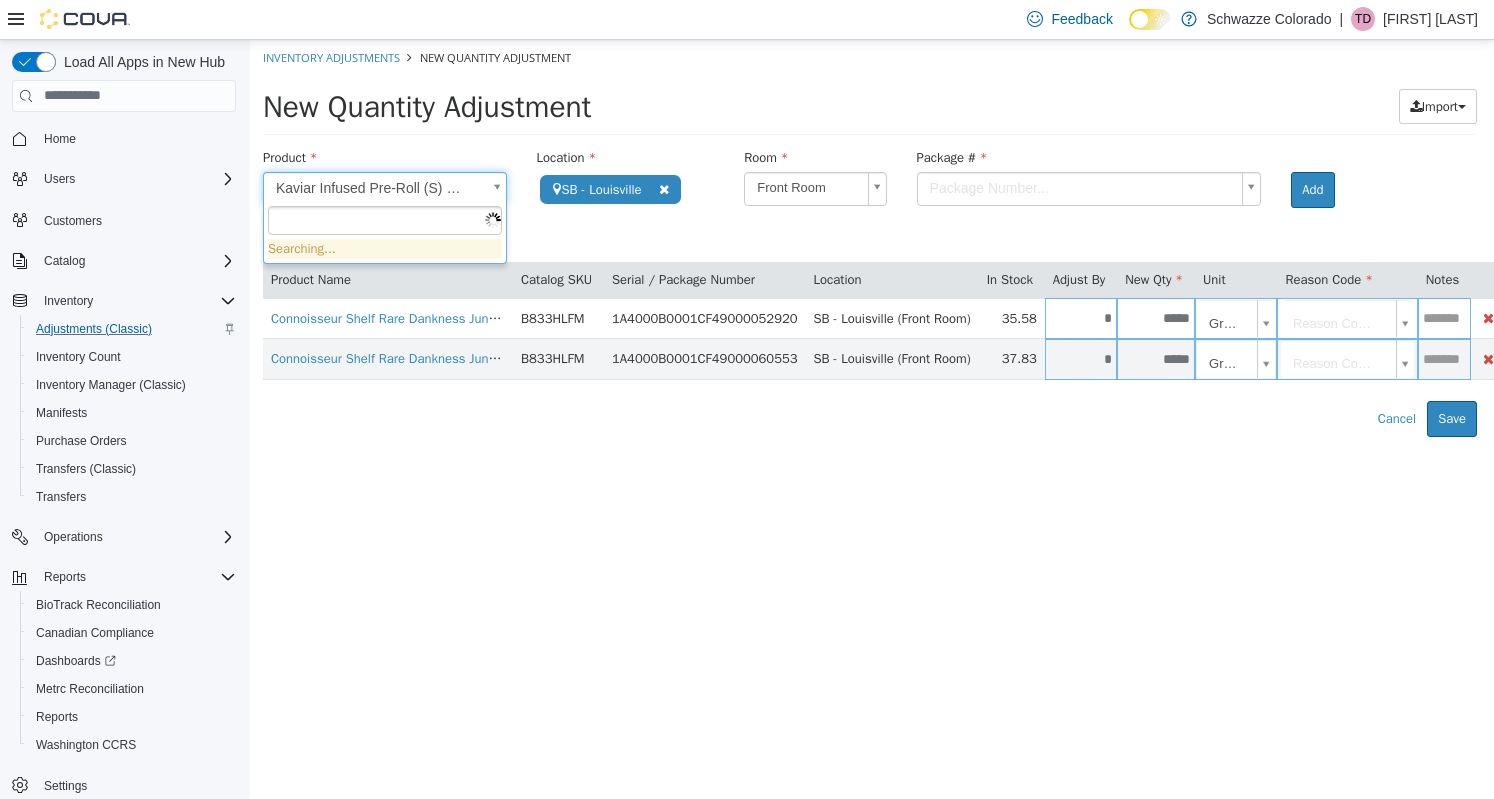 click on "**********" at bounding box center (870, 237) 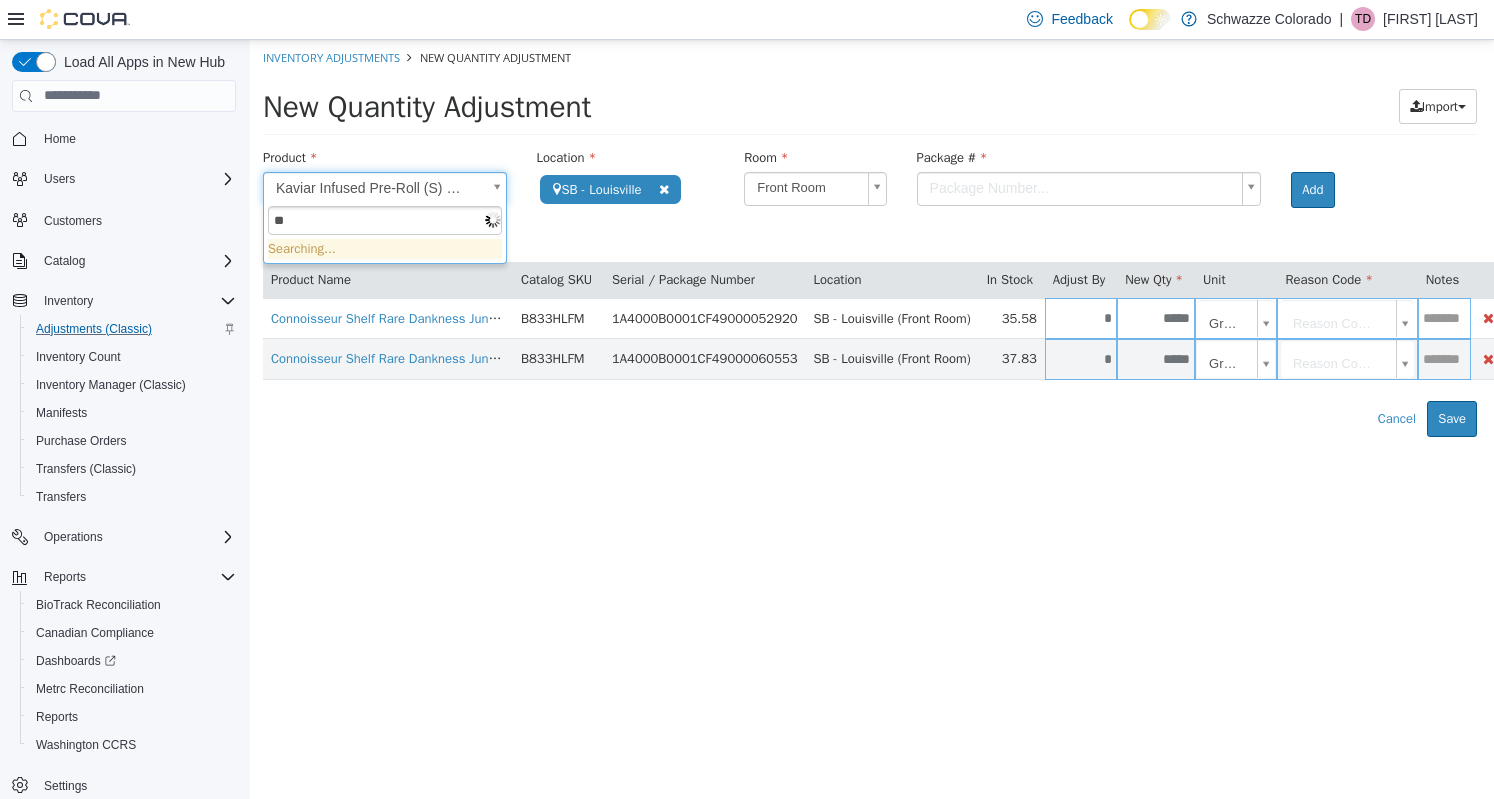 type on "*" 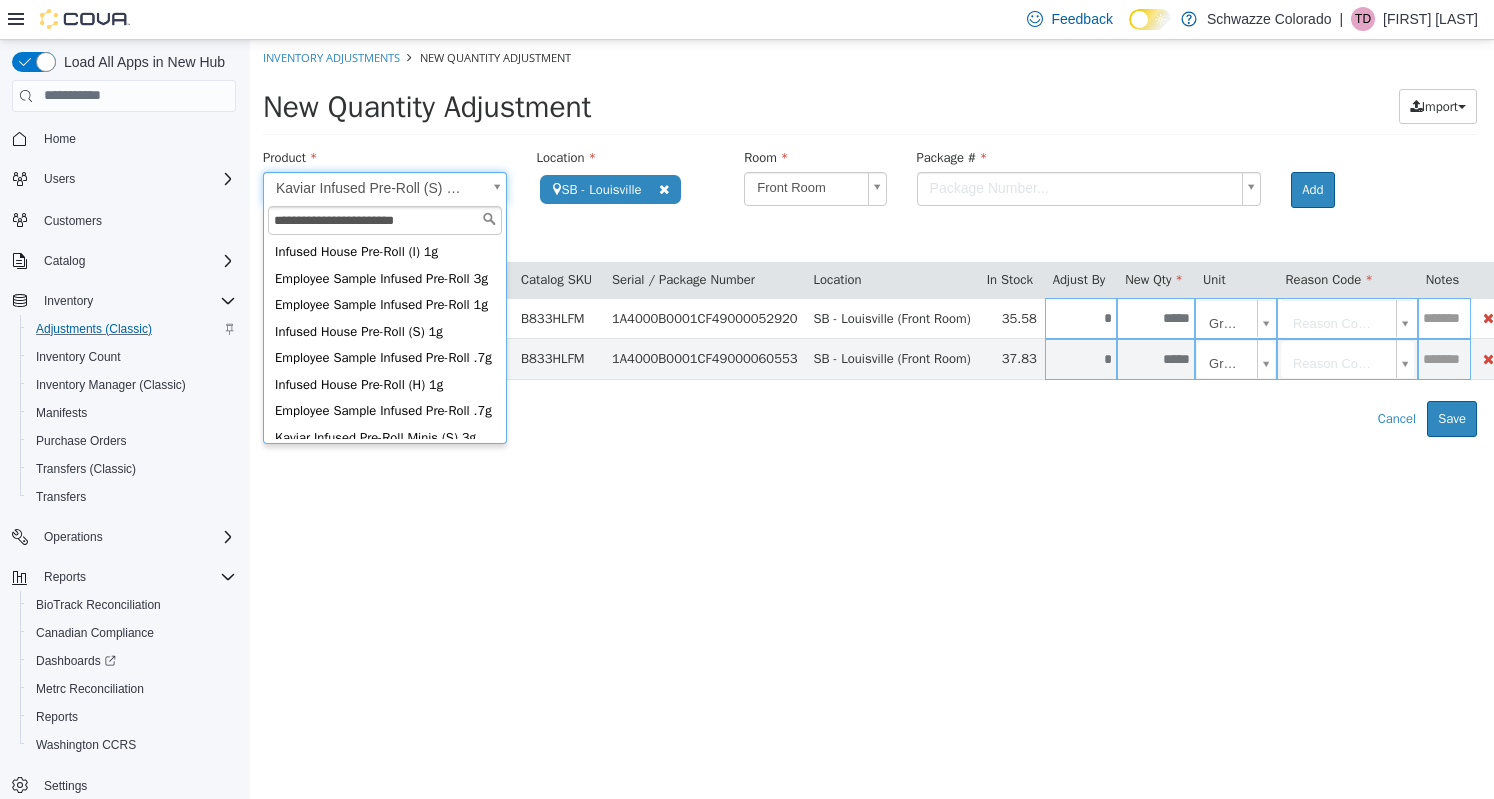 scroll, scrollTop: 524, scrollLeft: 0, axis: vertical 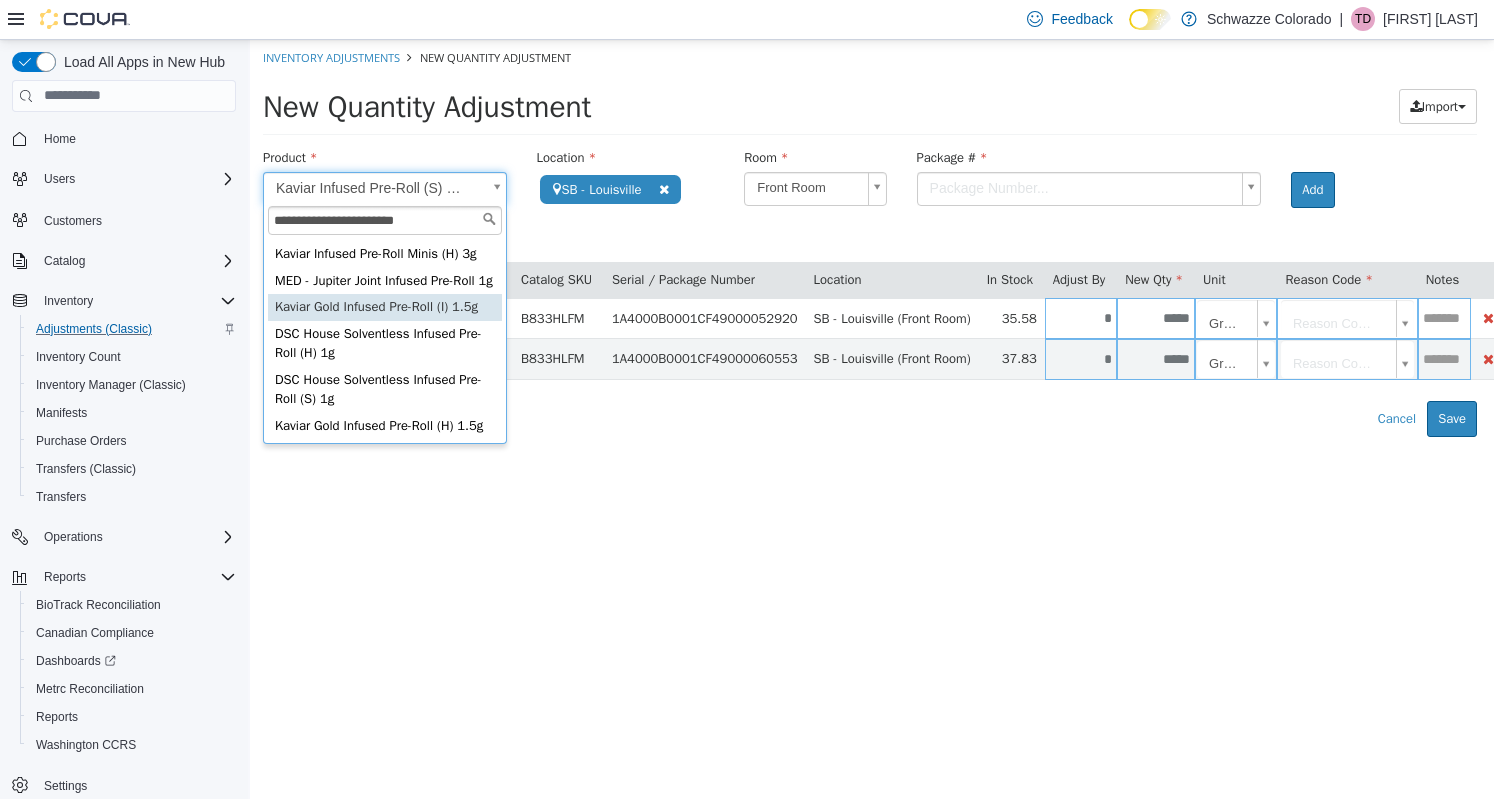 type on "**********" 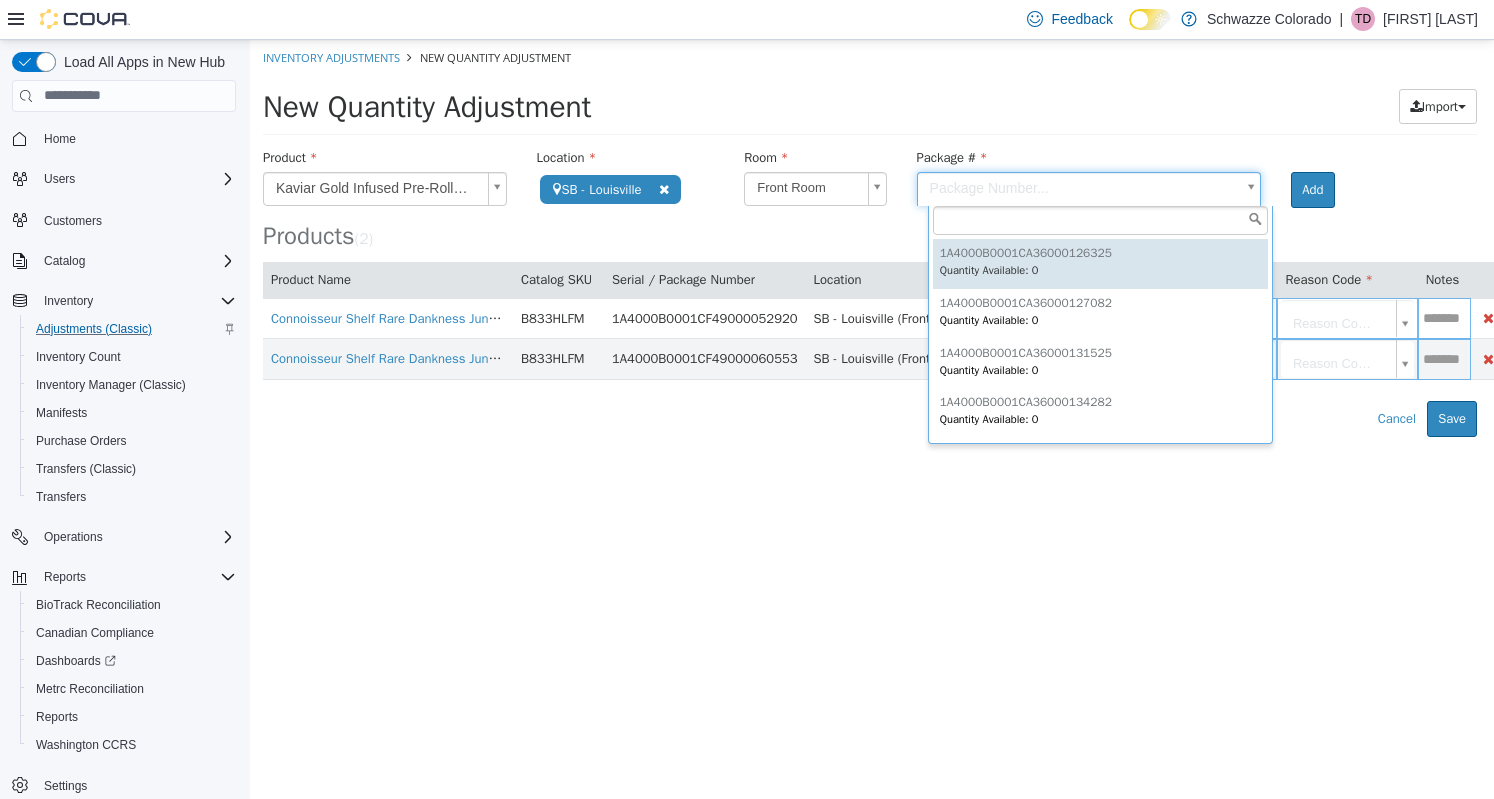 click on "**********" at bounding box center [870, 237] 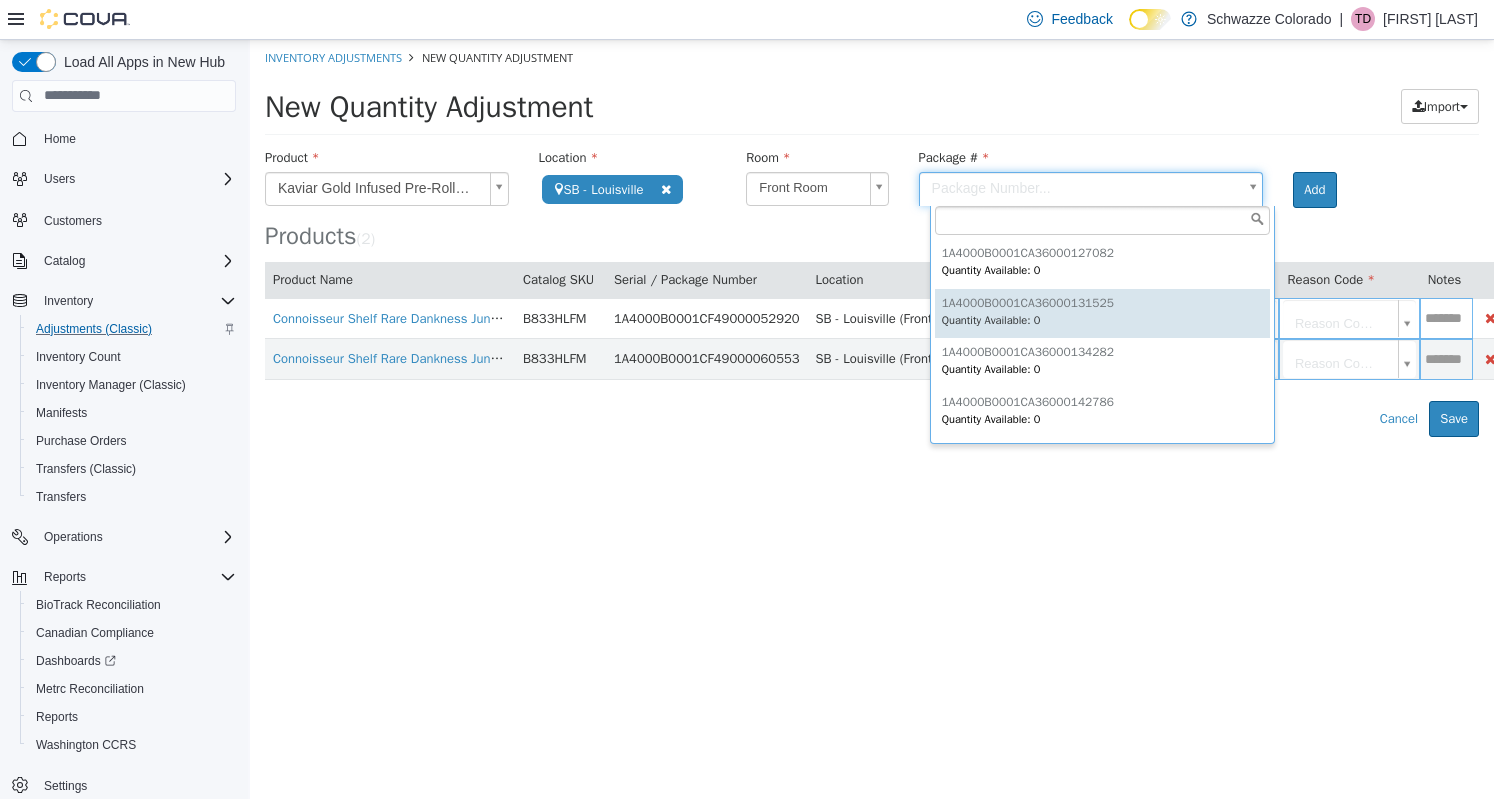 scroll, scrollTop: 0, scrollLeft: 0, axis: both 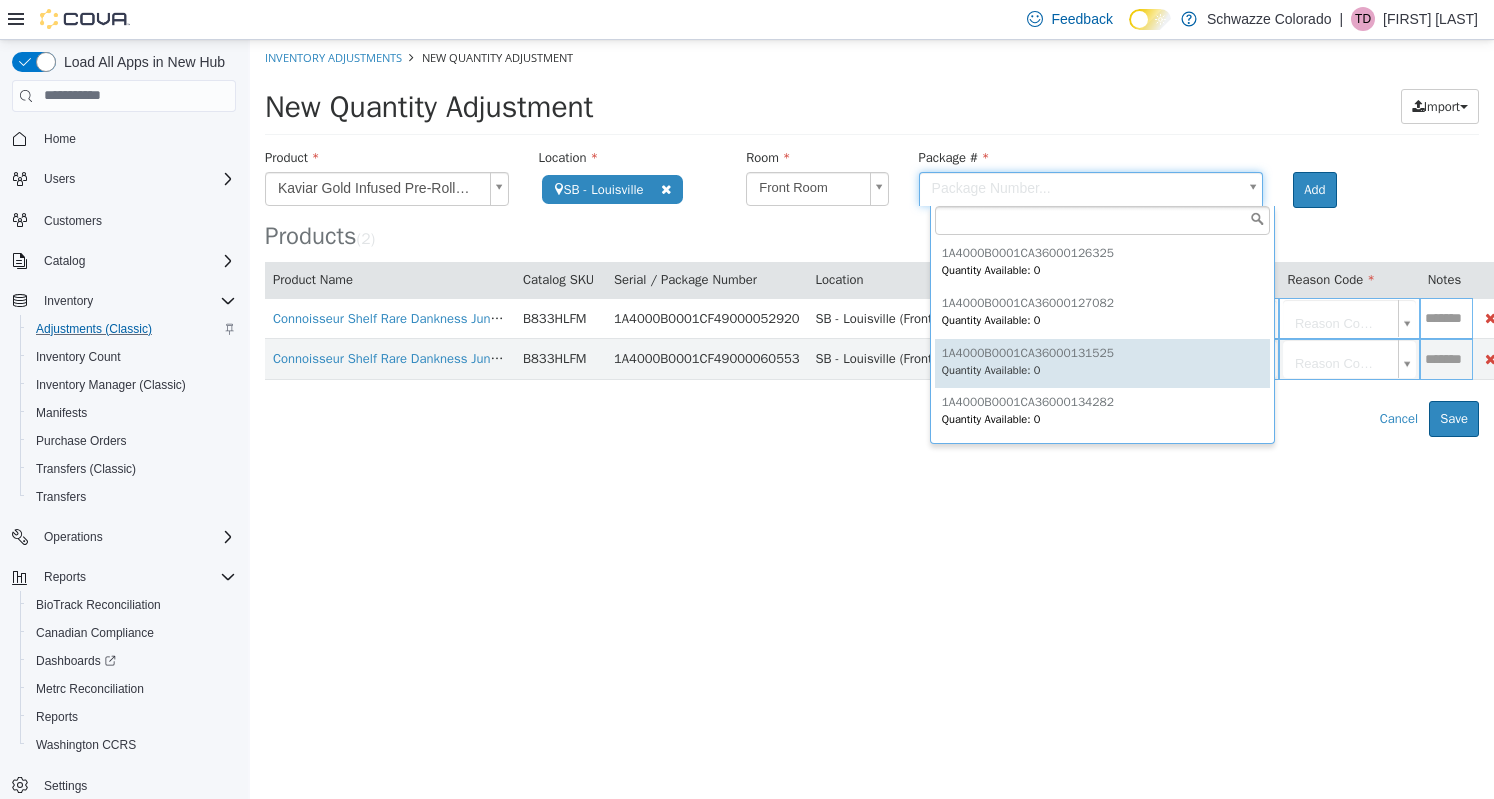 click on "**********" at bounding box center (872, 237) 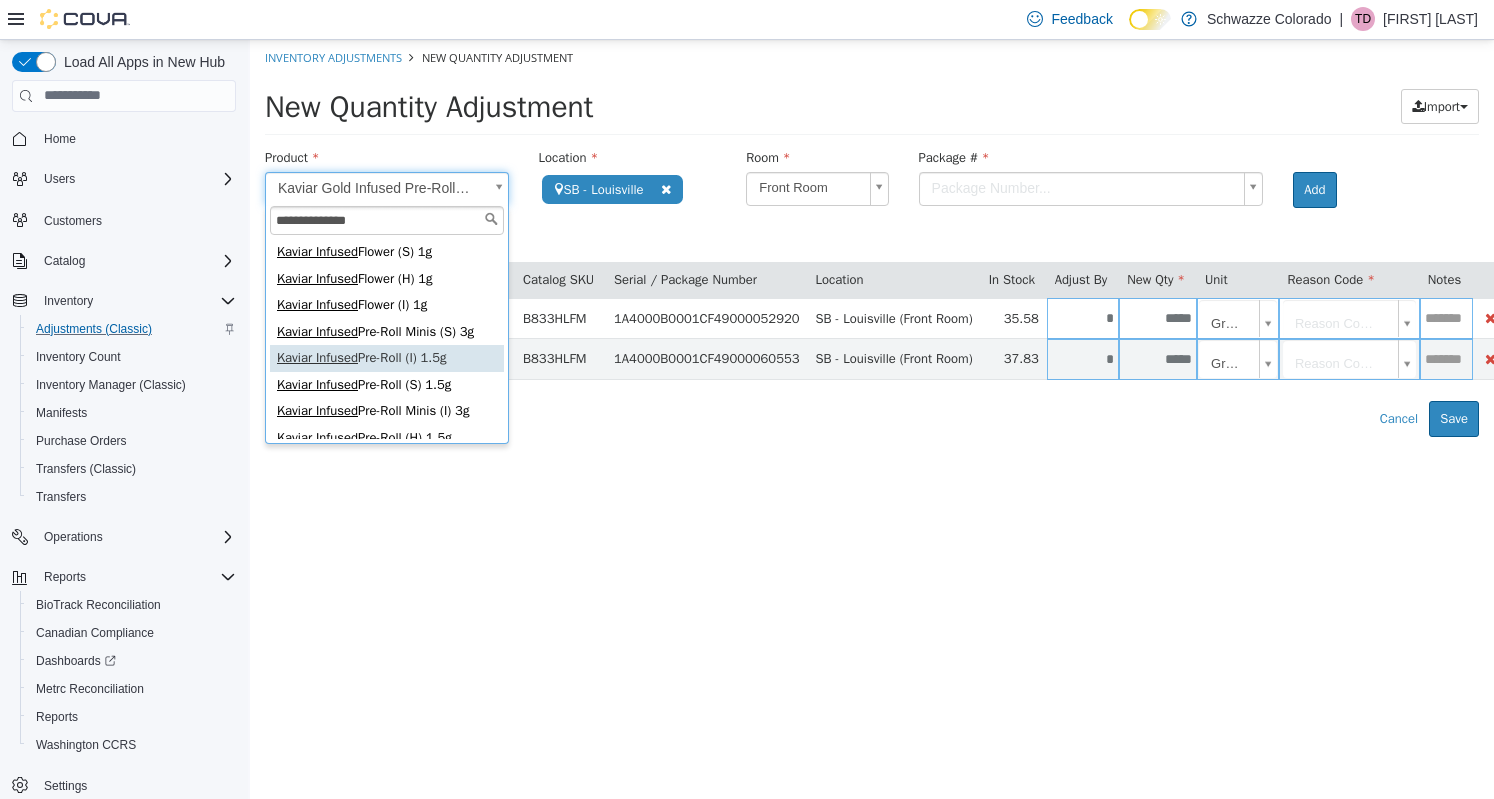type on "**********" 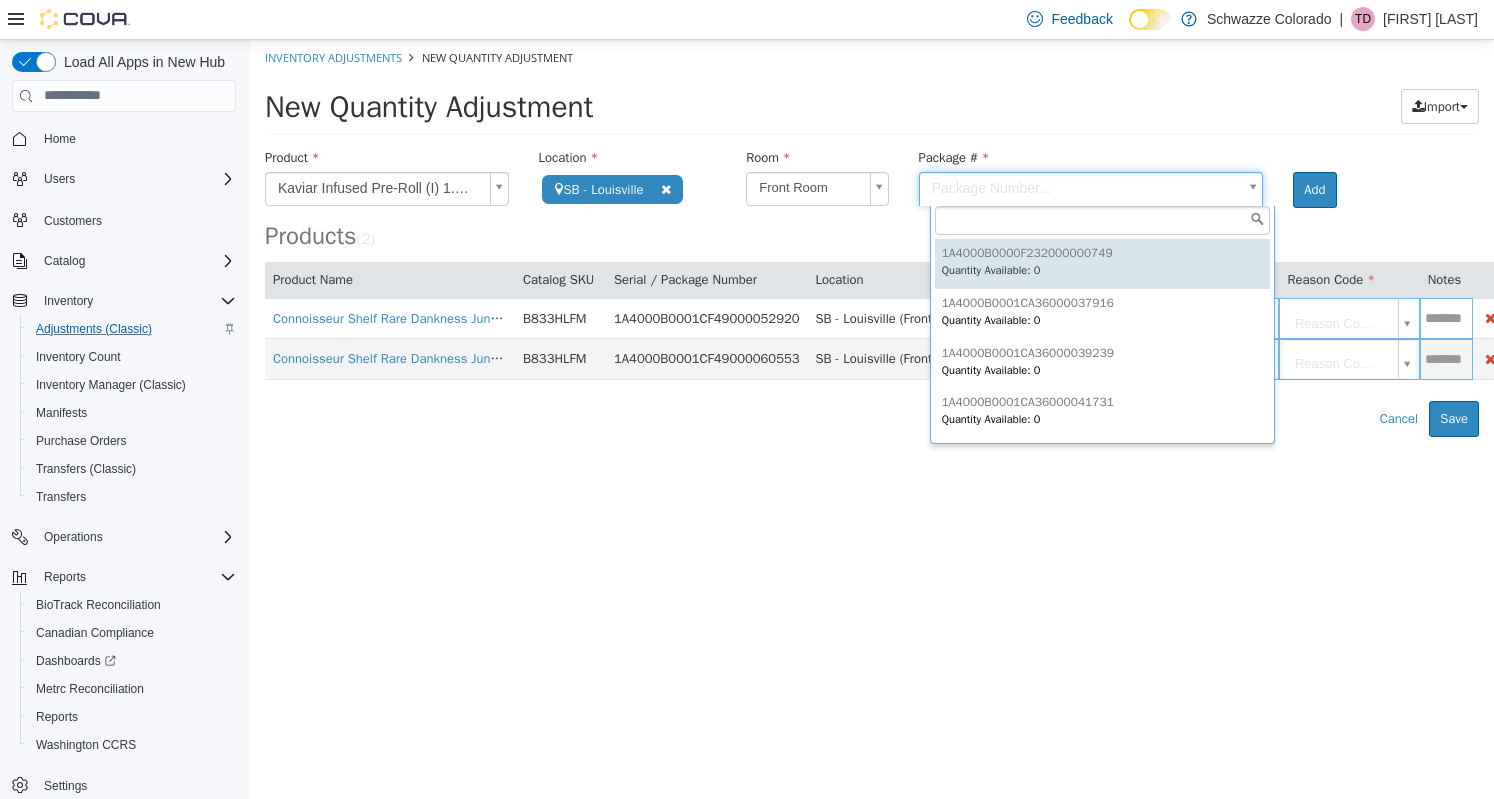 click on "**********" at bounding box center [872, 237] 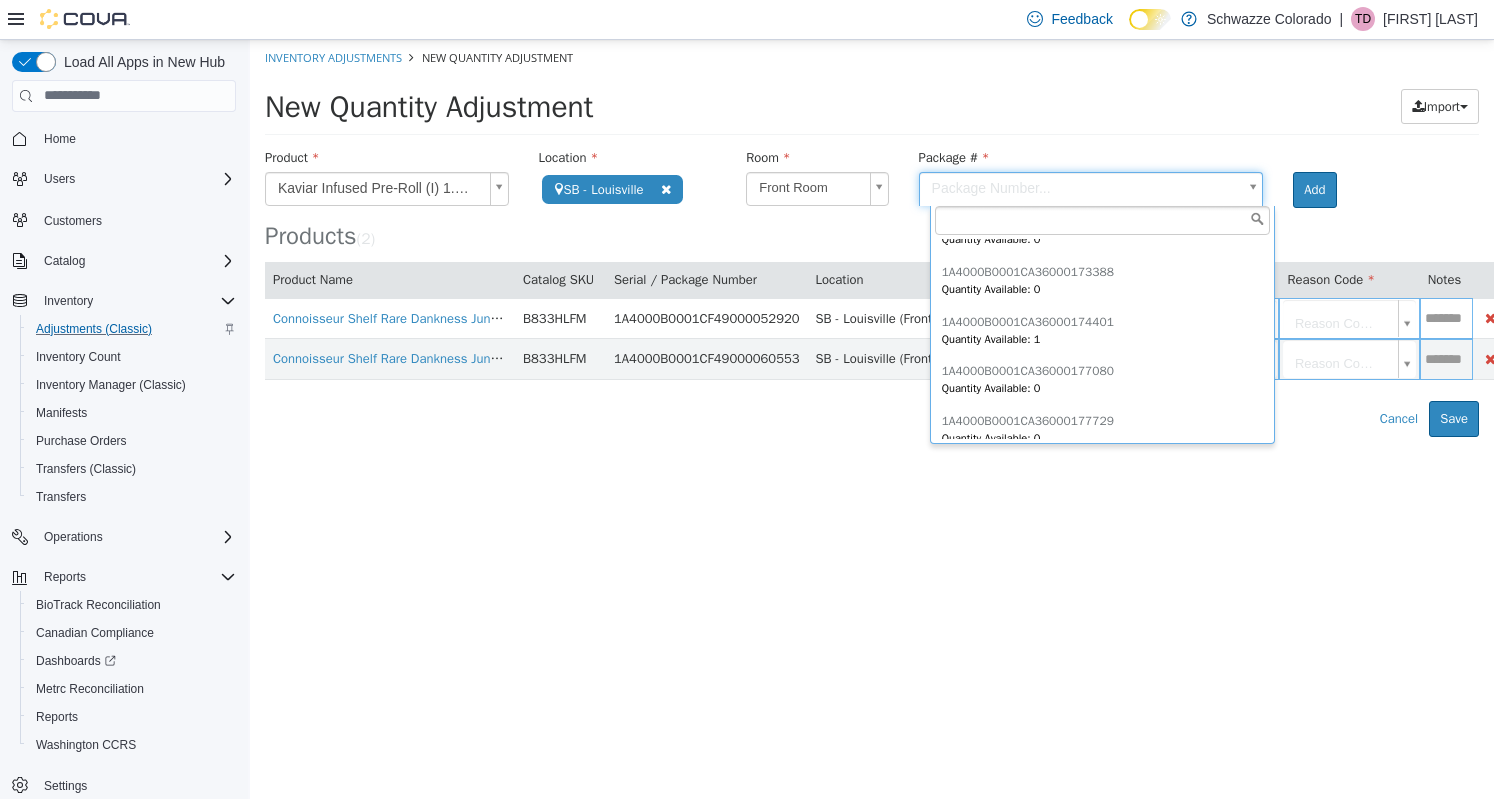 scroll, scrollTop: 3364, scrollLeft: 0, axis: vertical 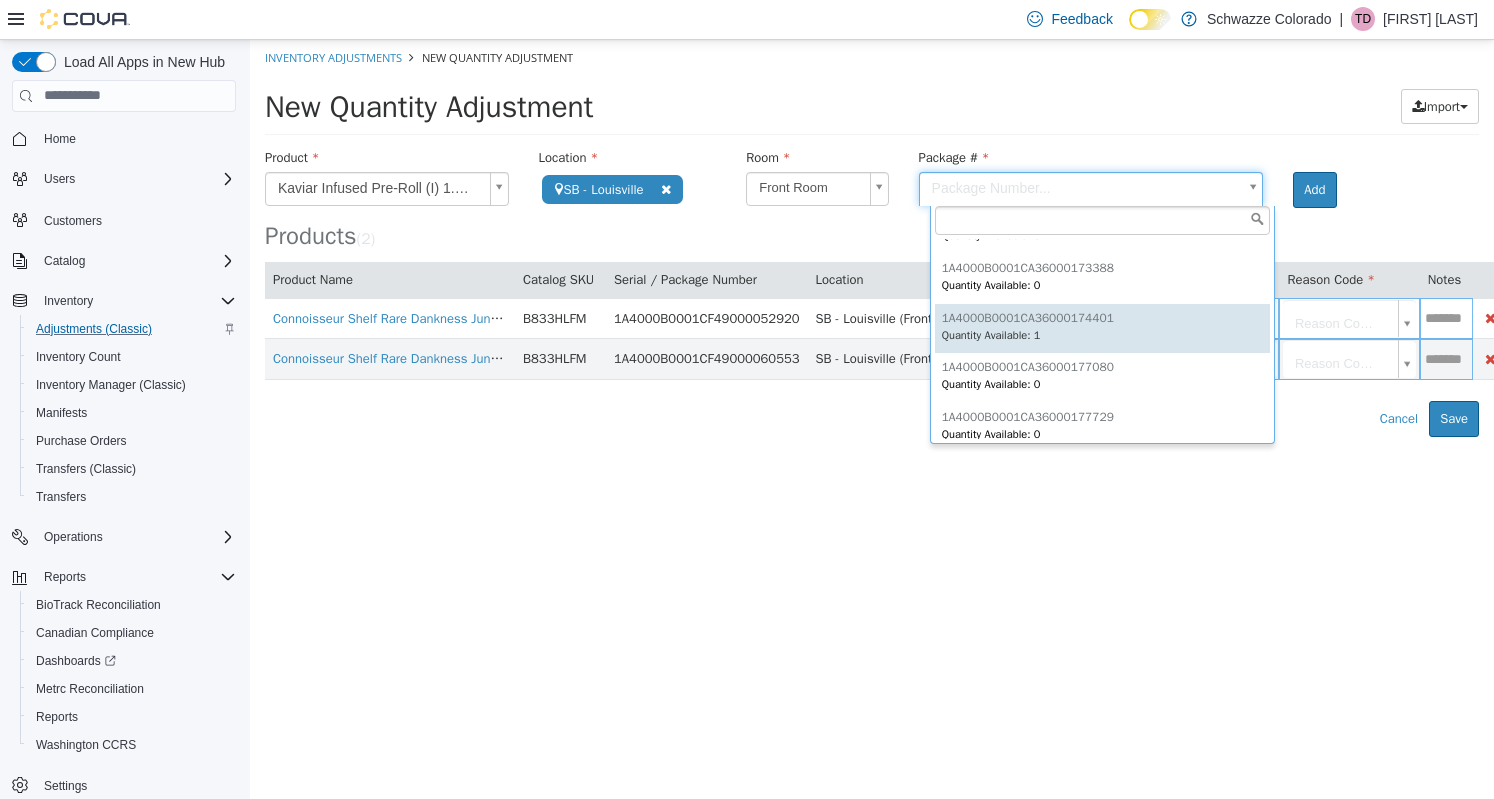 type on "**********" 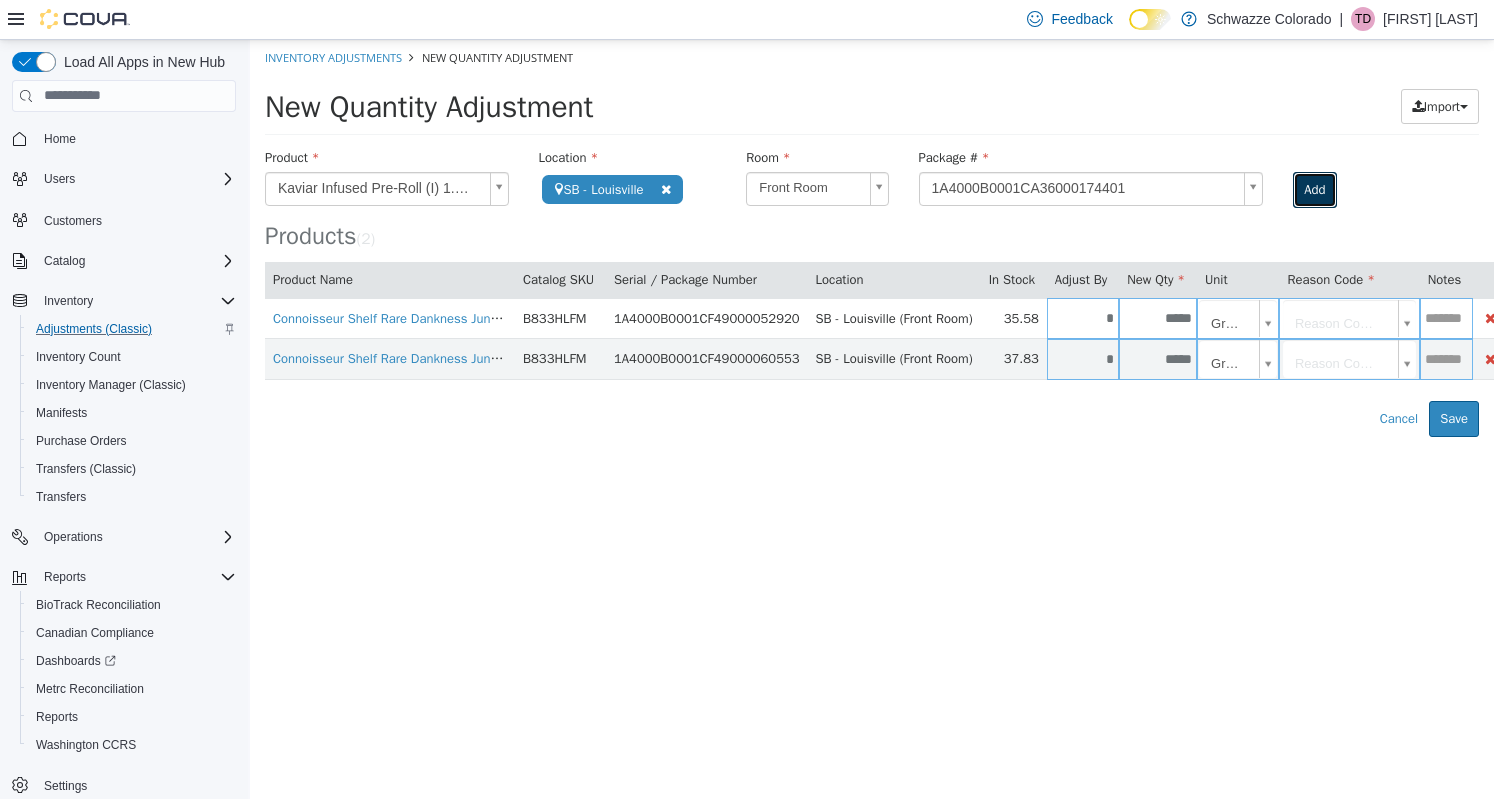 click on "Add" at bounding box center (1314, 189) 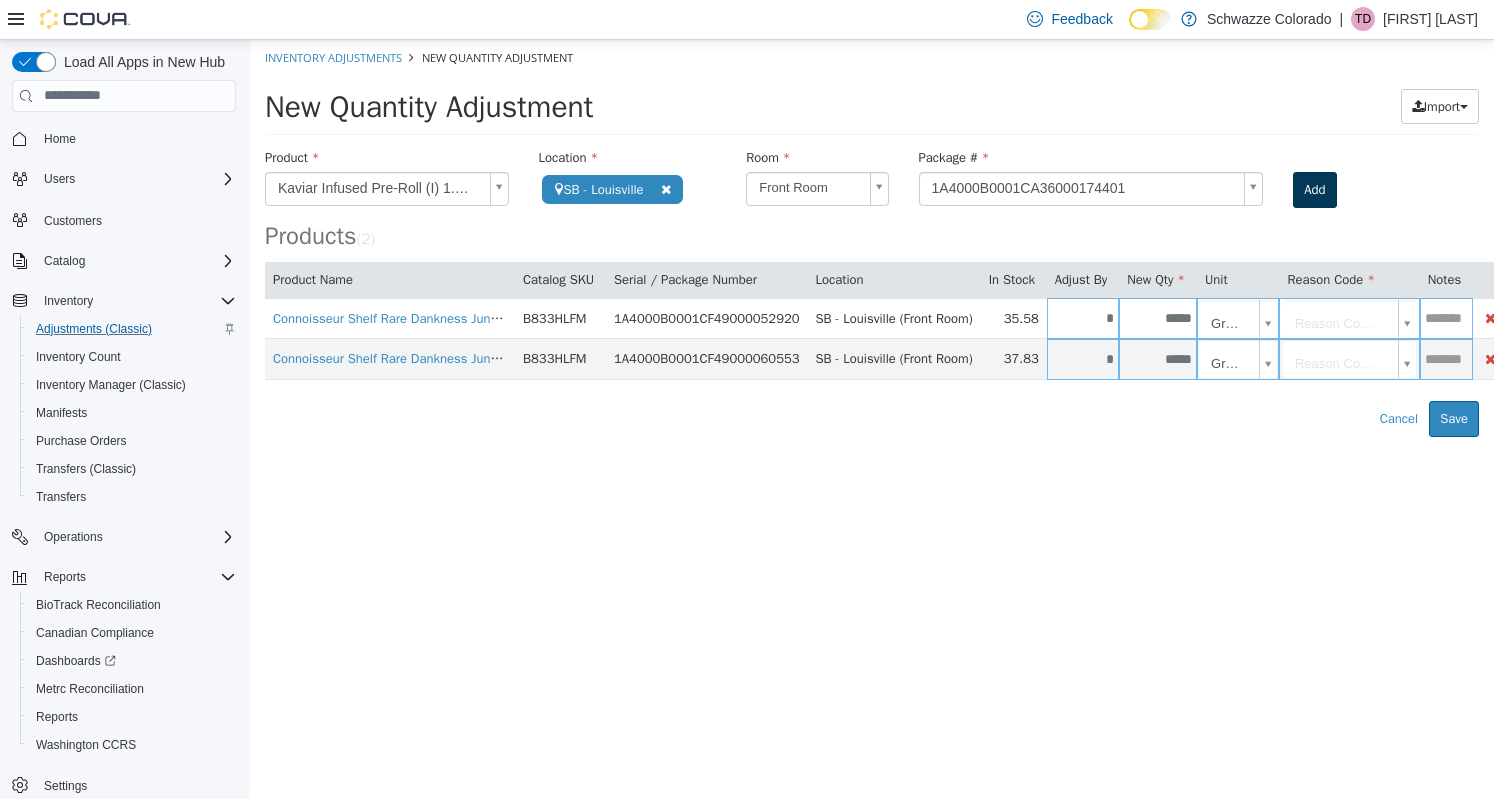 type 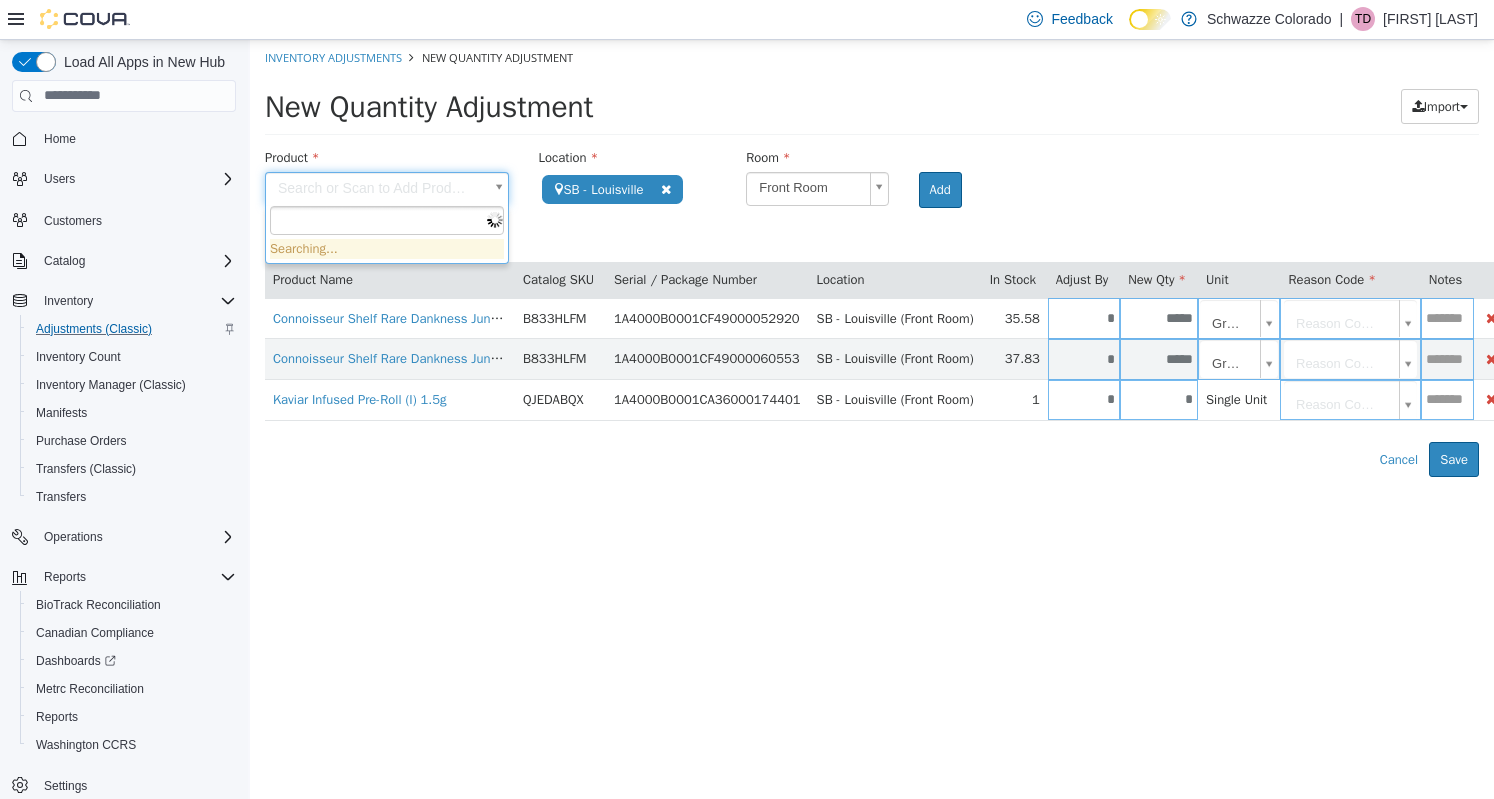 click on "**********" at bounding box center [872, 257] 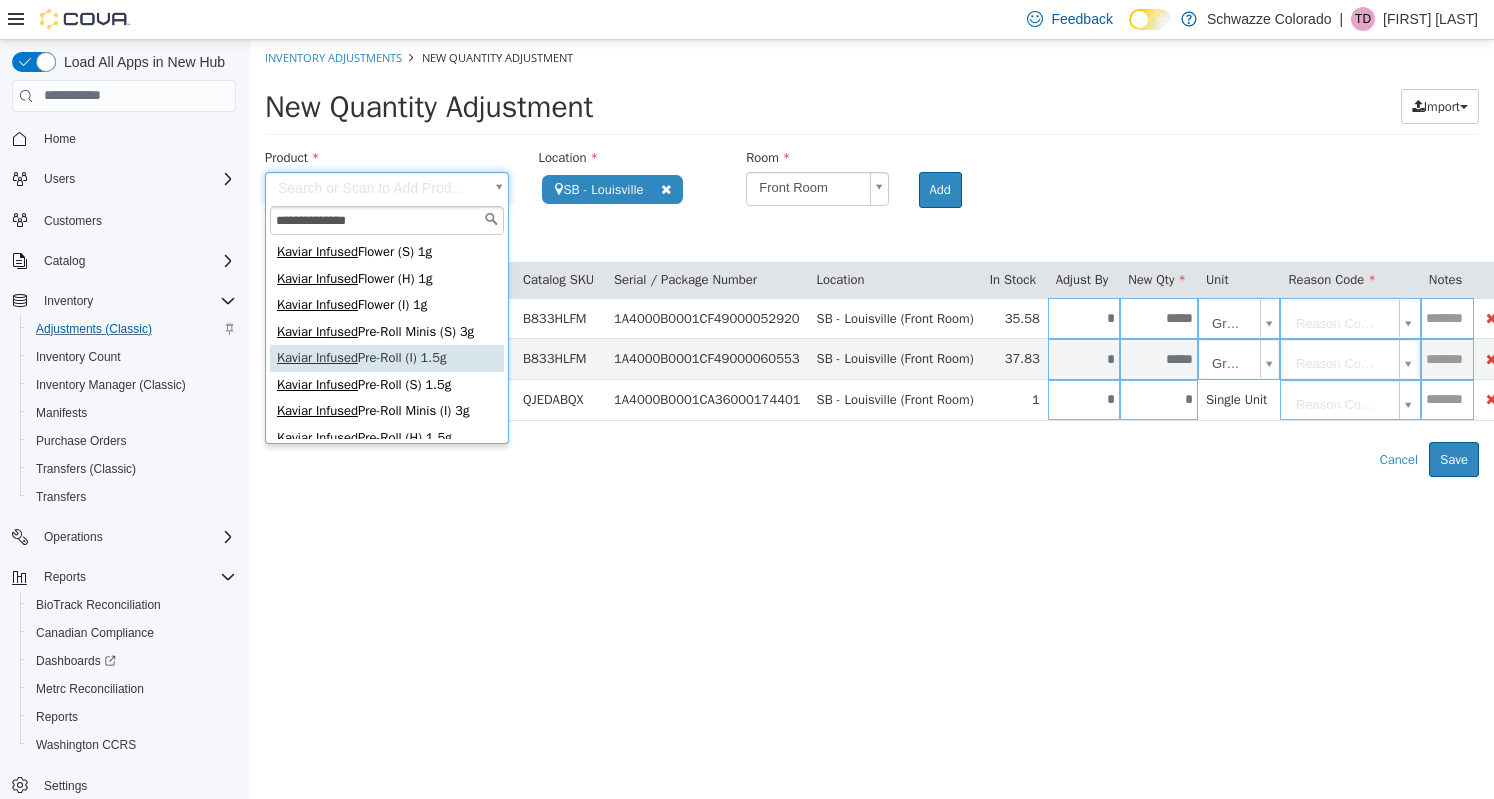 type on "**********" 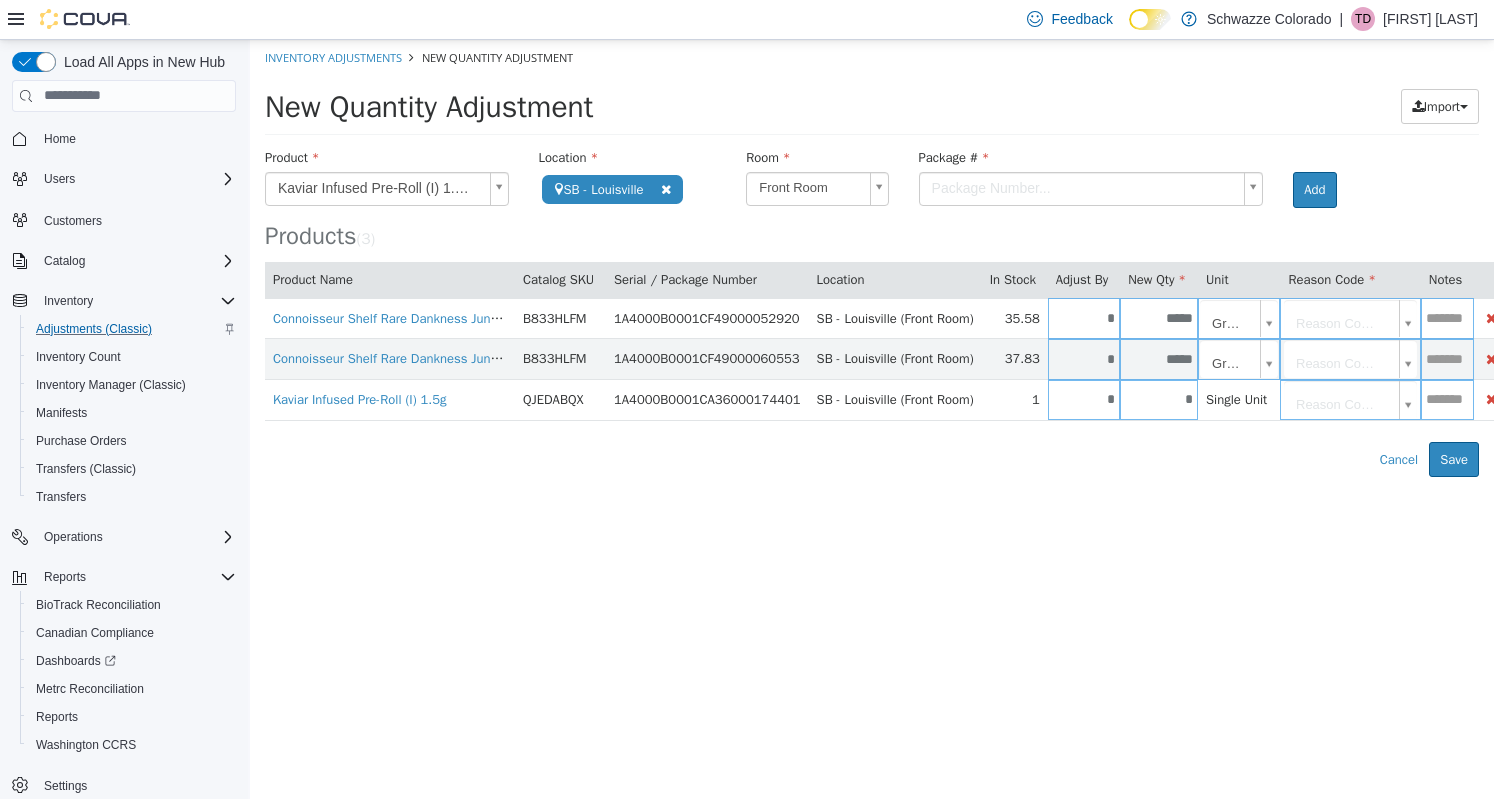click on "**********" at bounding box center (872, 257) 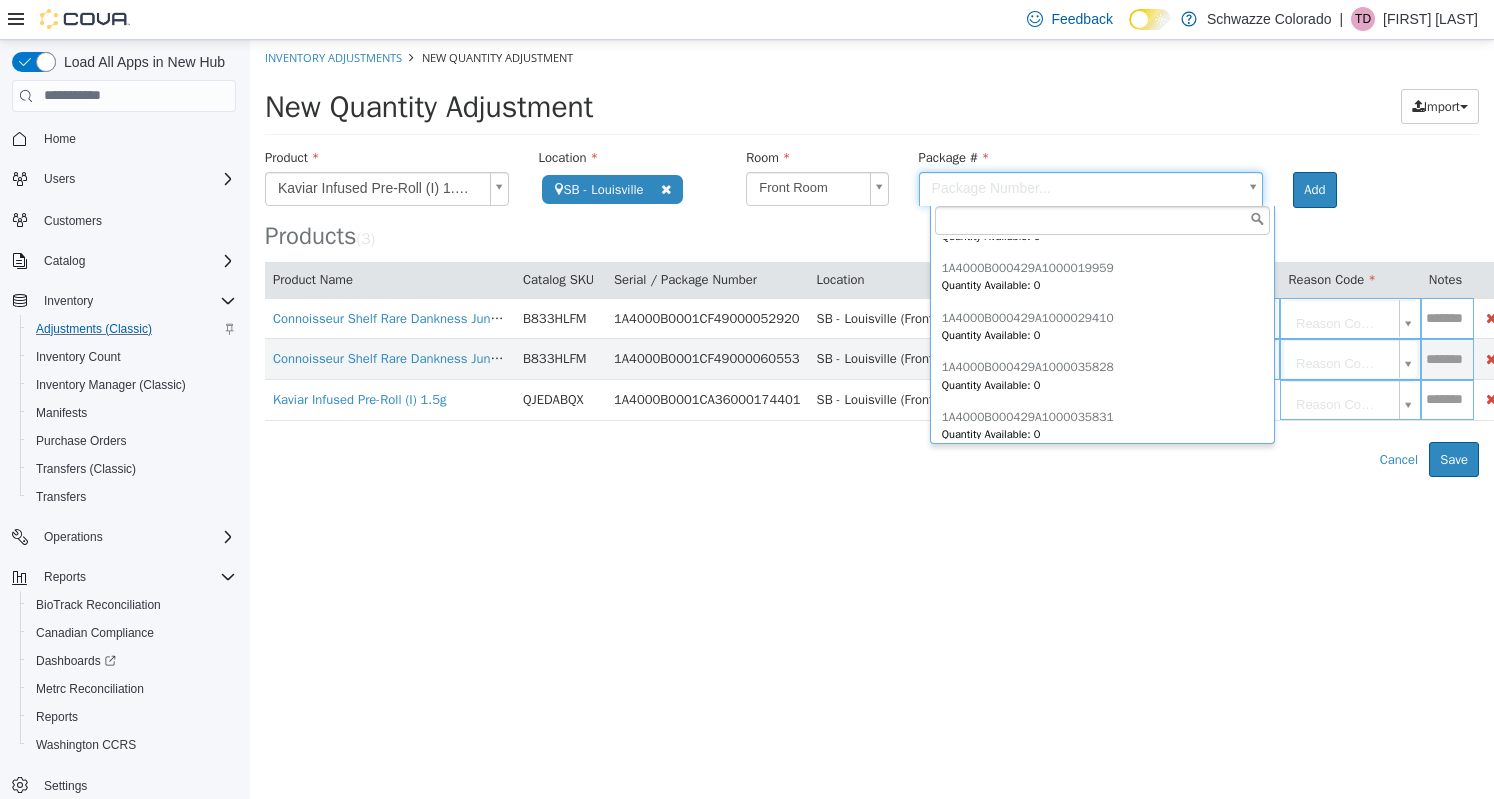scroll, scrollTop: 4272, scrollLeft: 0, axis: vertical 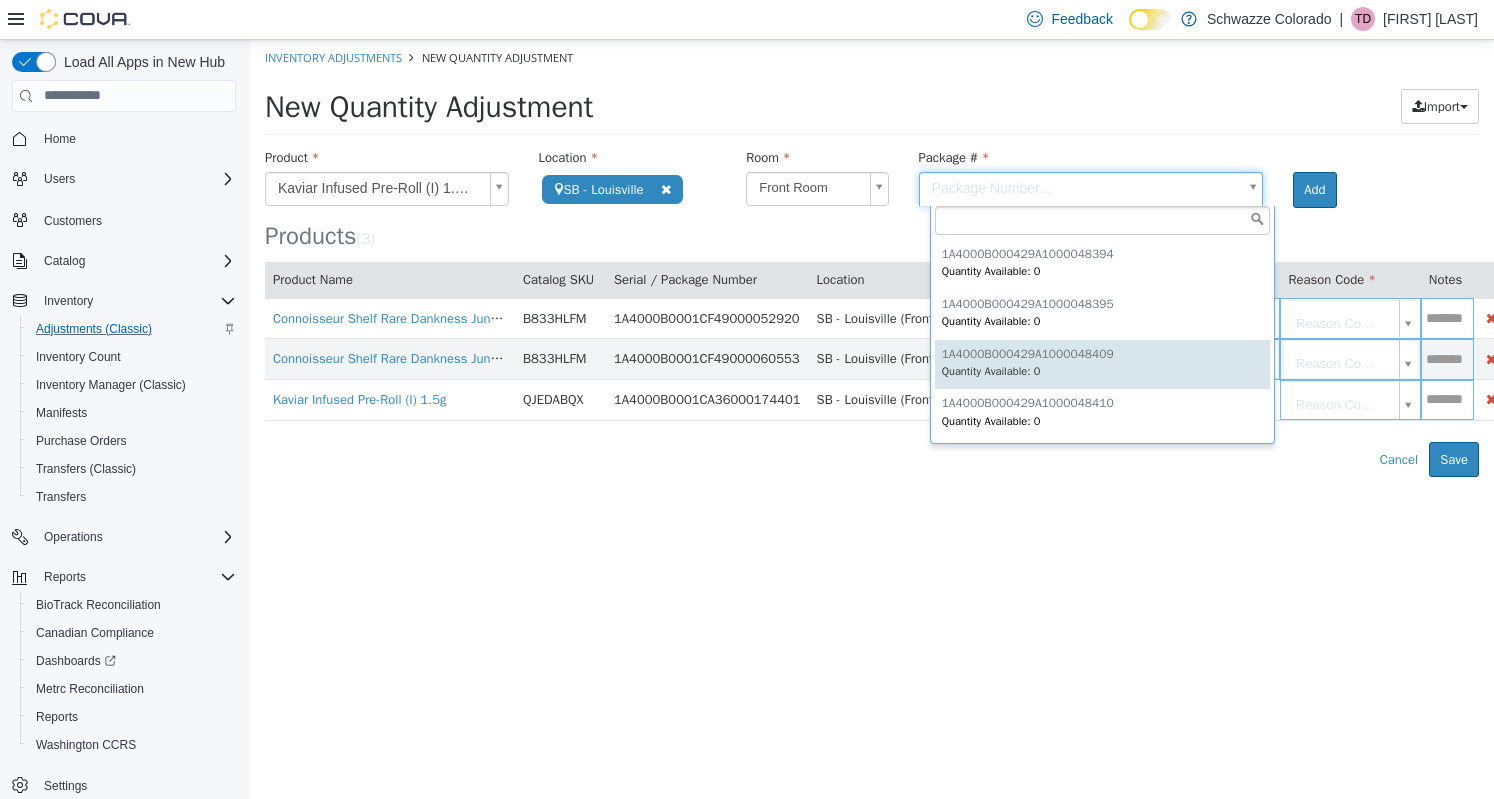 click on "**********" at bounding box center [872, 257] 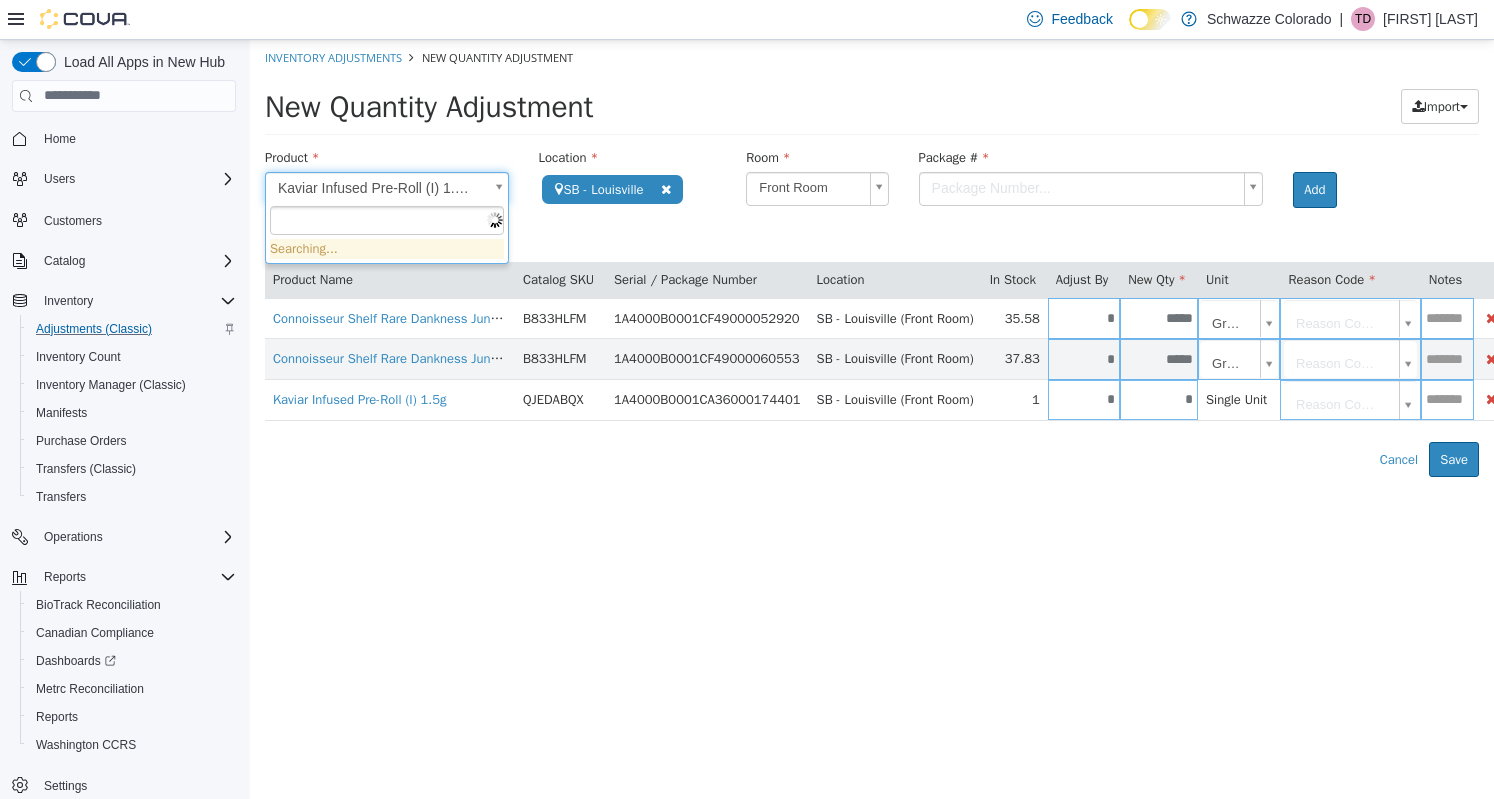 click on "**********" at bounding box center [872, 257] 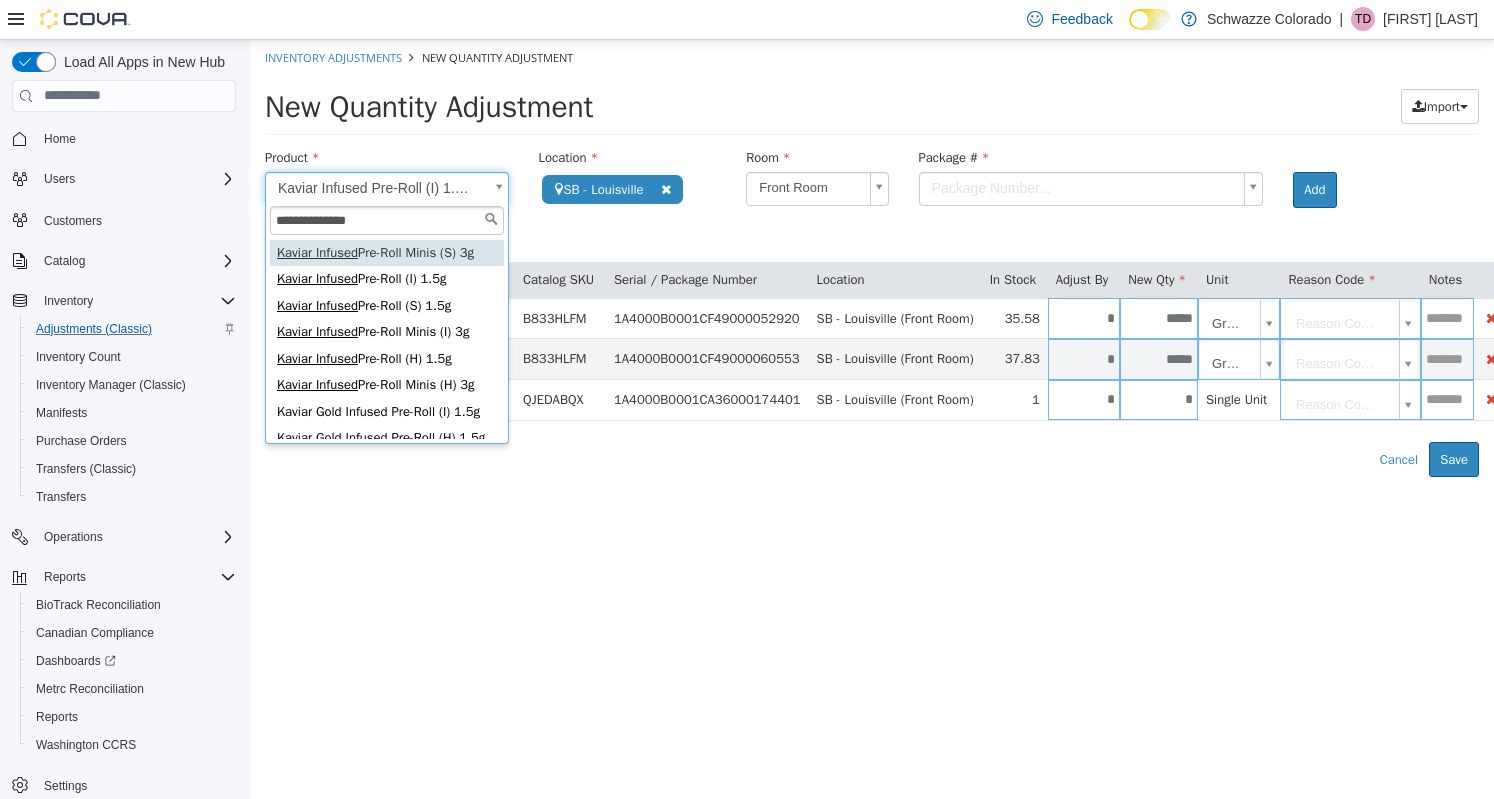 scroll, scrollTop: 78, scrollLeft: 0, axis: vertical 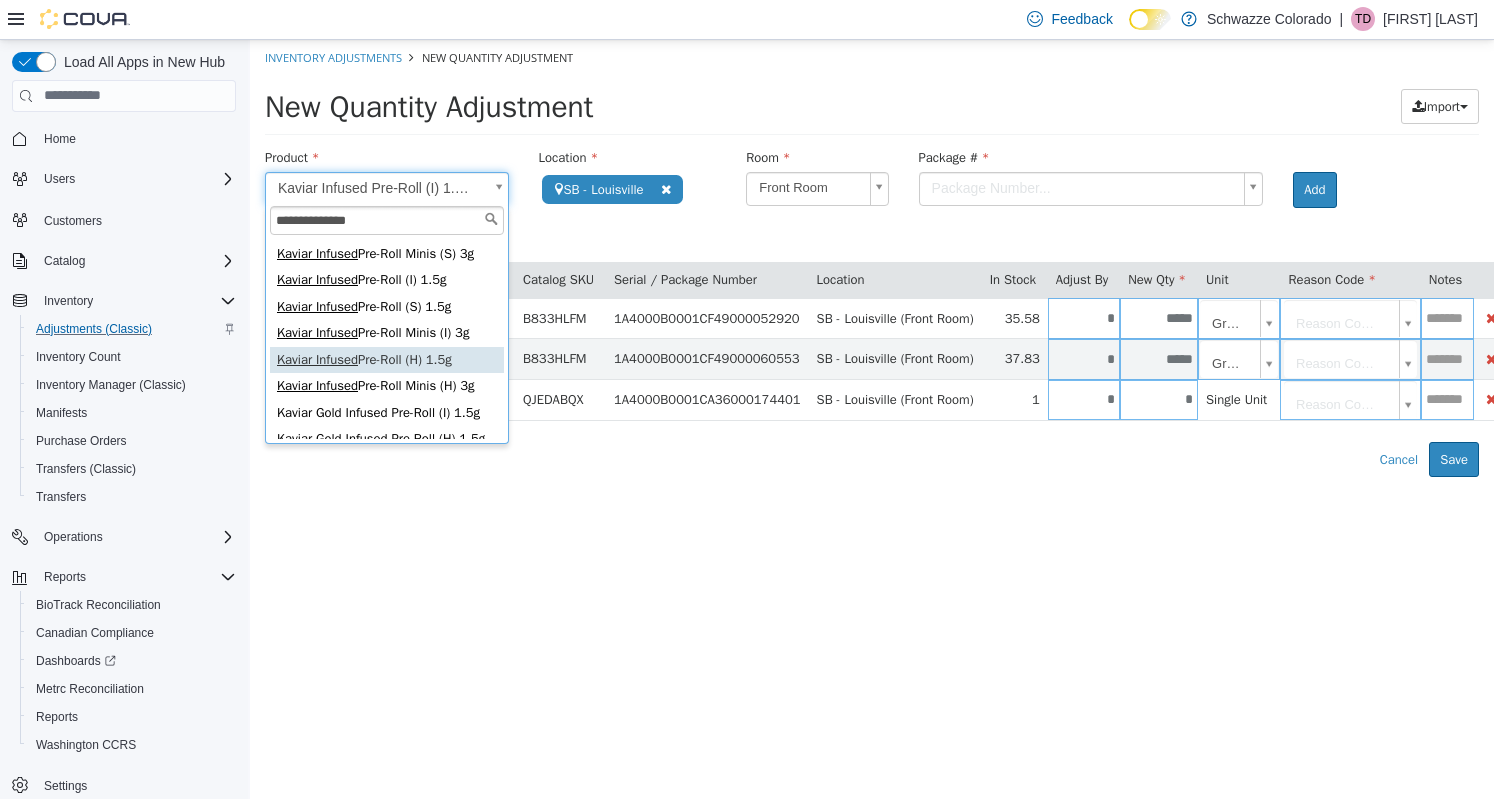 type on "**********" 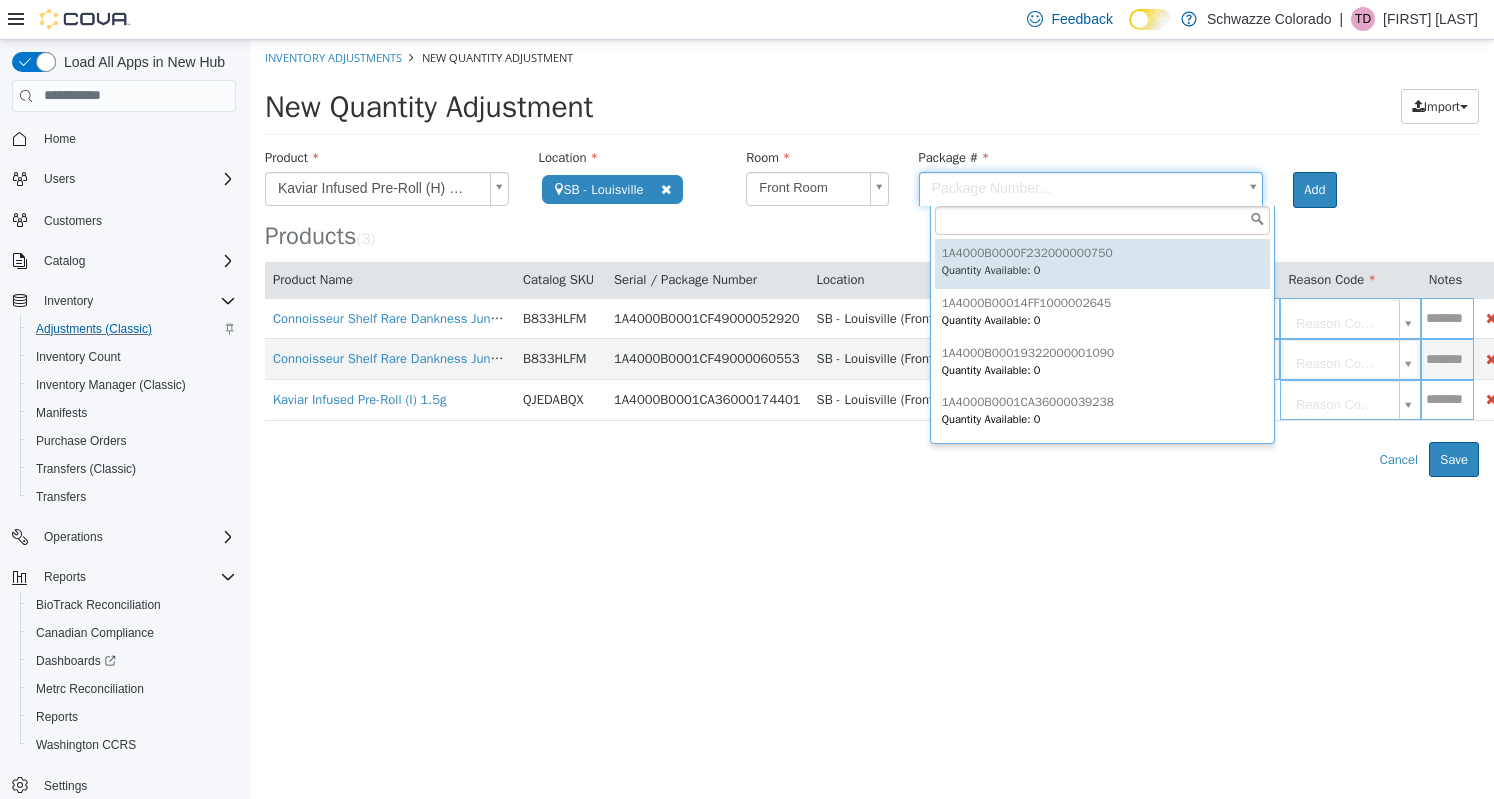click on "**********" at bounding box center [872, 257] 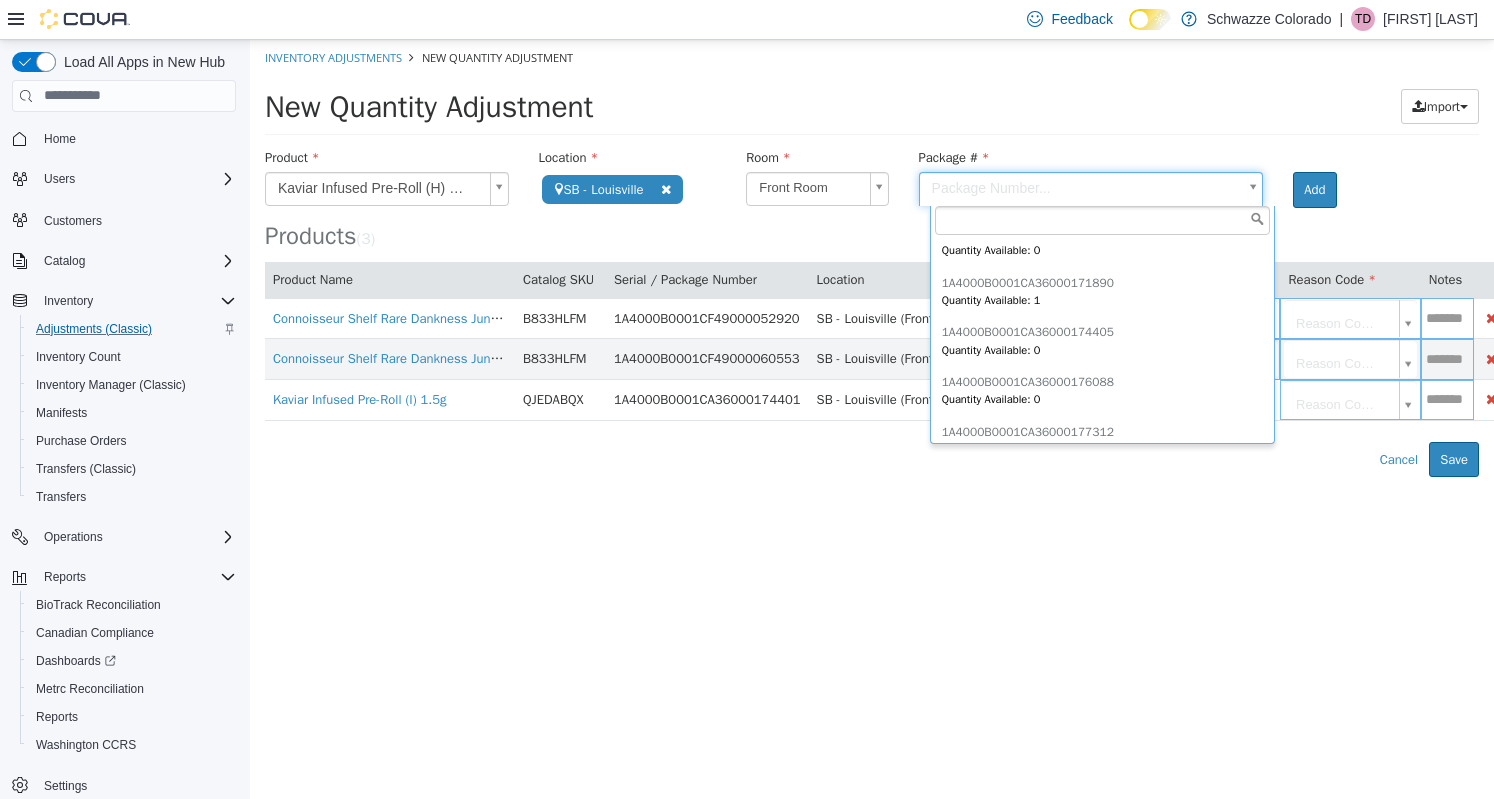 scroll, scrollTop: 3696, scrollLeft: 0, axis: vertical 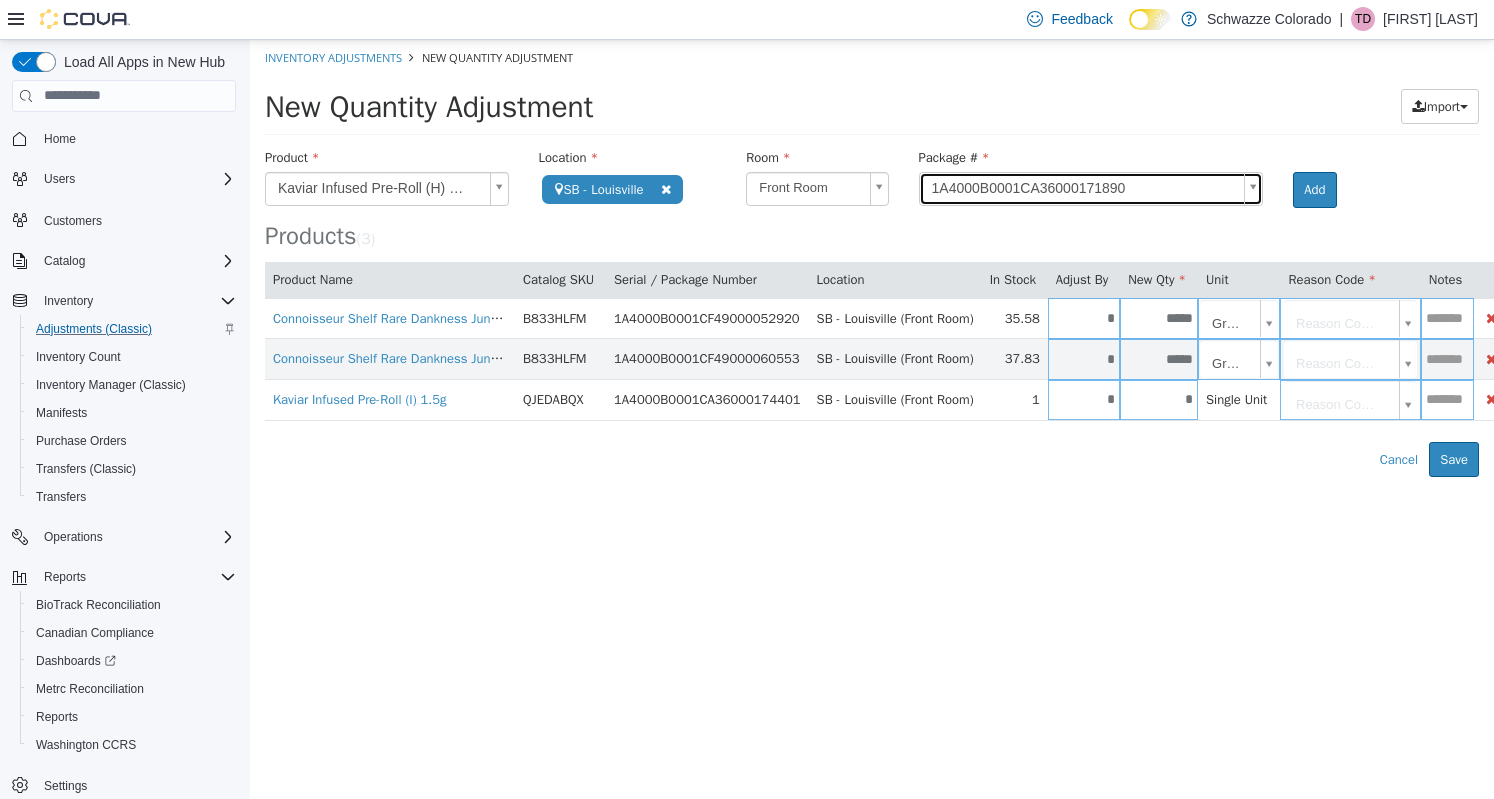 type on "**********" 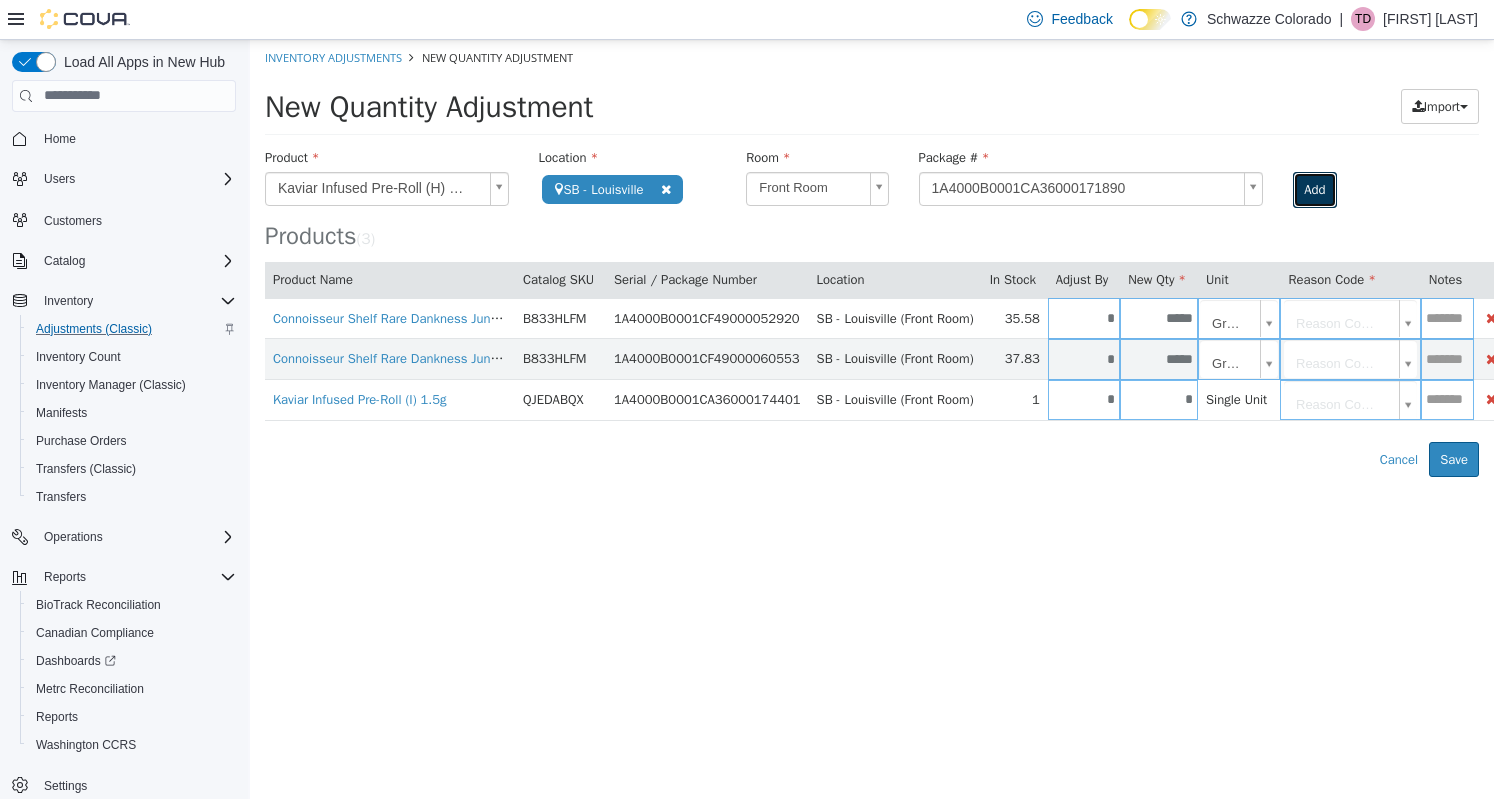 click on "Add" at bounding box center [1314, 189] 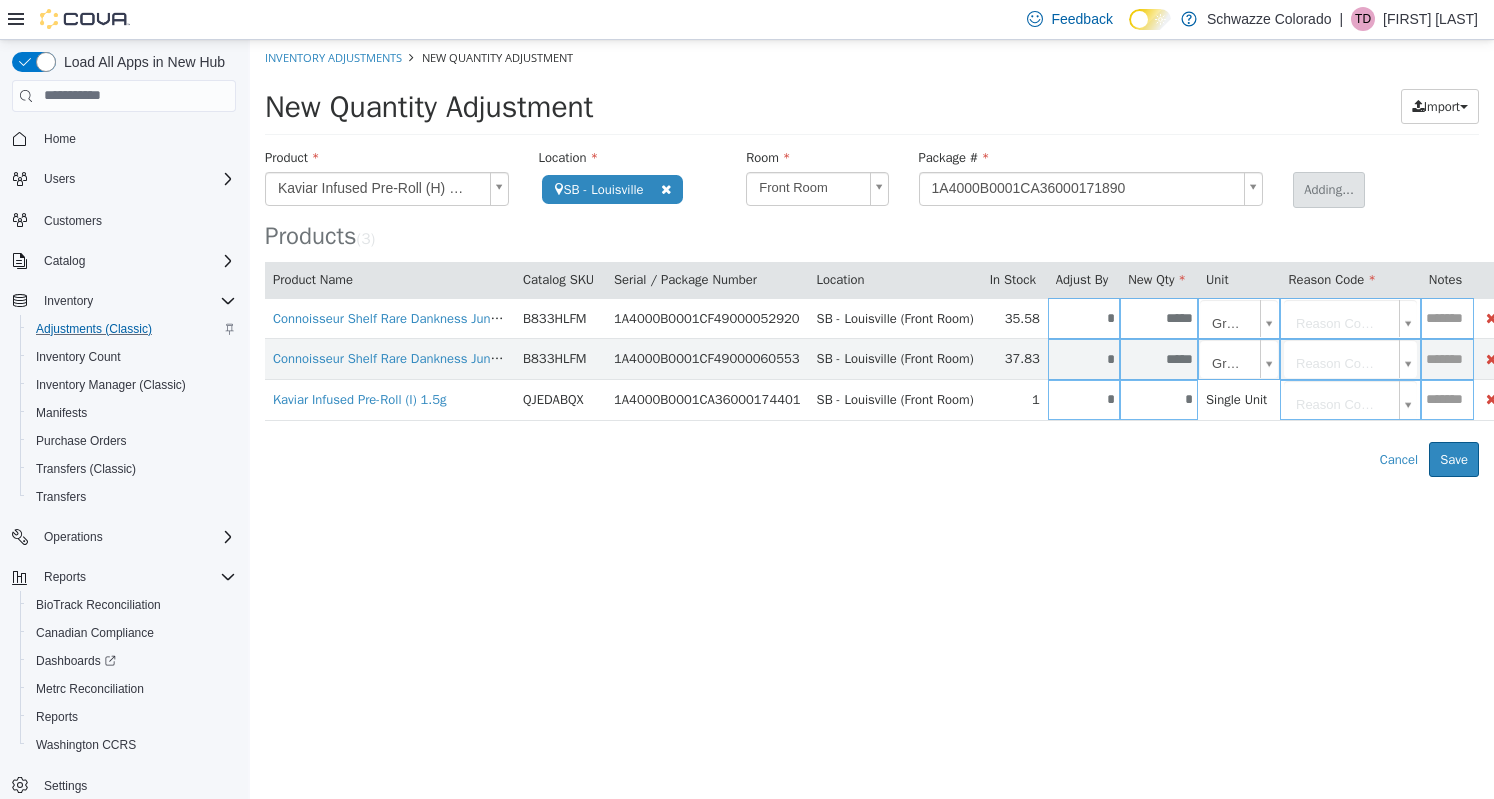 type 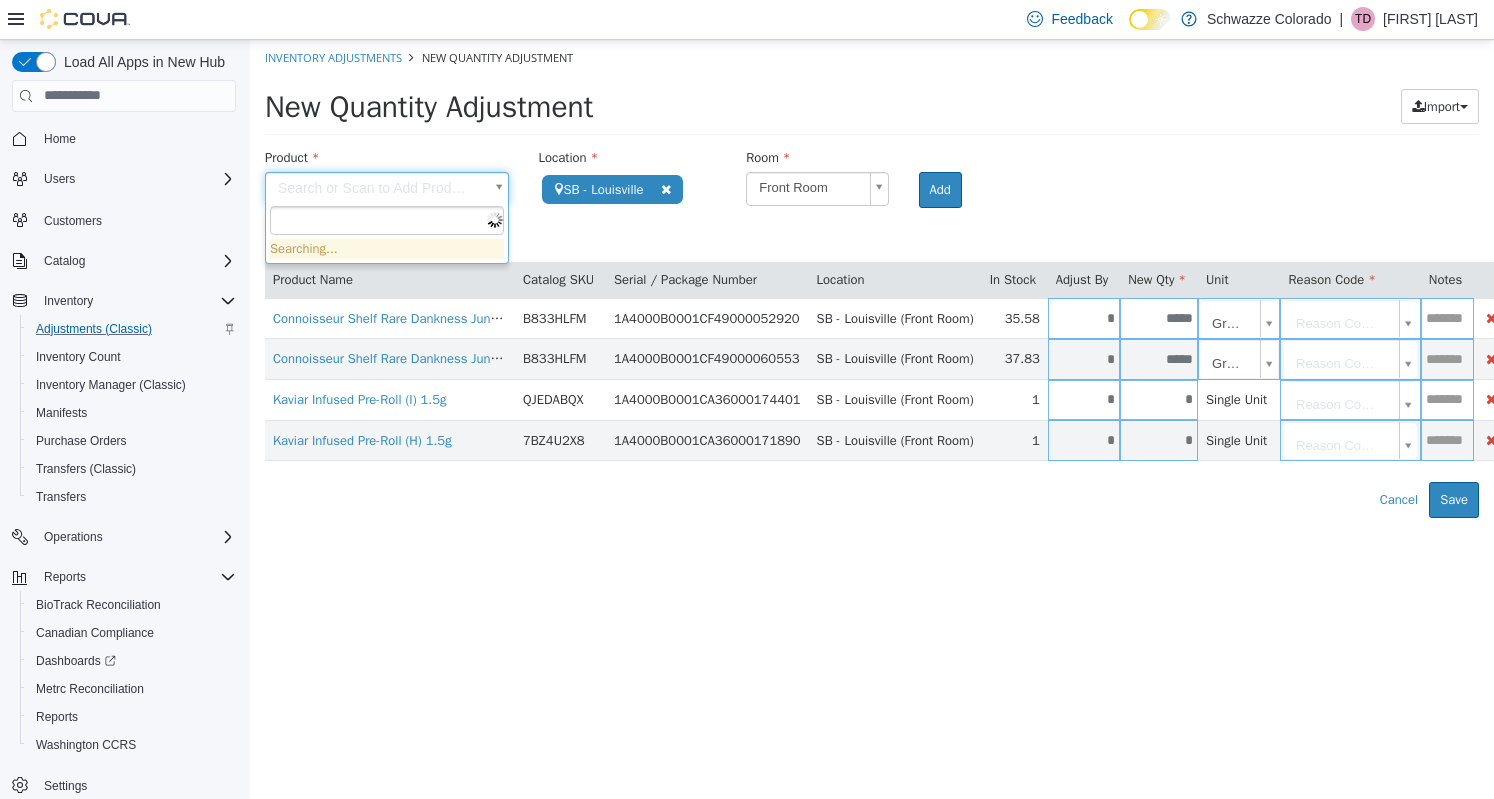 click on "**********" at bounding box center [872, 278] 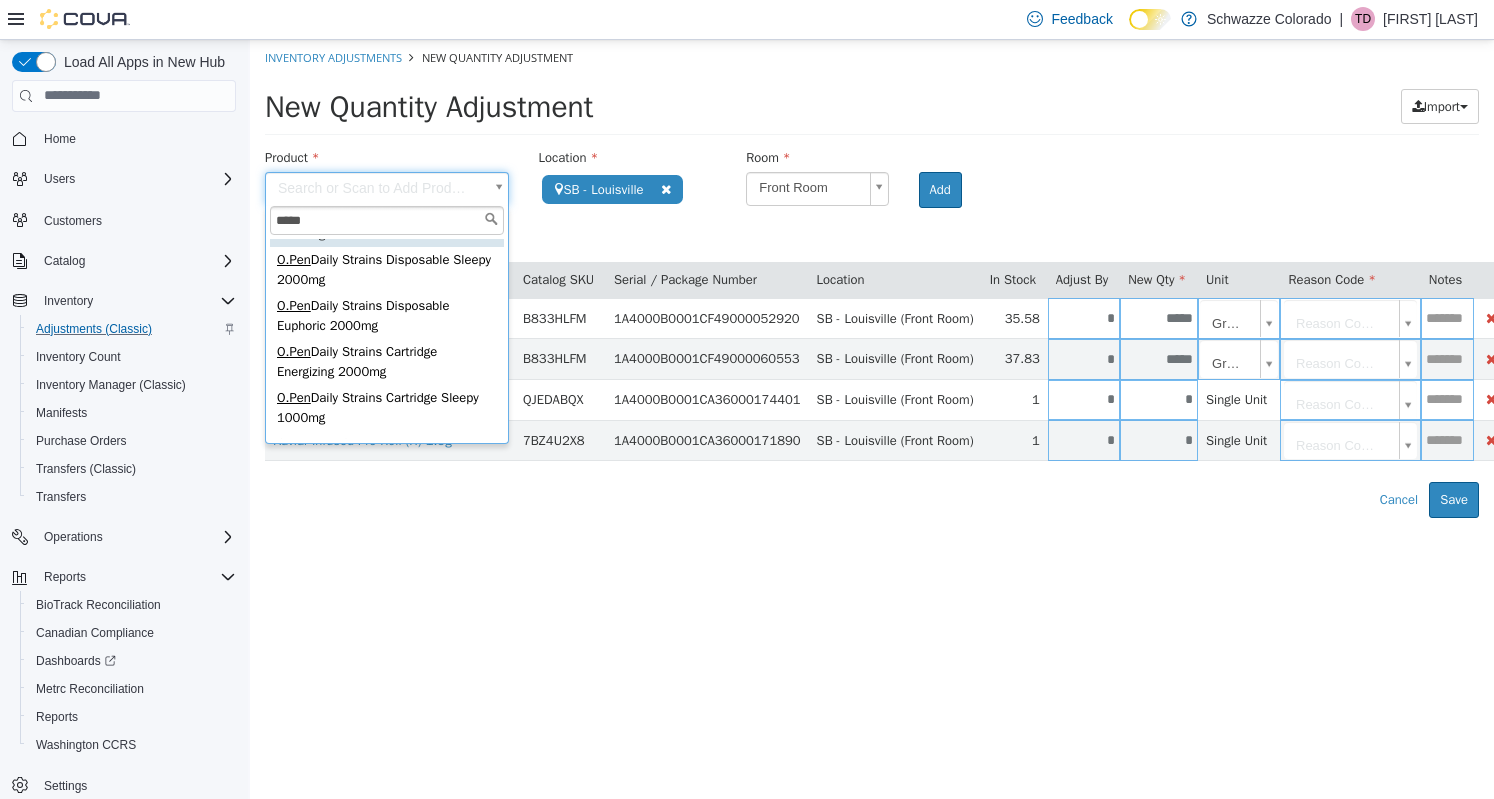 scroll, scrollTop: 139, scrollLeft: 0, axis: vertical 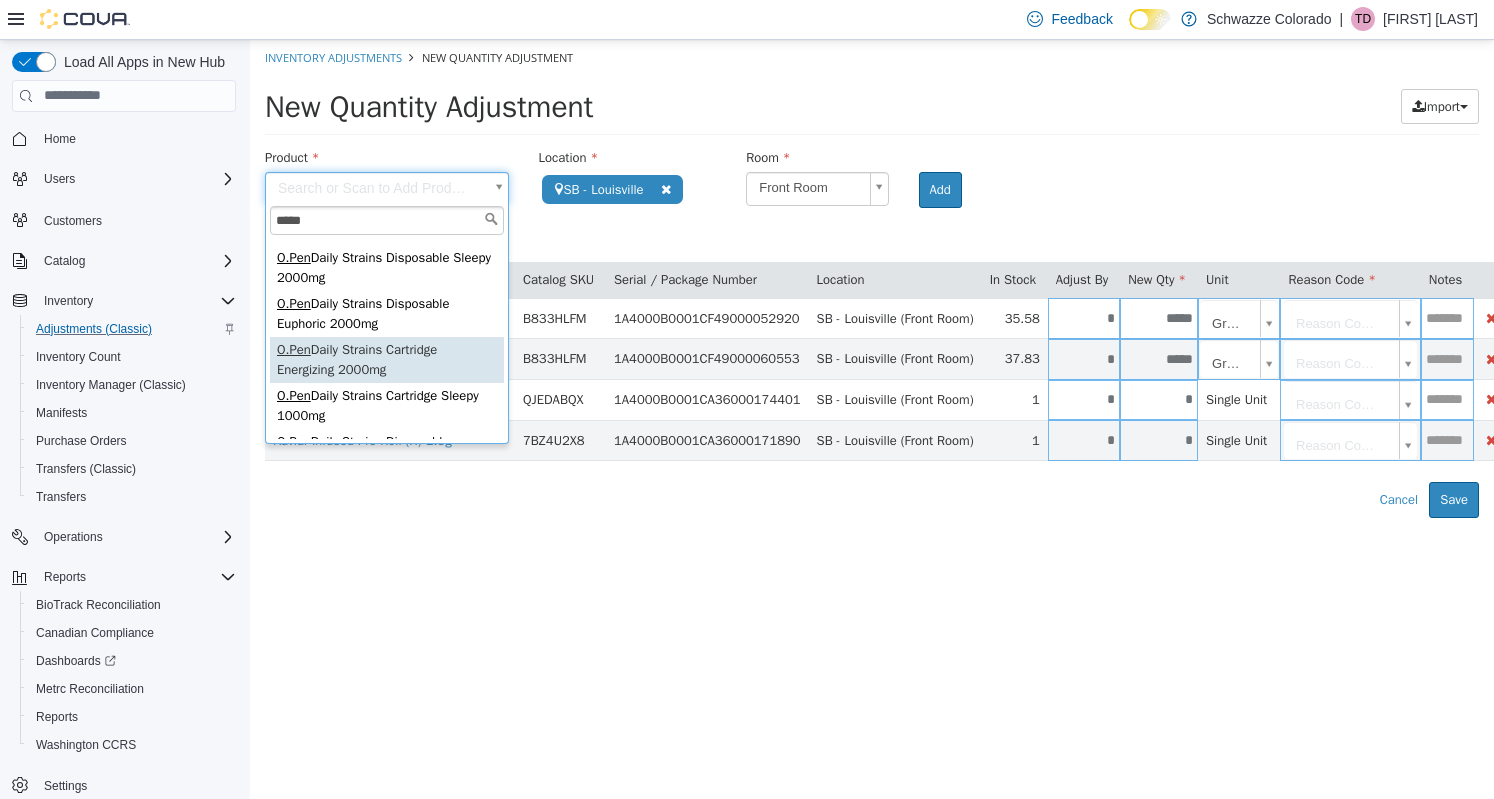 type on "*****" 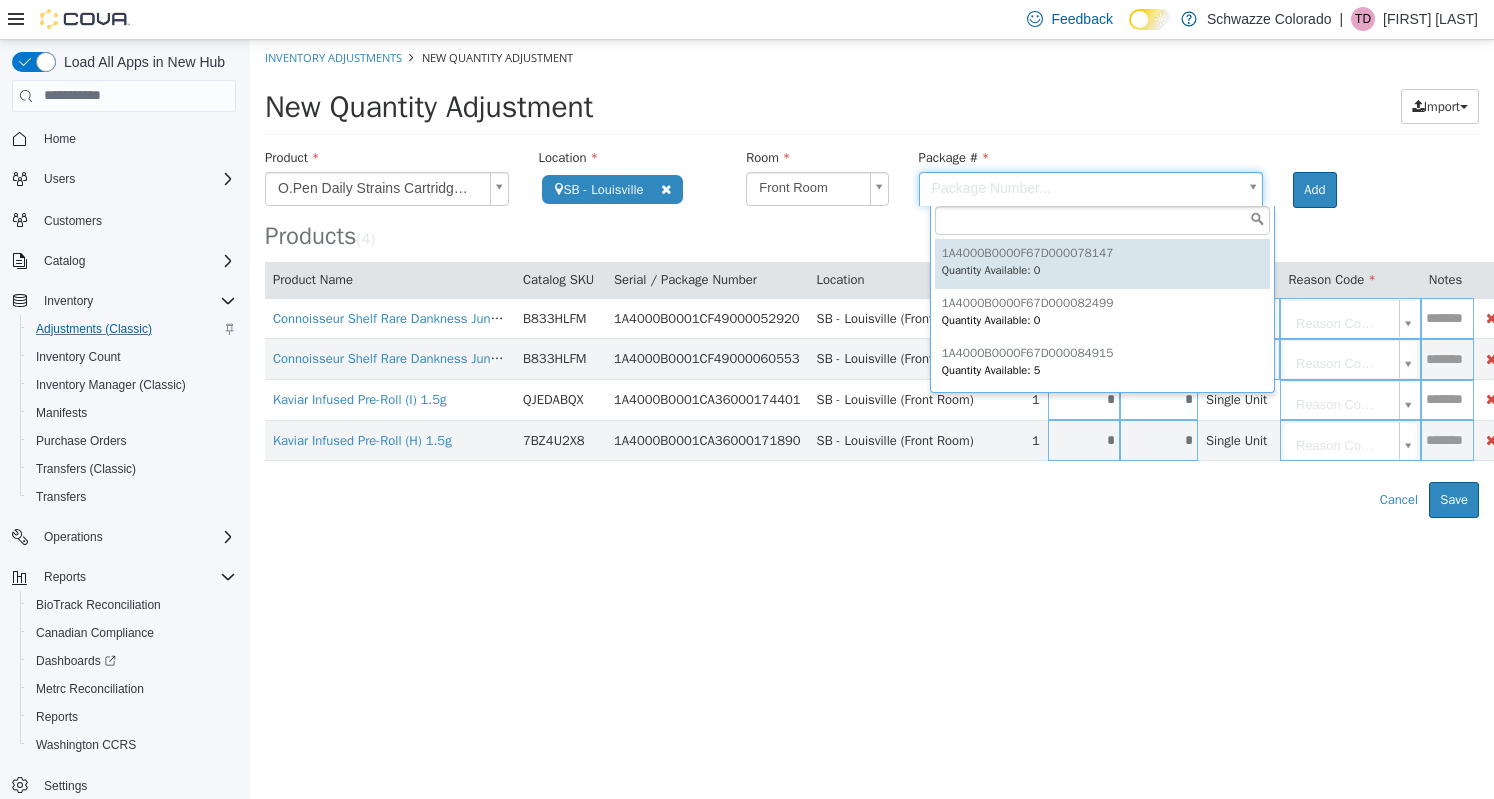 click on "**********" at bounding box center [872, 278] 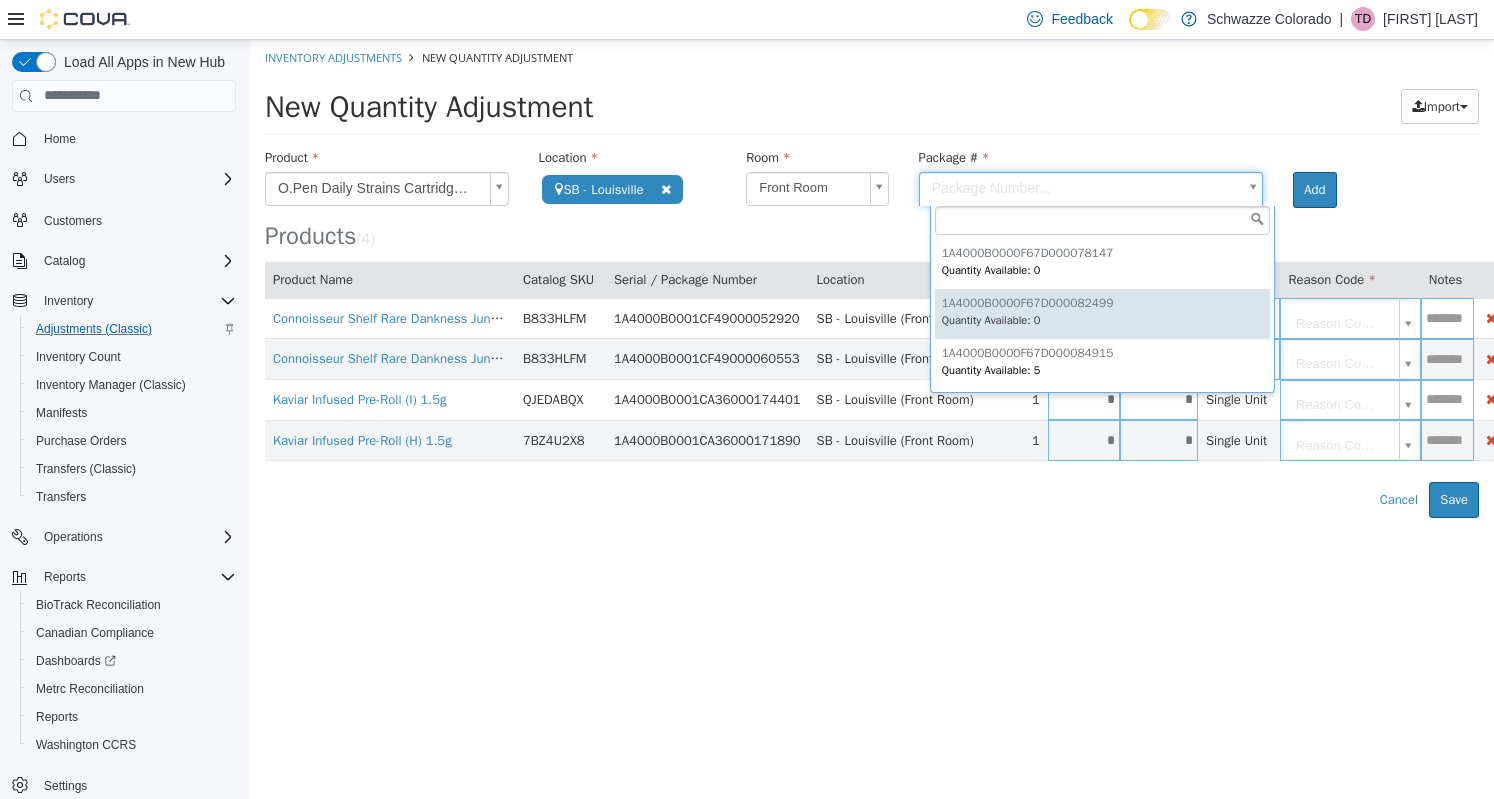 click on "**********" at bounding box center (872, 278) 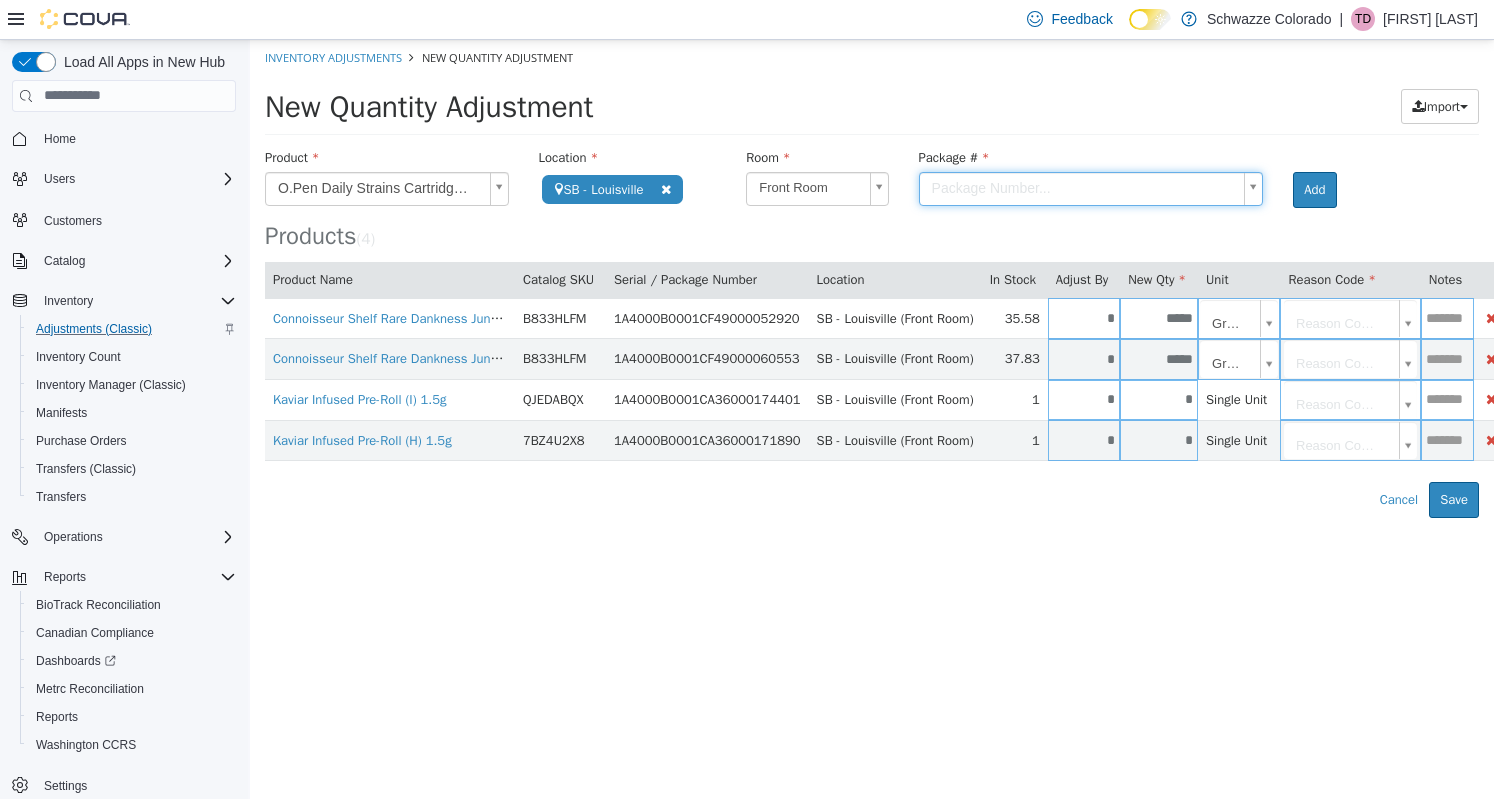 click on "**********" at bounding box center (872, 278) 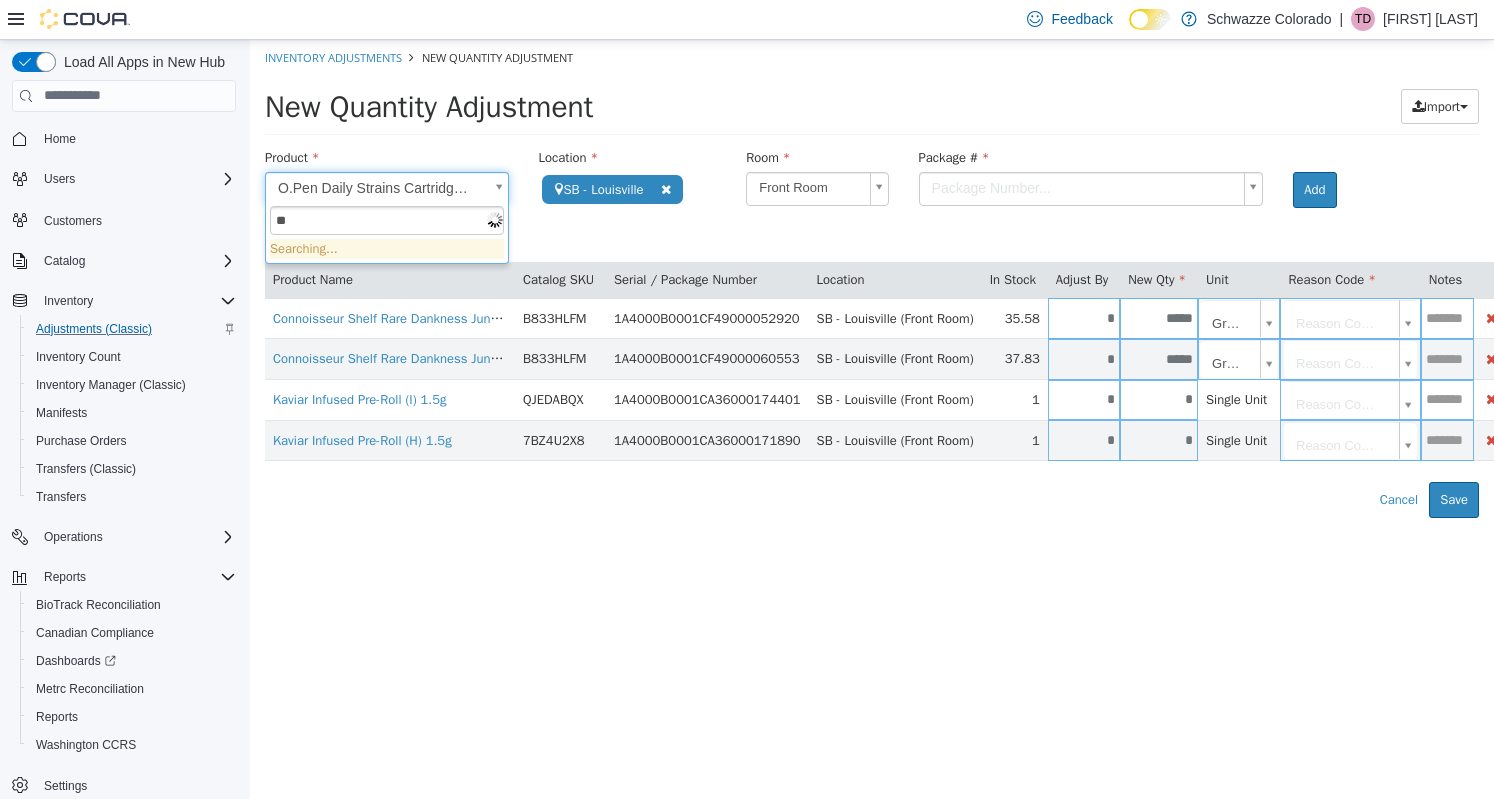 type on "*" 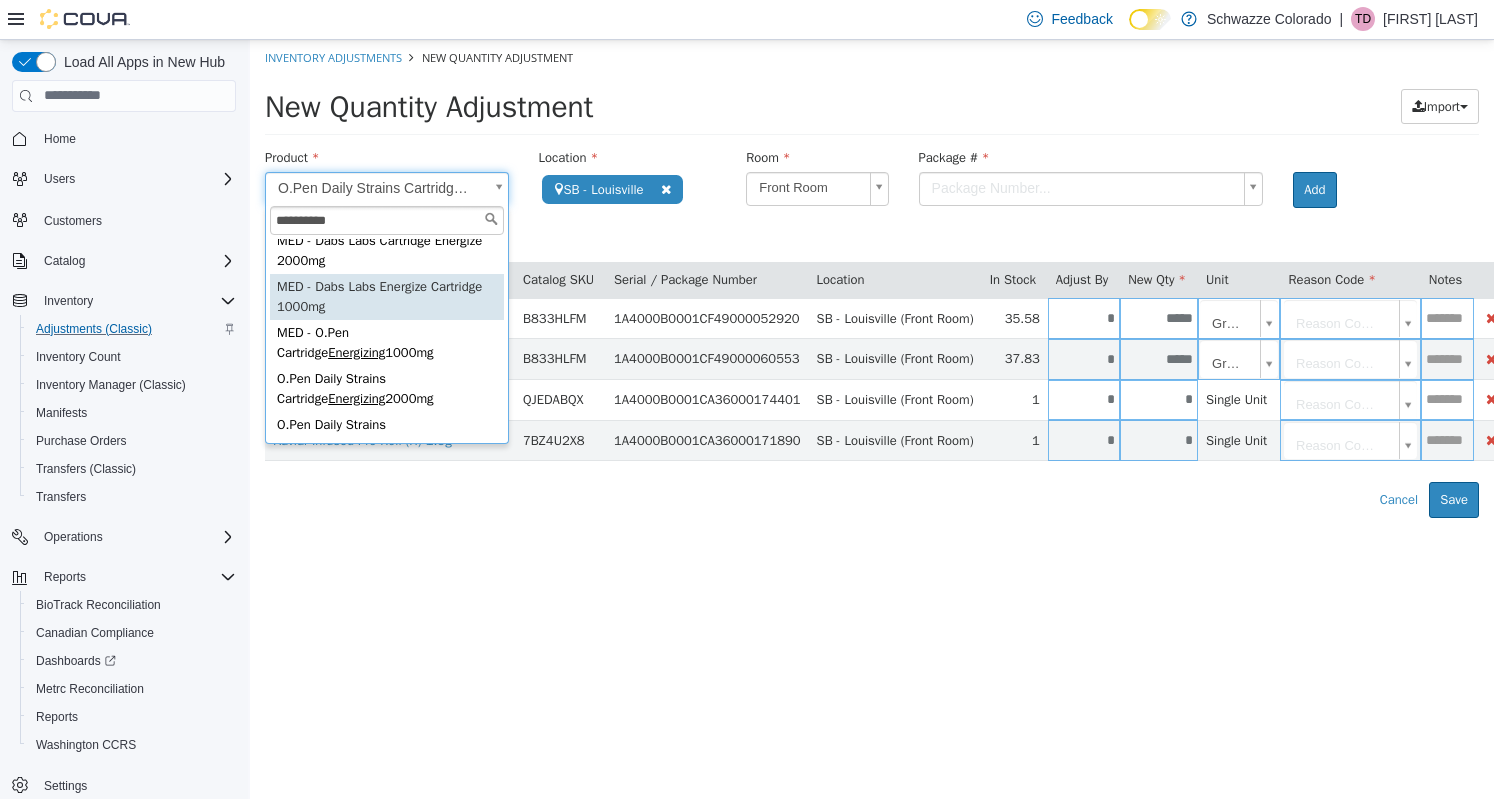 scroll, scrollTop: 12, scrollLeft: 0, axis: vertical 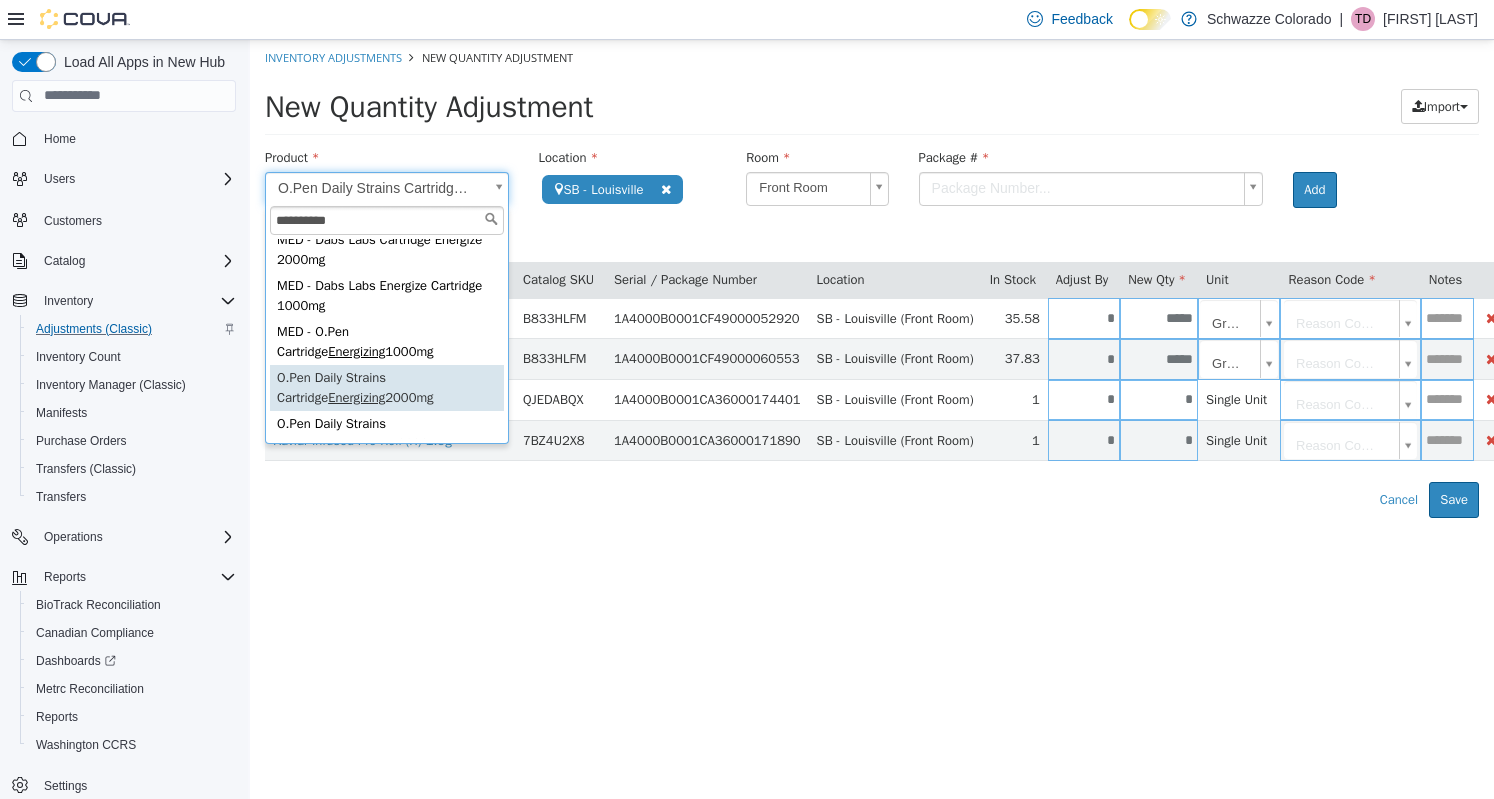 type on "**********" 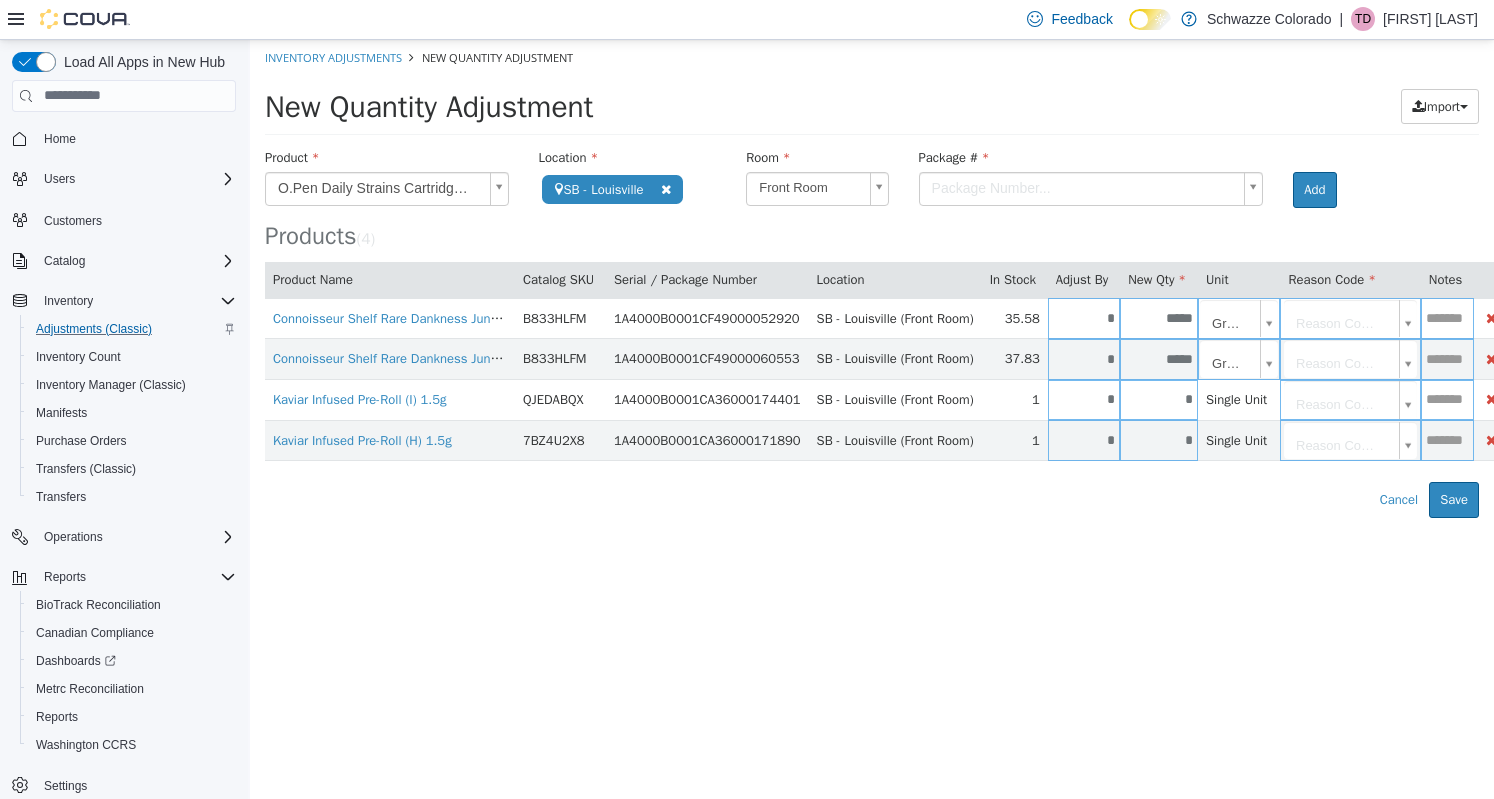 click on "**********" at bounding box center (872, 278) 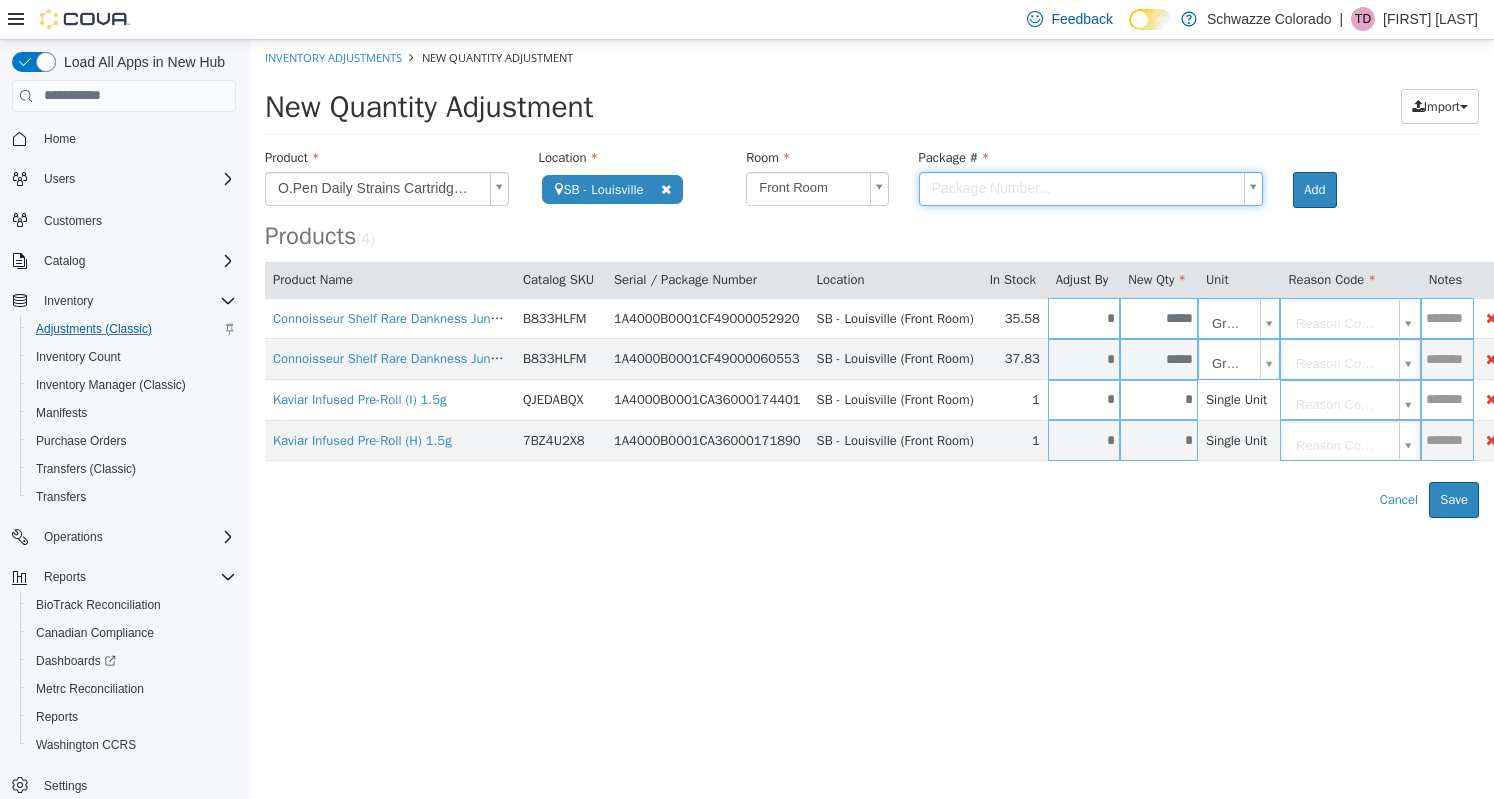 click on "**********" at bounding box center [872, 278] 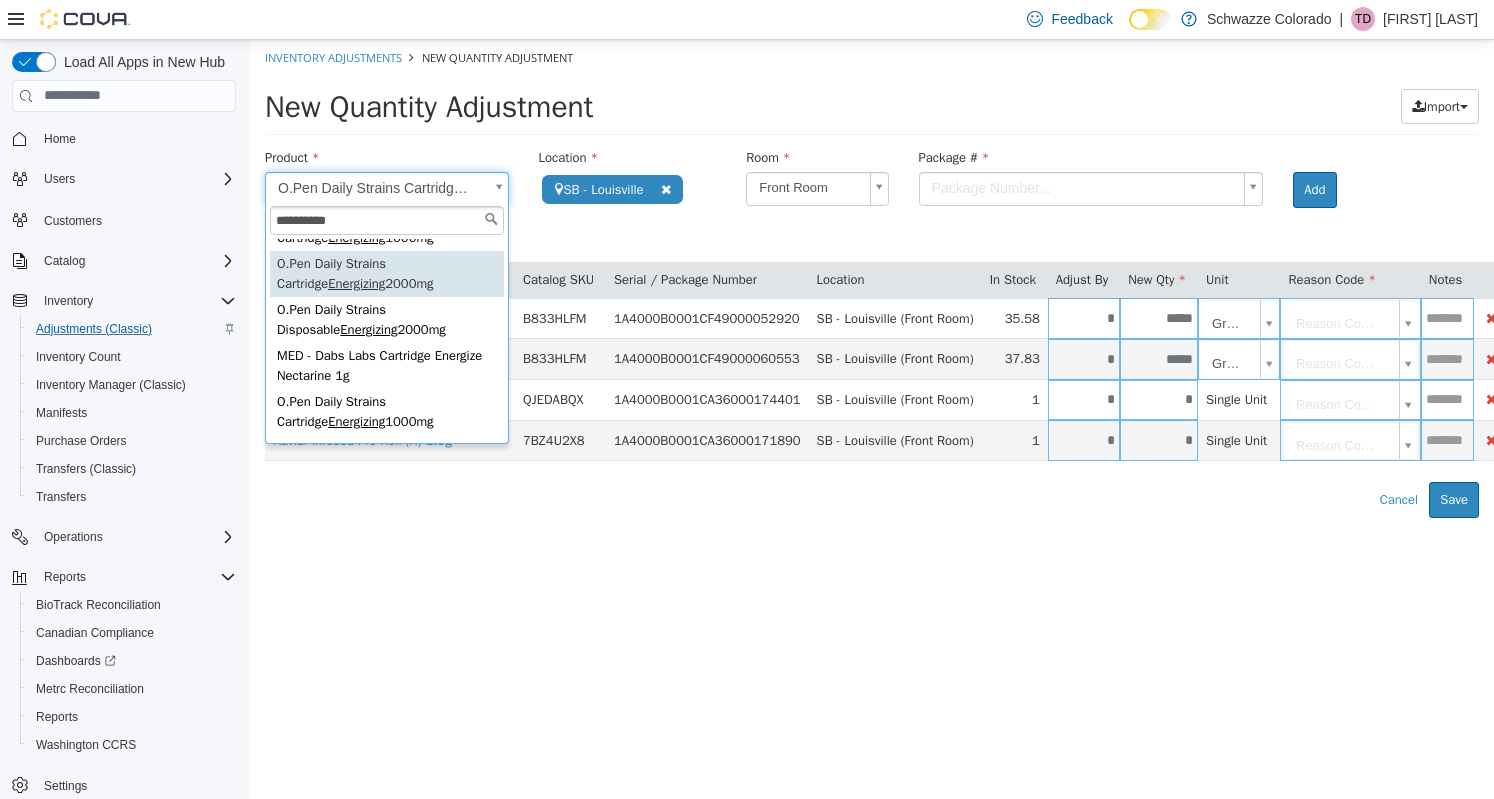 scroll, scrollTop: 127, scrollLeft: 0, axis: vertical 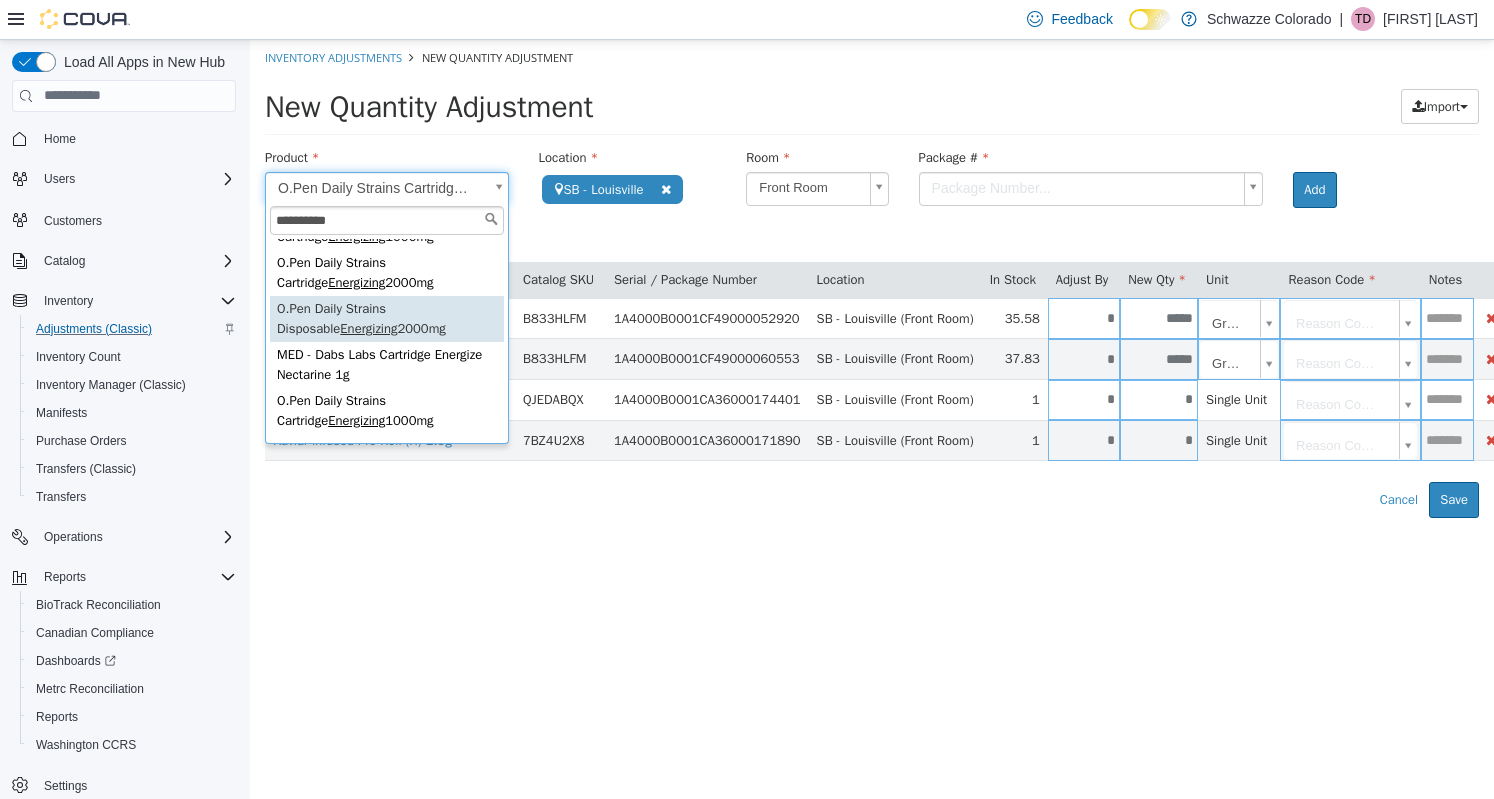type on "**********" 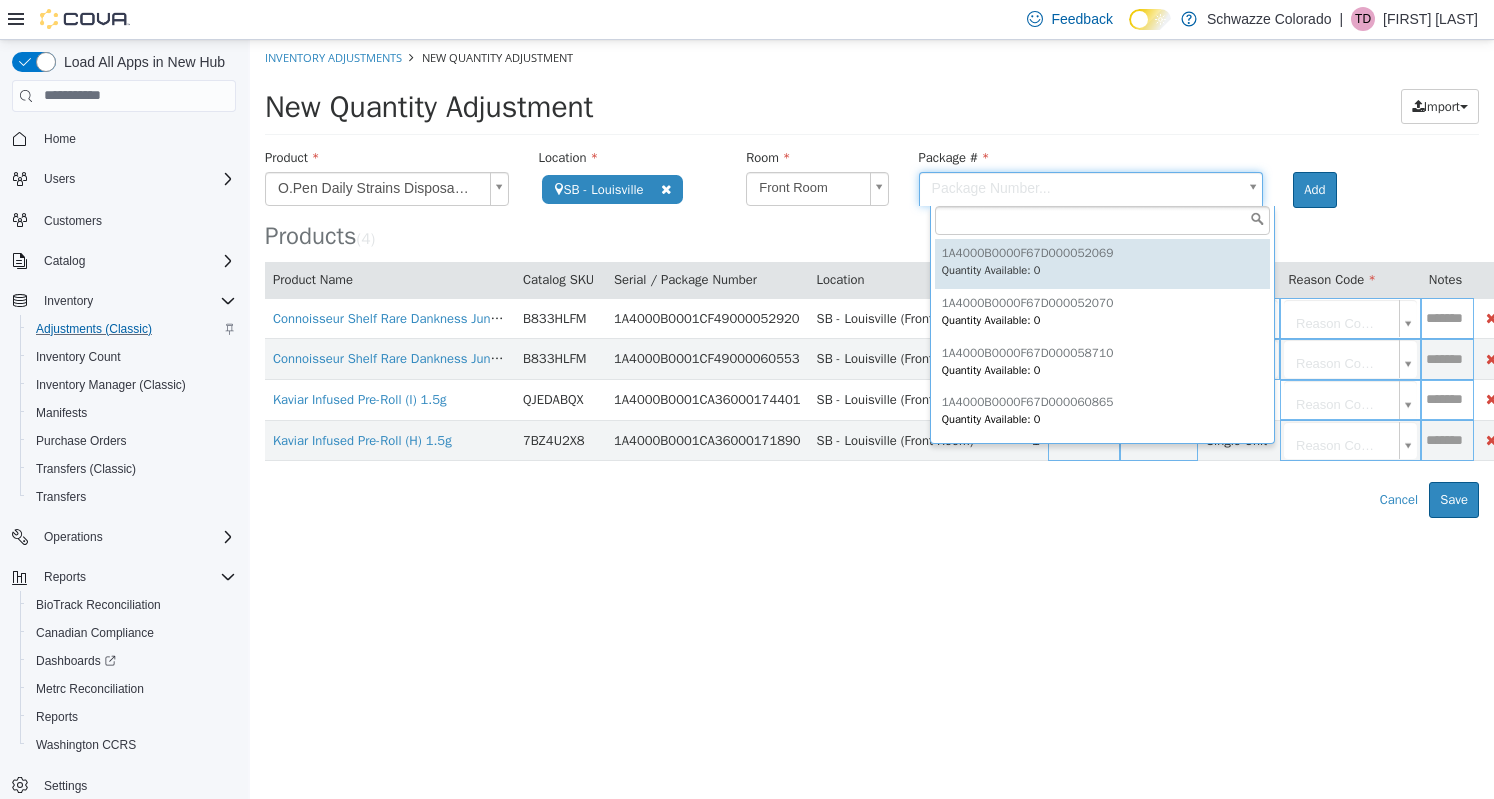 click on "**********" at bounding box center (872, 278) 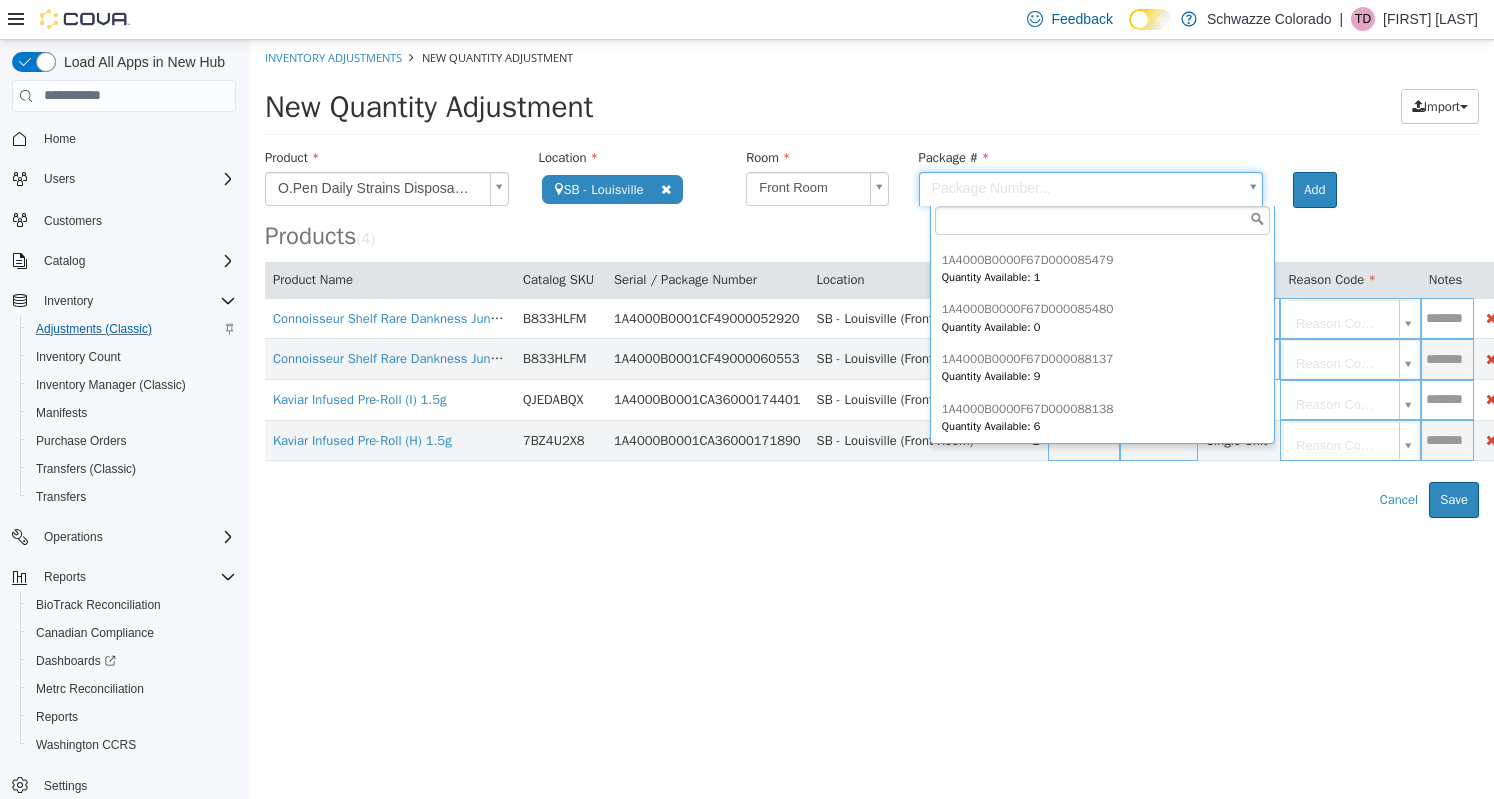 scroll, scrollTop: 1188, scrollLeft: 0, axis: vertical 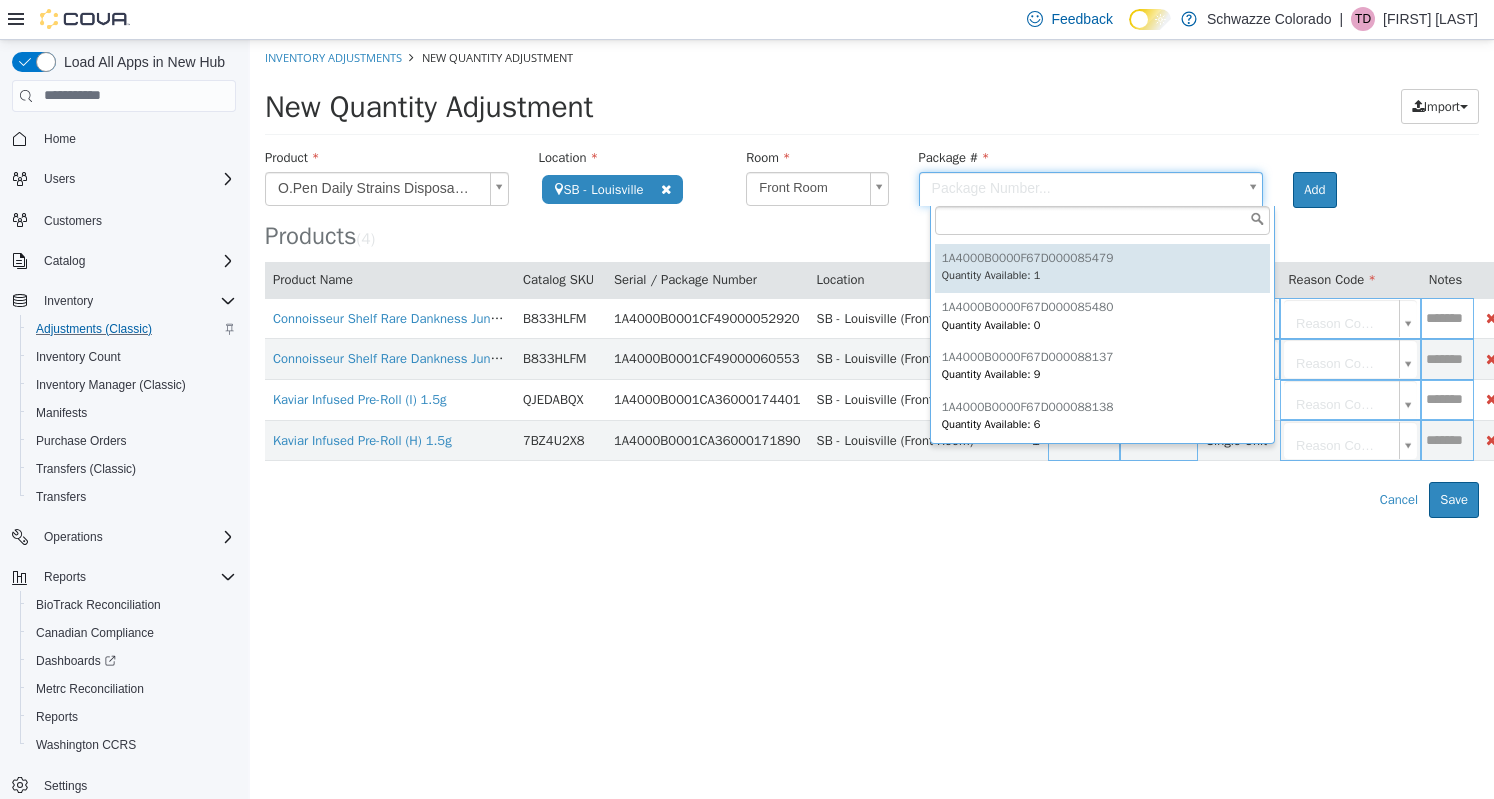 type on "**********" 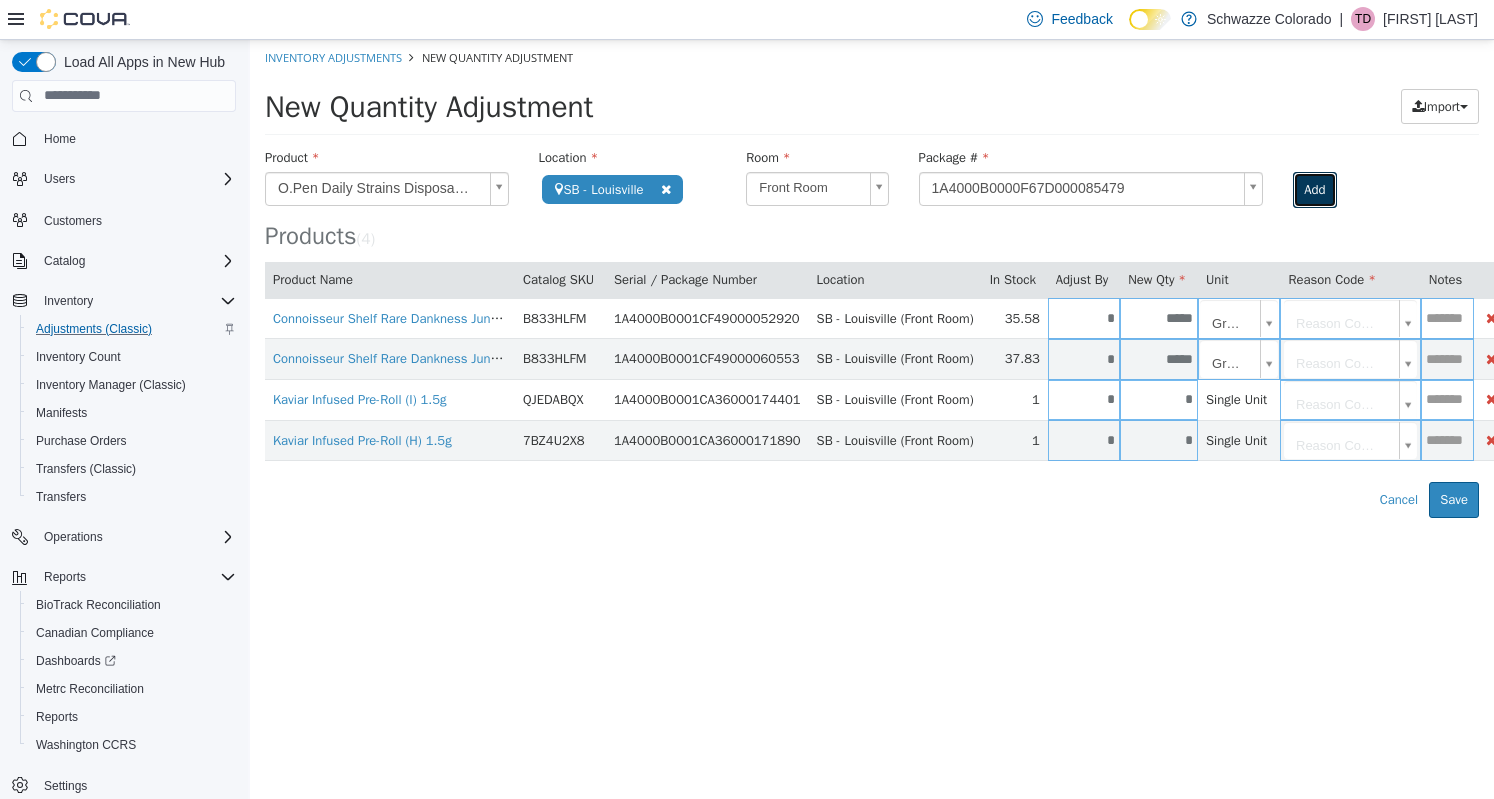 click on "Add" at bounding box center (1314, 189) 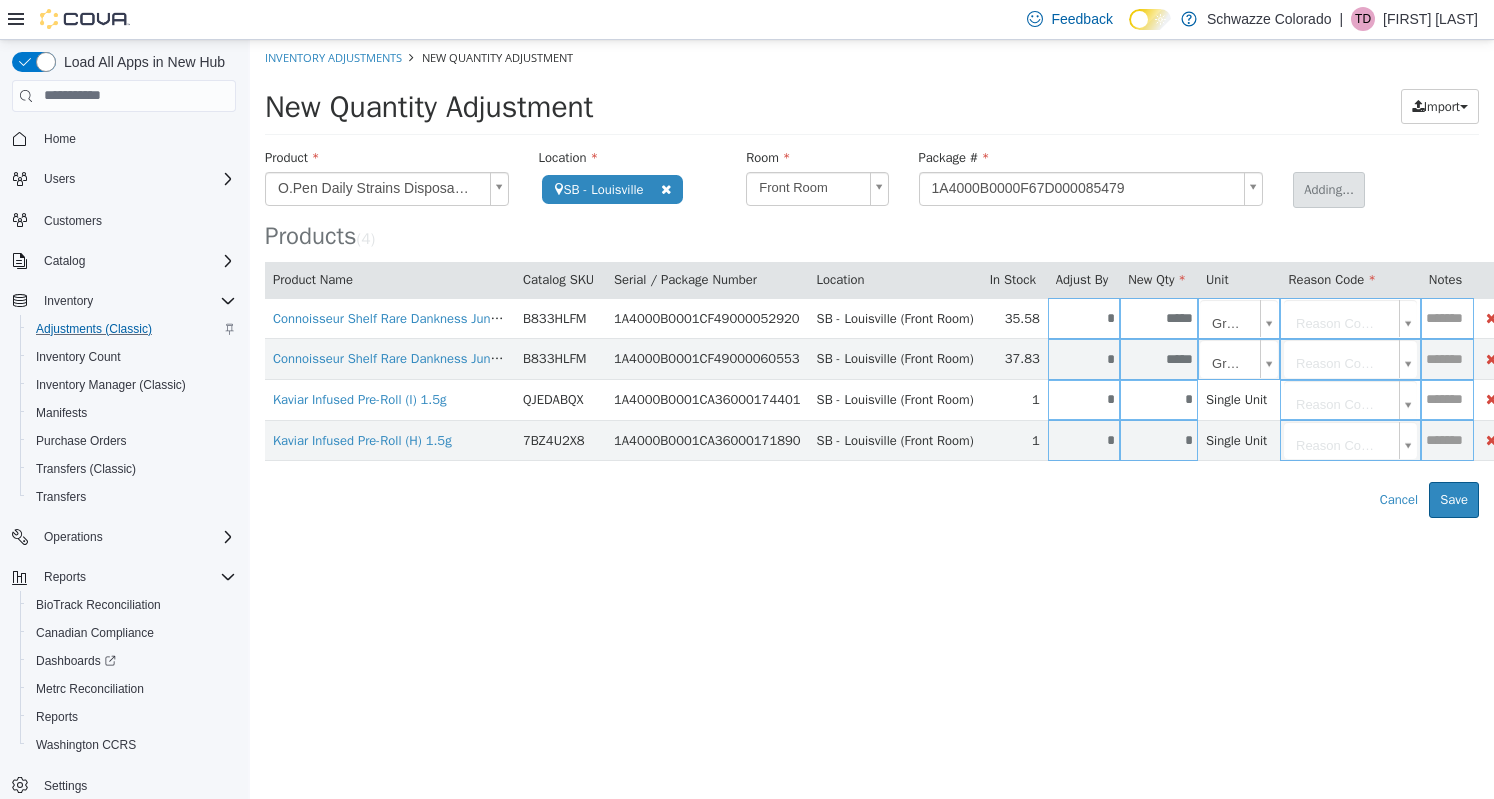 type 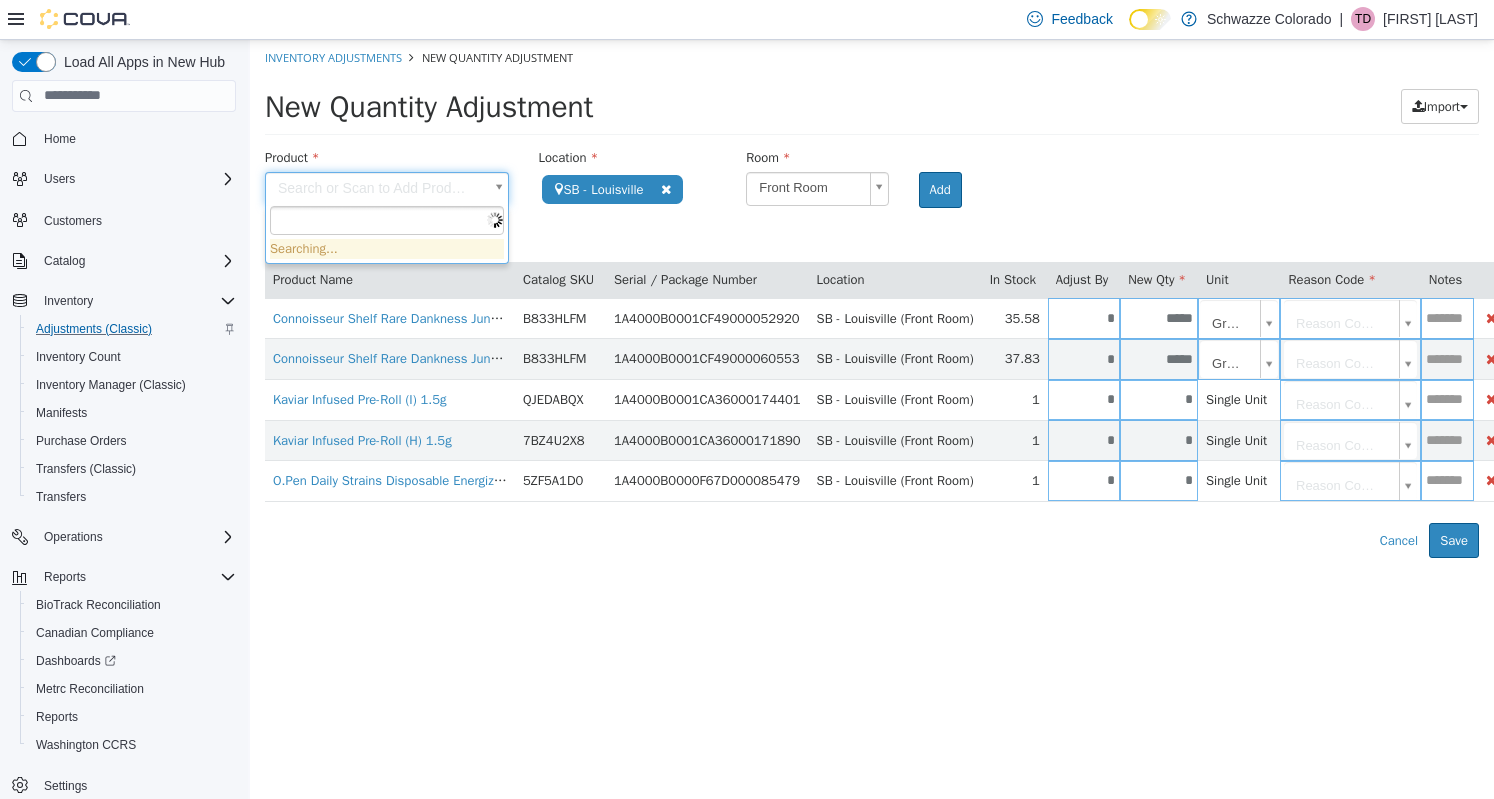 click on "**********" at bounding box center [872, 298] 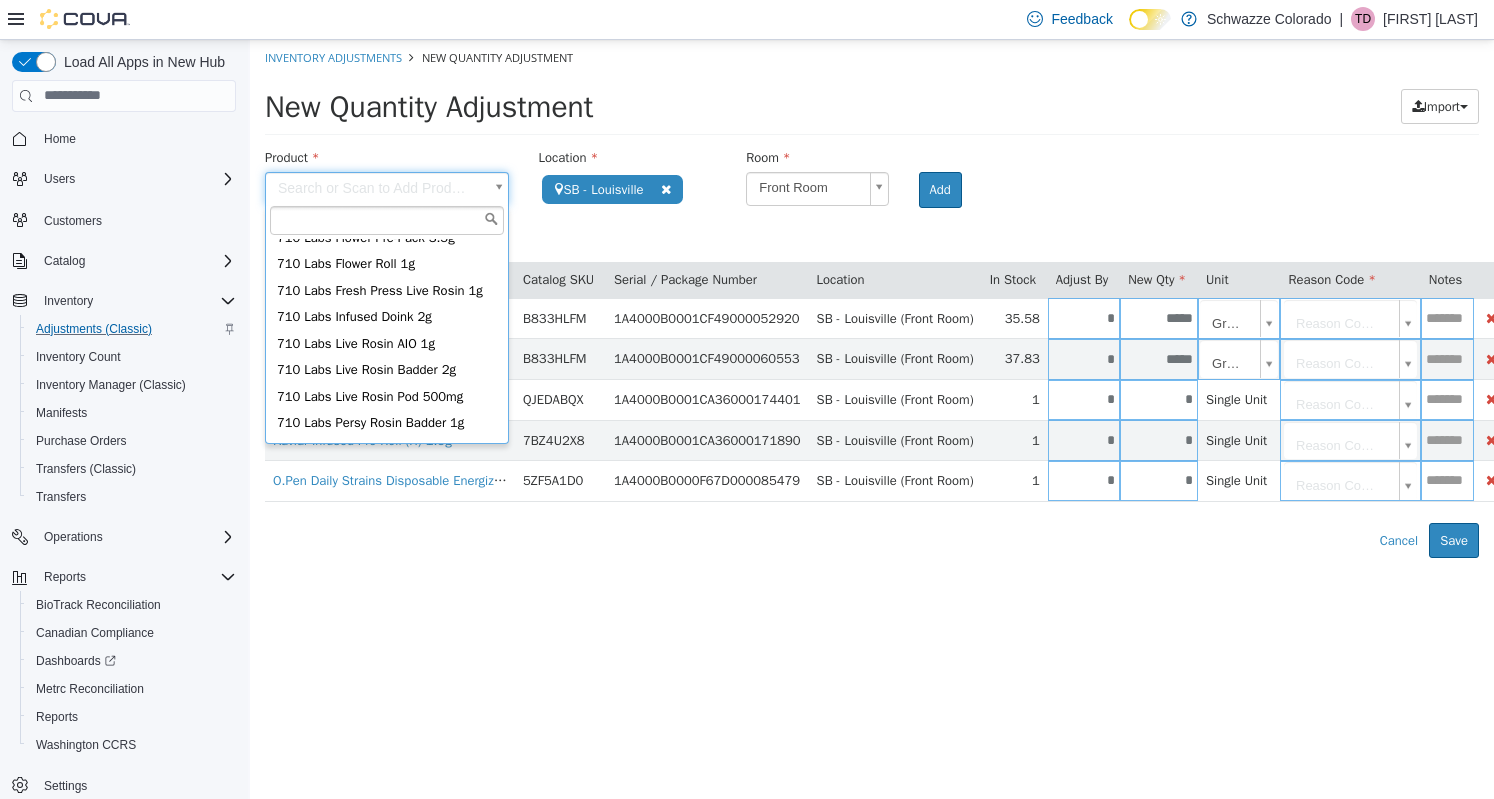 scroll, scrollTop: 349, scrollLeft: 0, axis: vertical 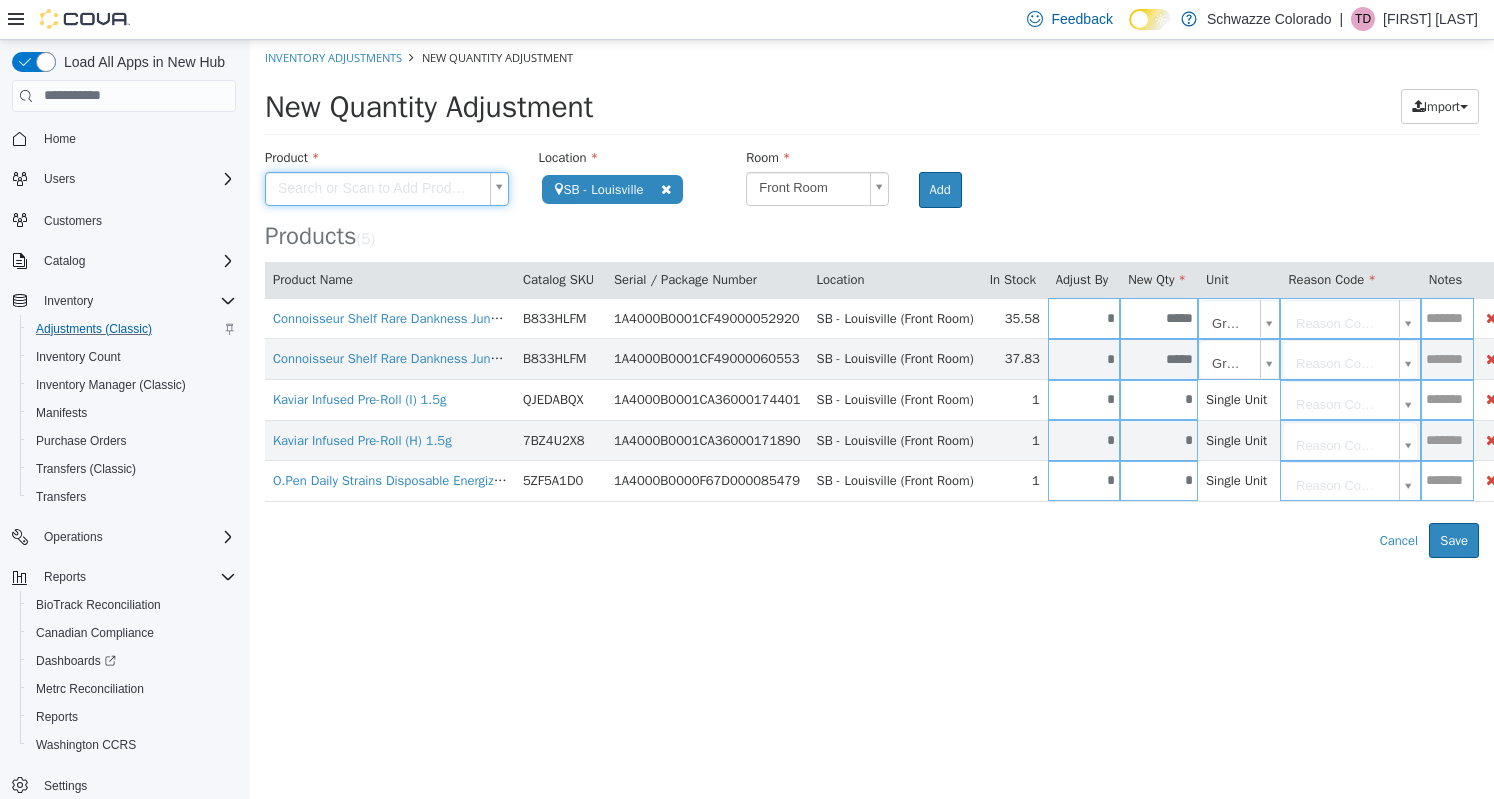 click on "**********" at bounding box center [872, 298] 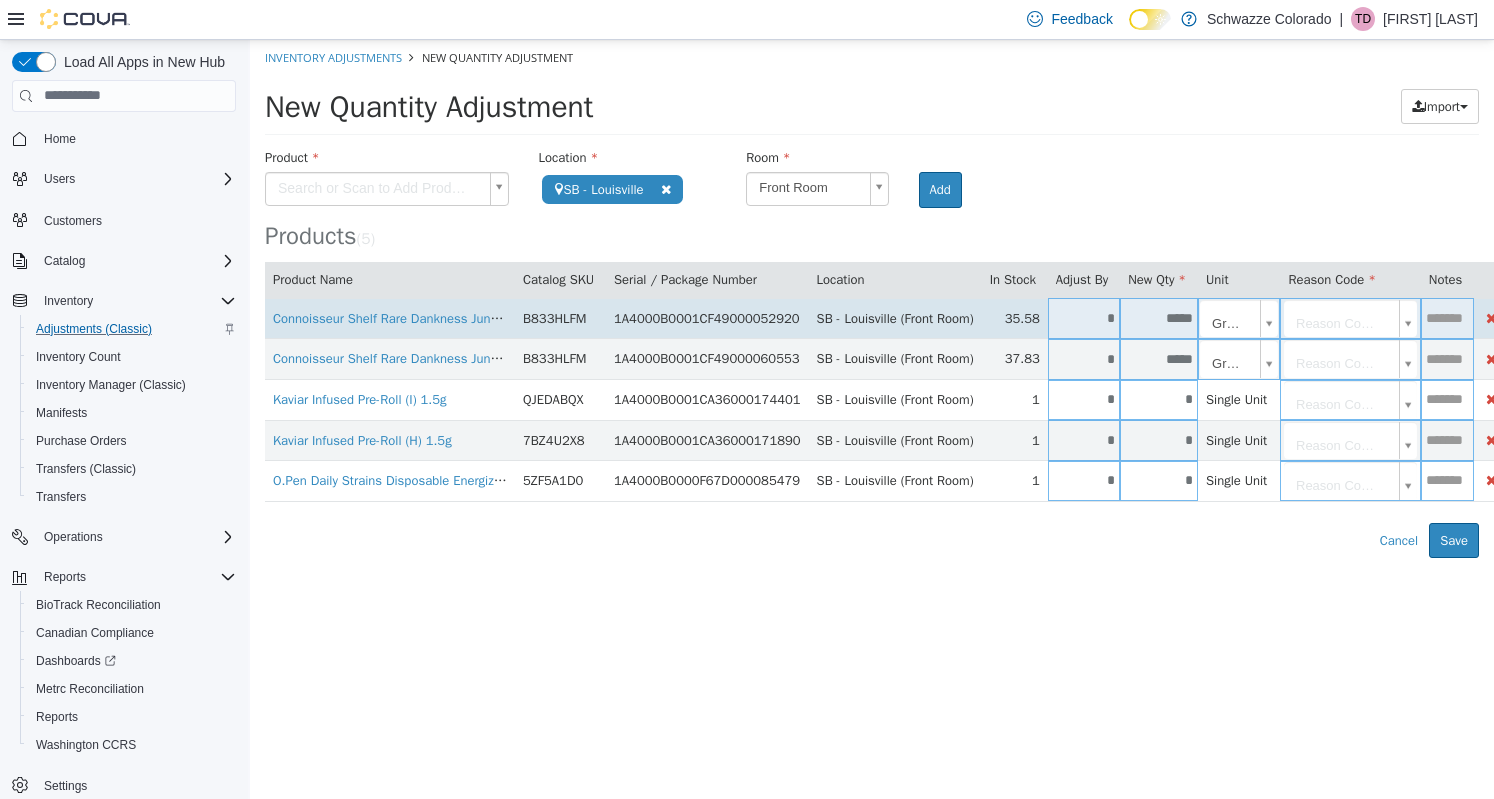 click on "*****" at bounding box center (1159, 317) 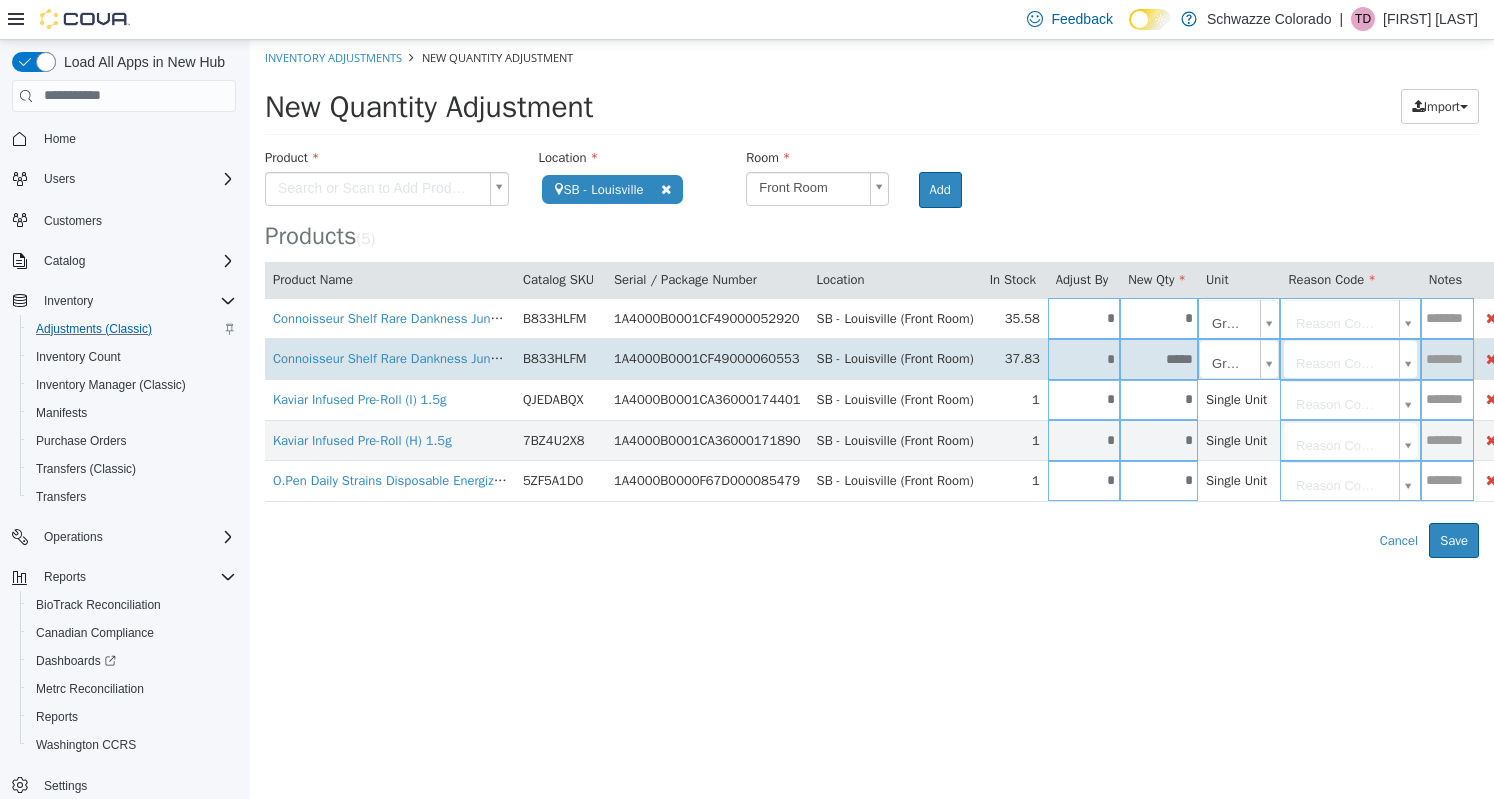 type on "*" 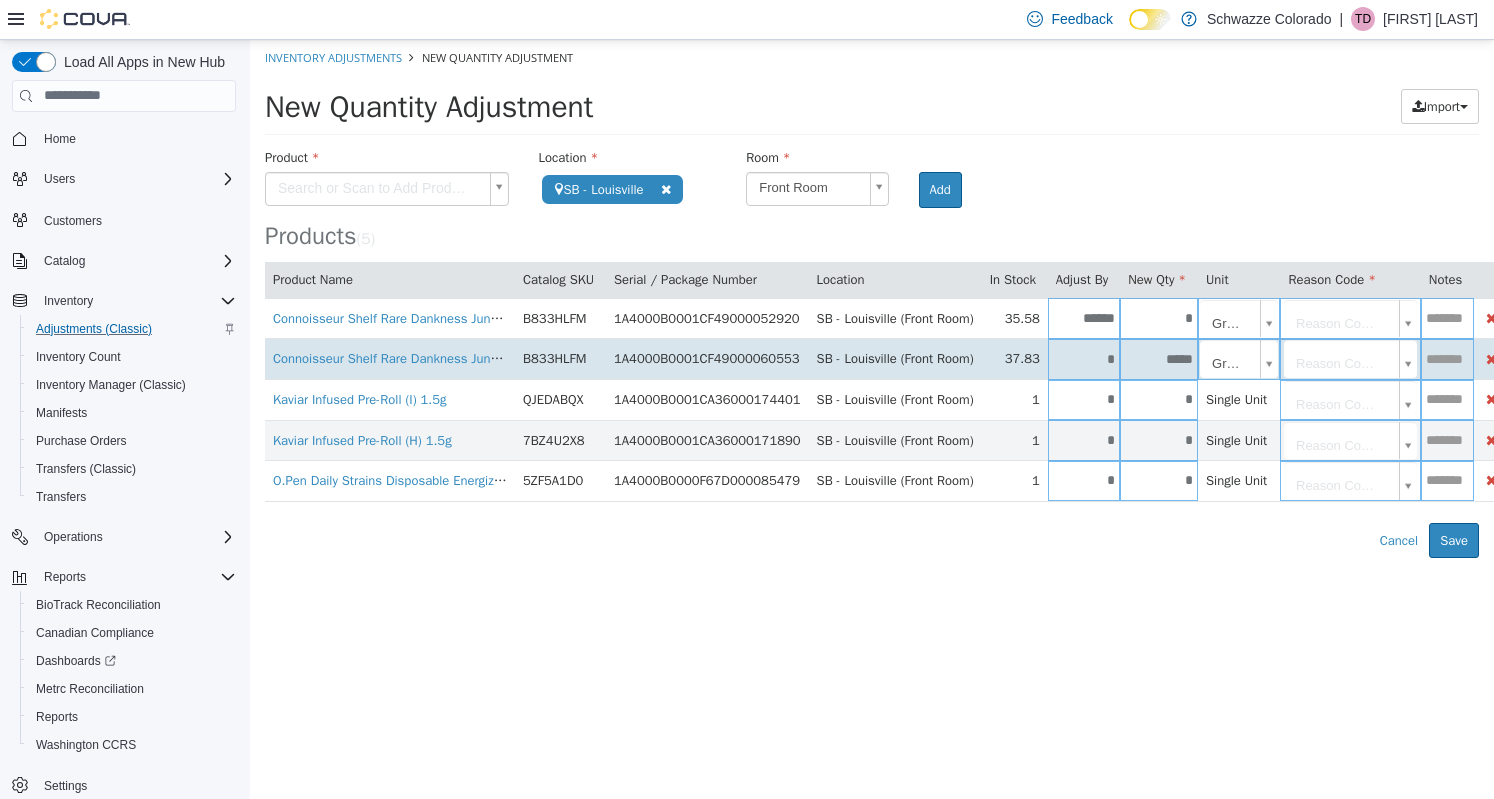 click on "*****" at bounding box center [1159, 358] 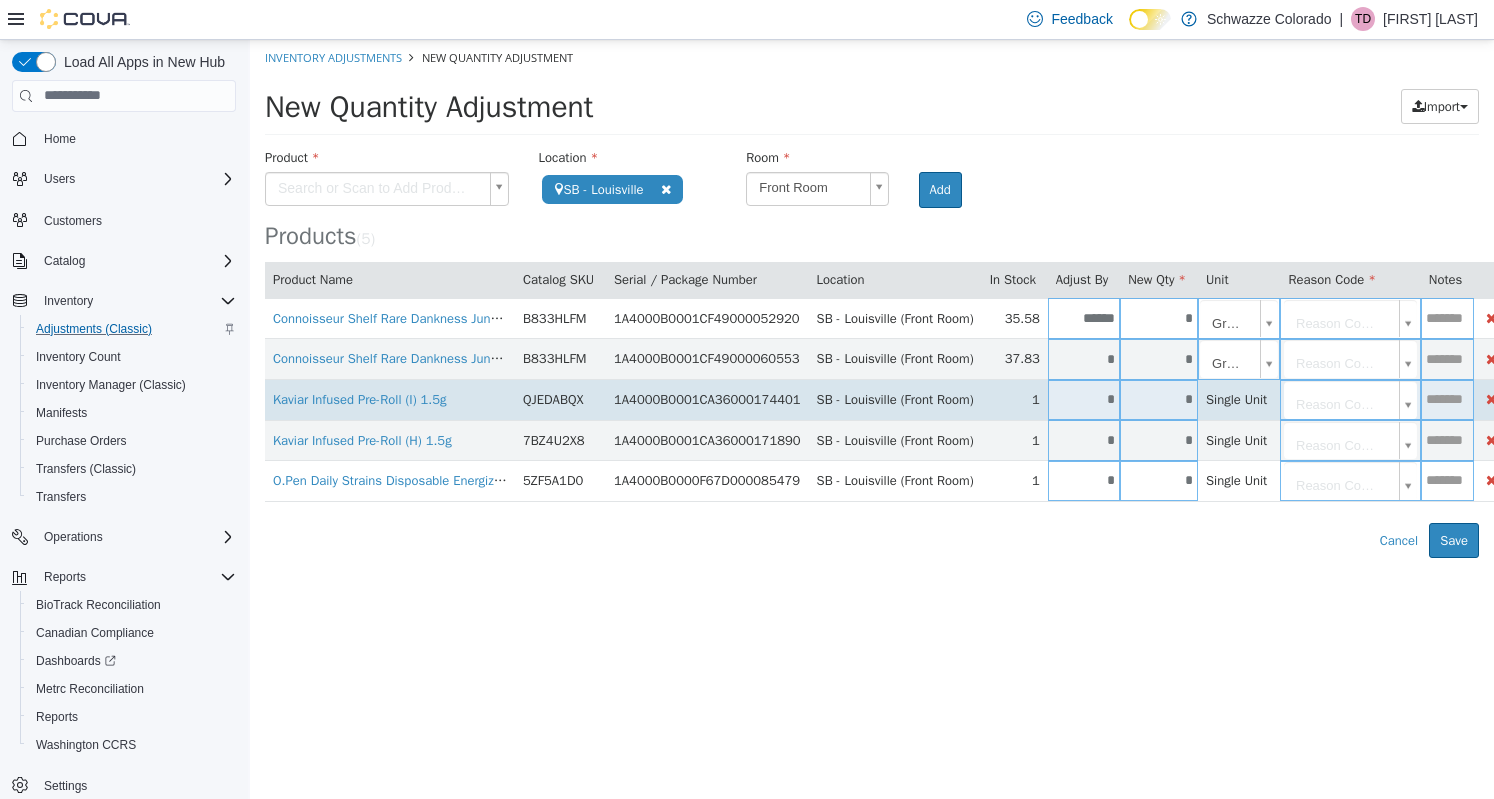 type on "*" 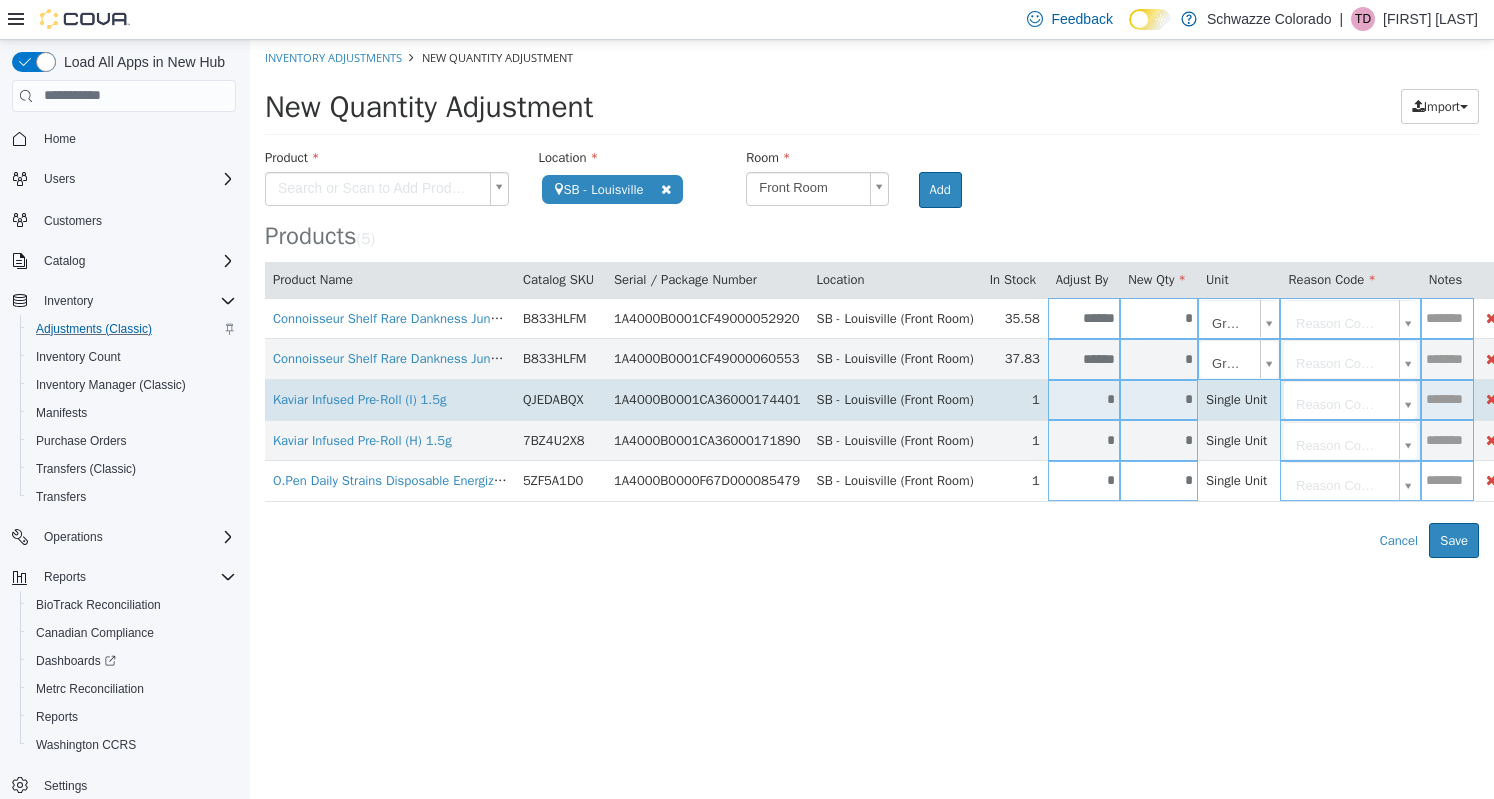 click on "*" at bounding box center [1159, 398] 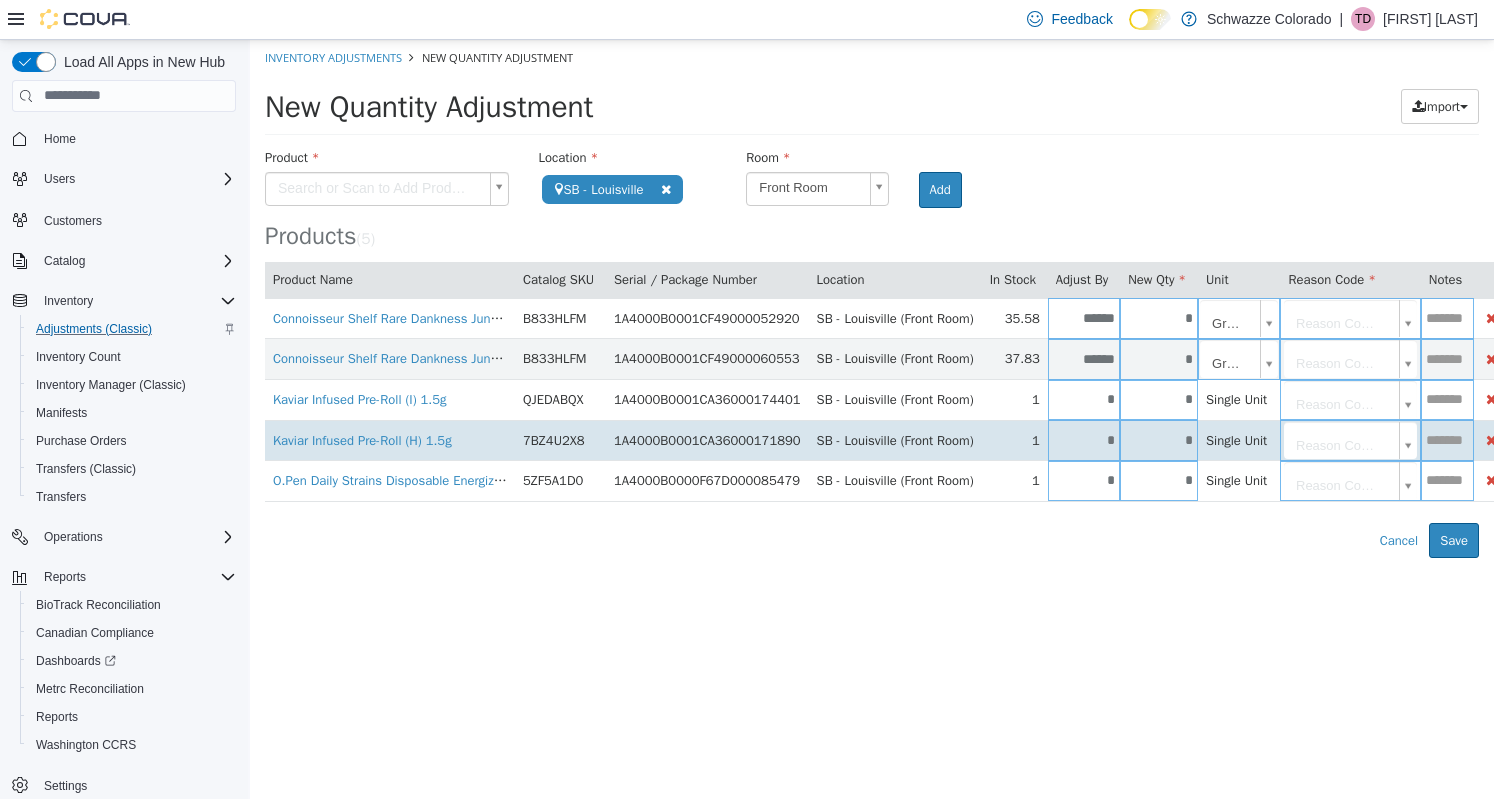 type on "*" 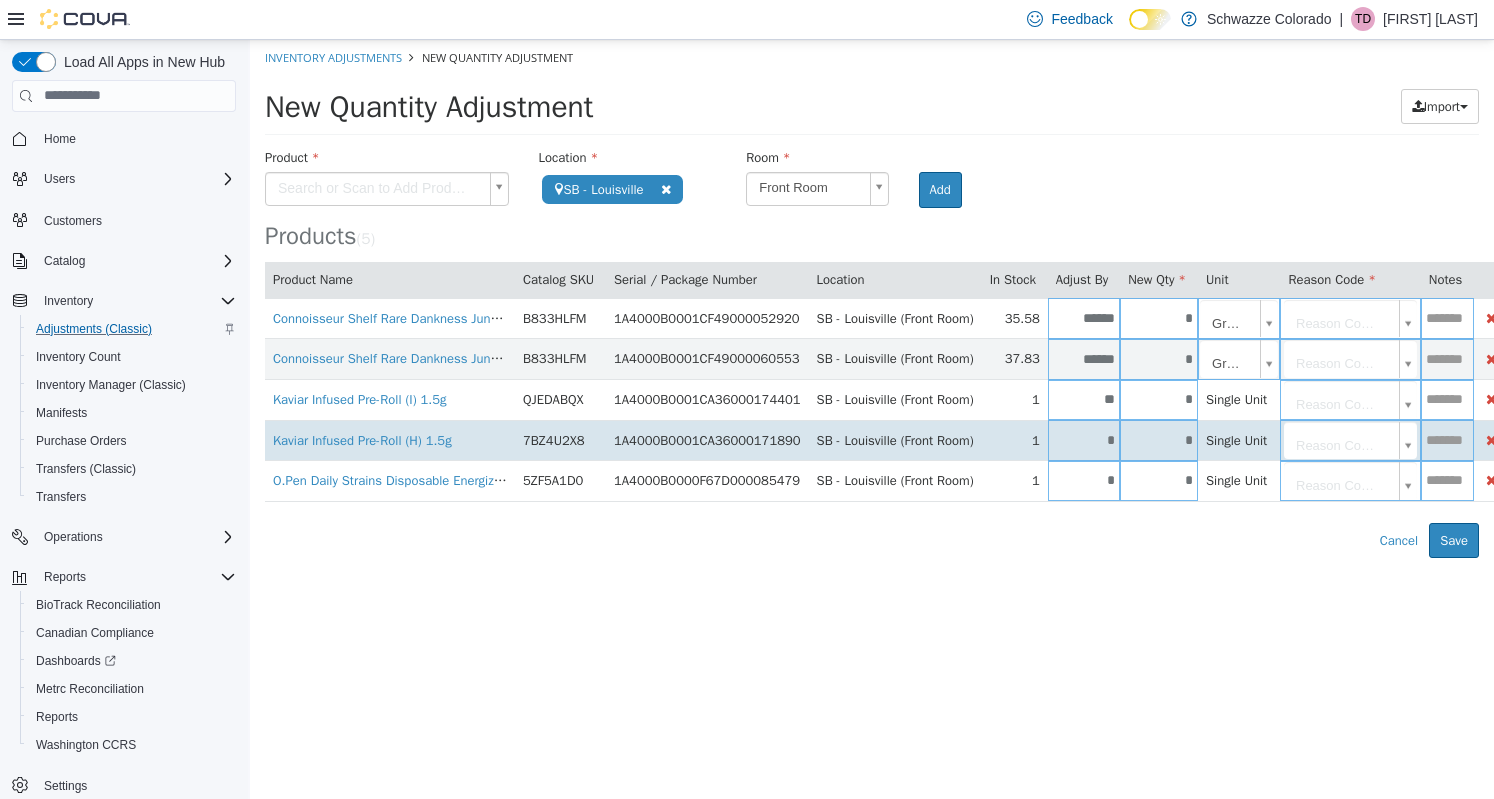 click on "*" at bounding box center (1159, 439) 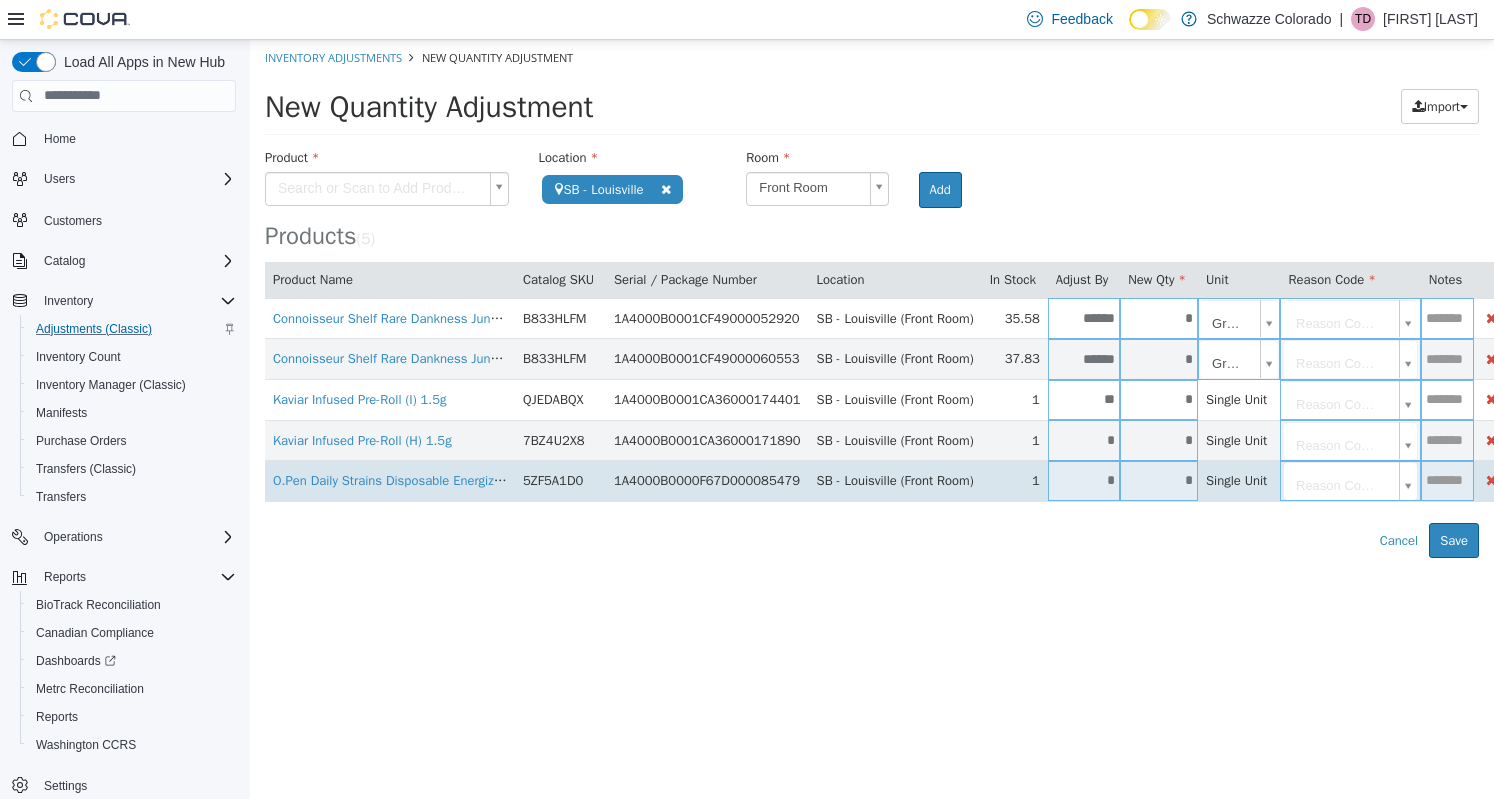 type on "*" 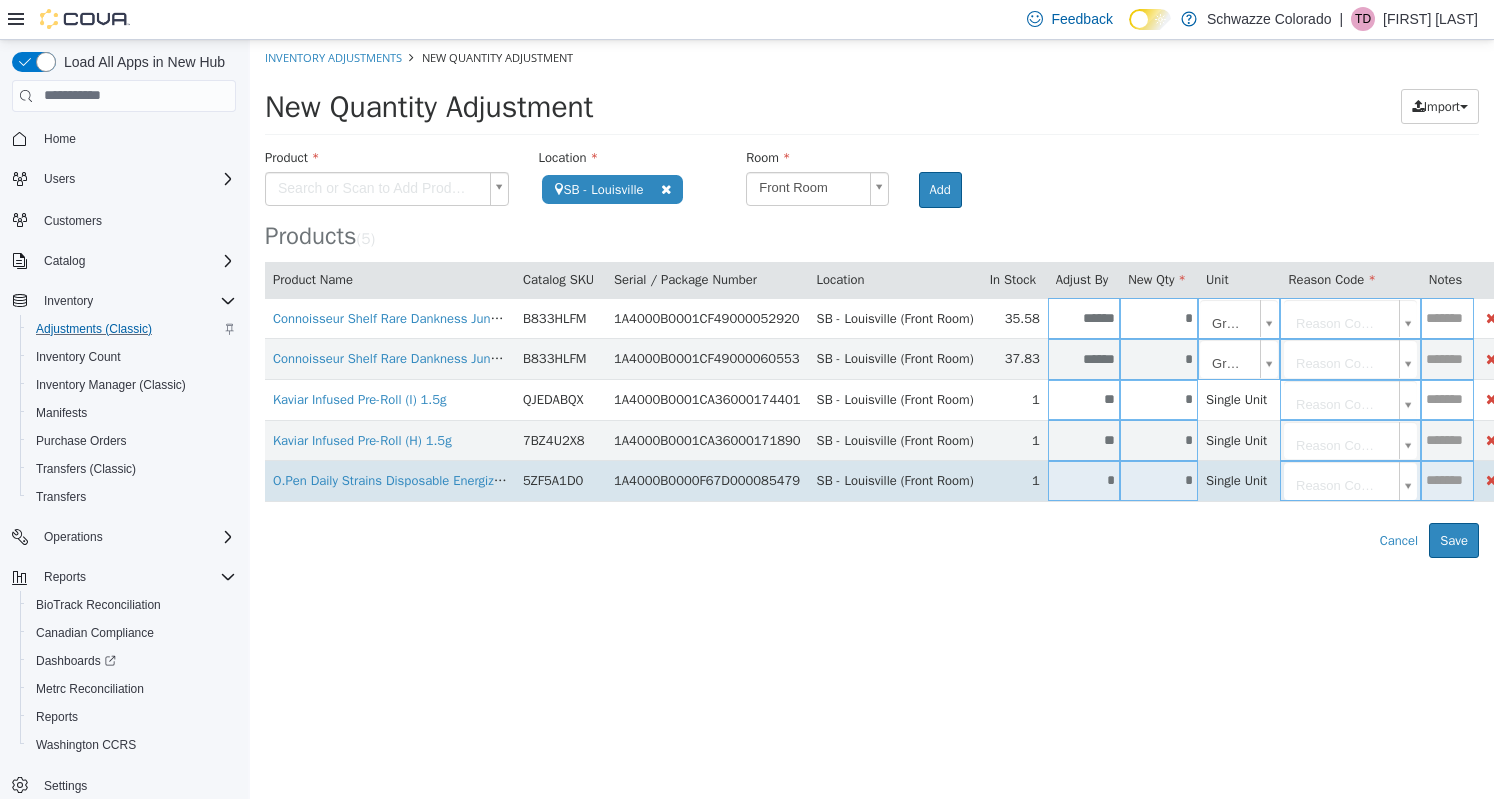 click on "*" at bounding box center (1159, 479) 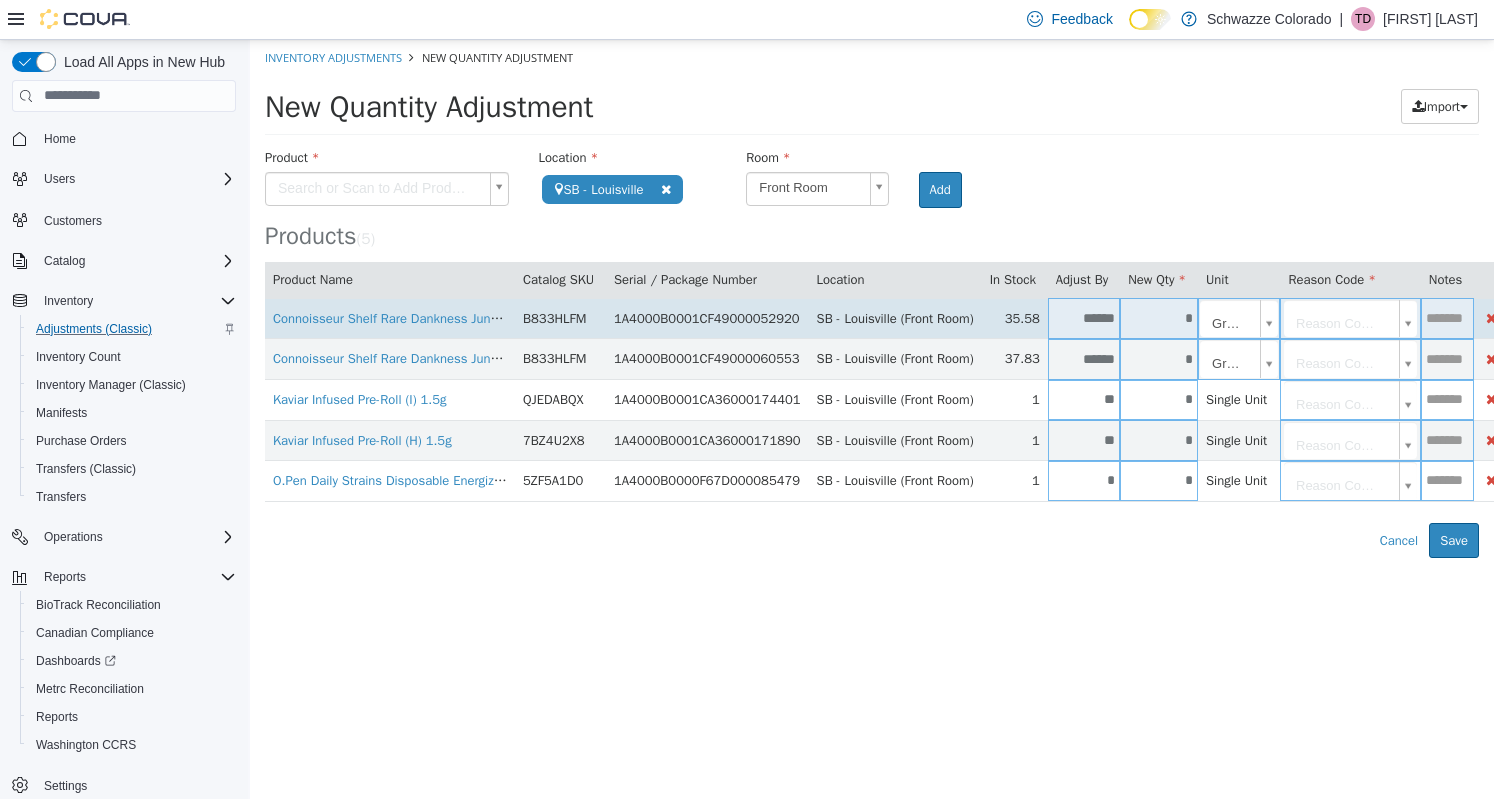 type on "*" 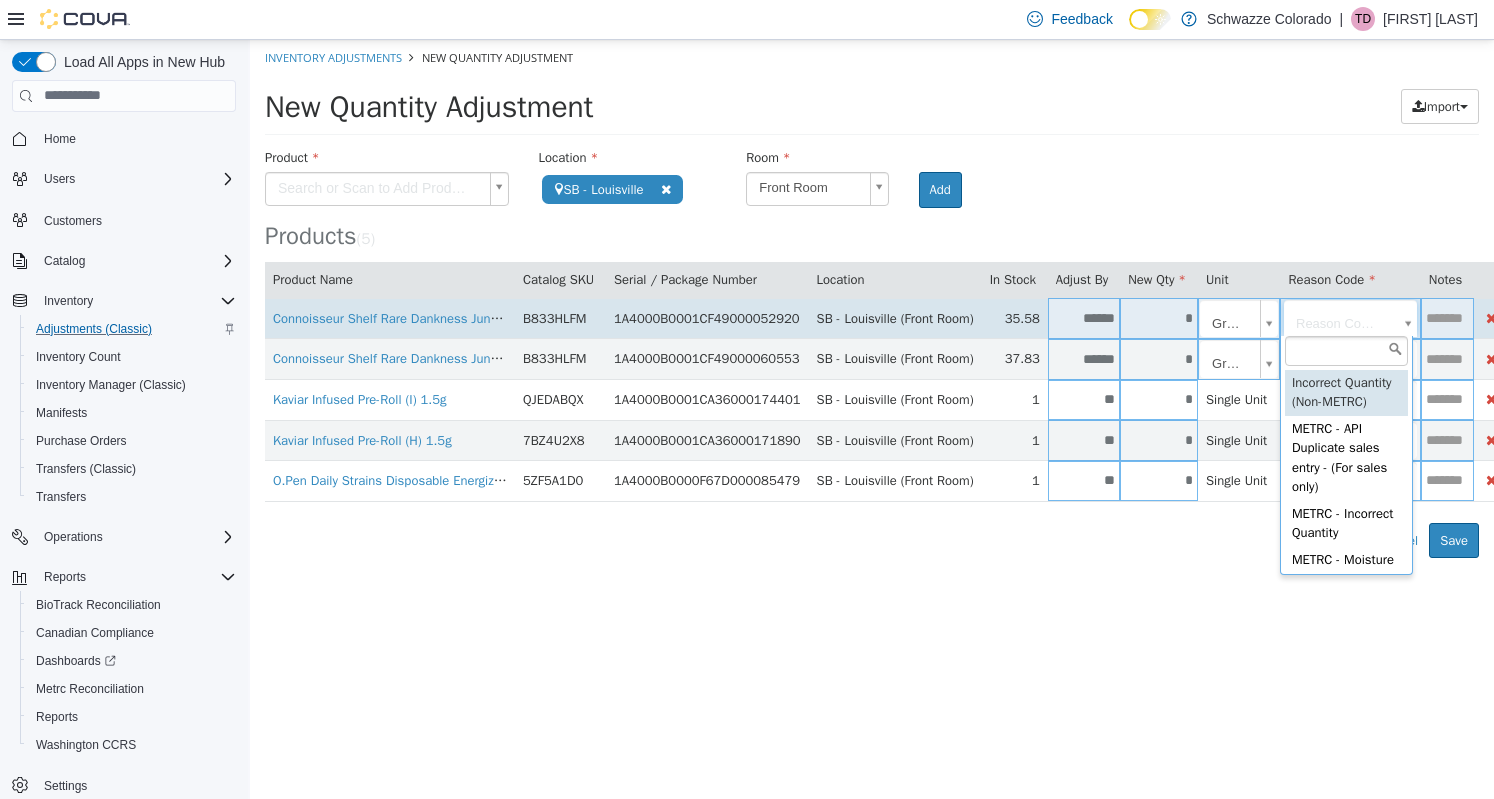 click on "**********" at bounding box center [872, 298] 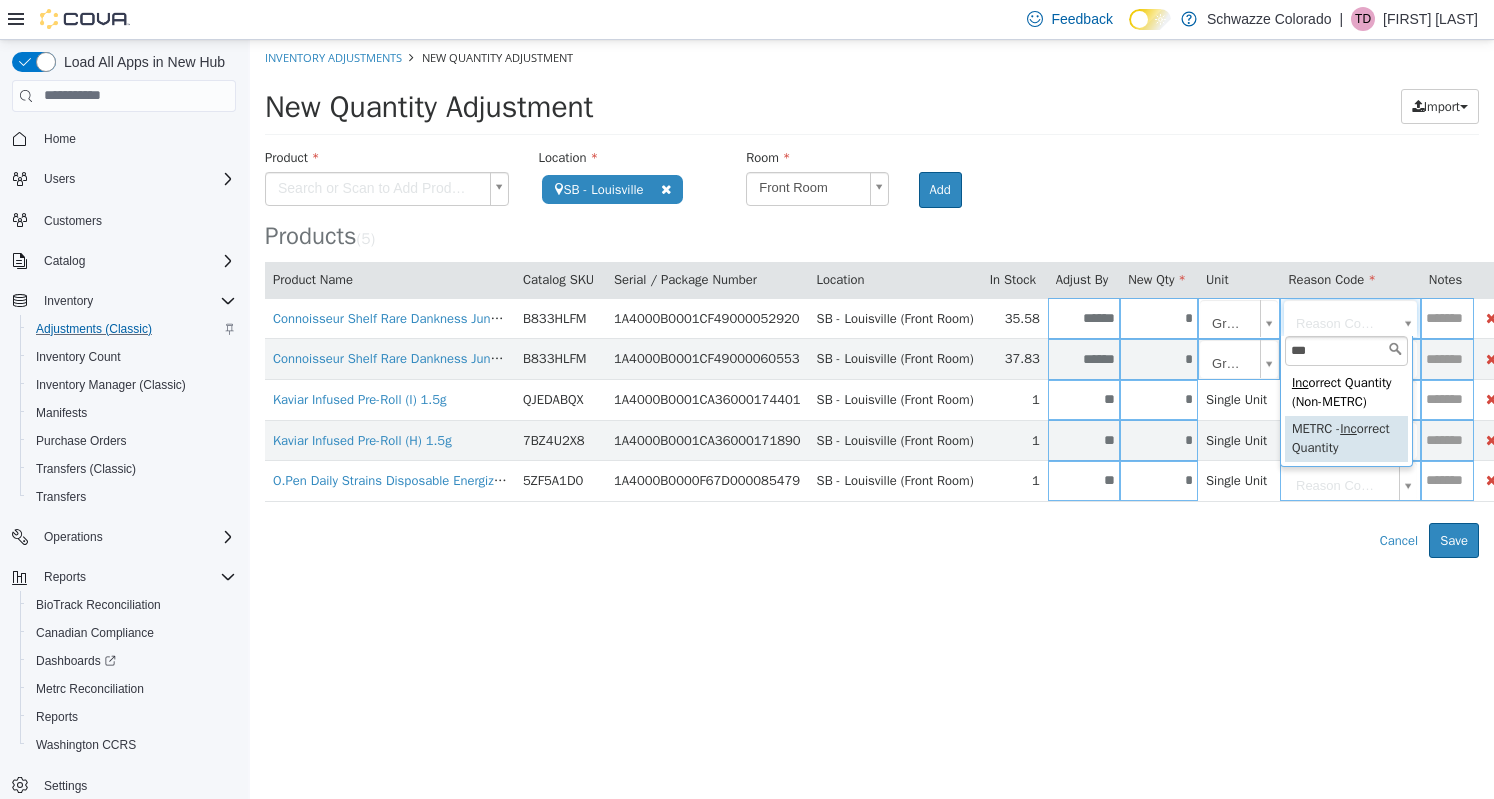 type on "***" 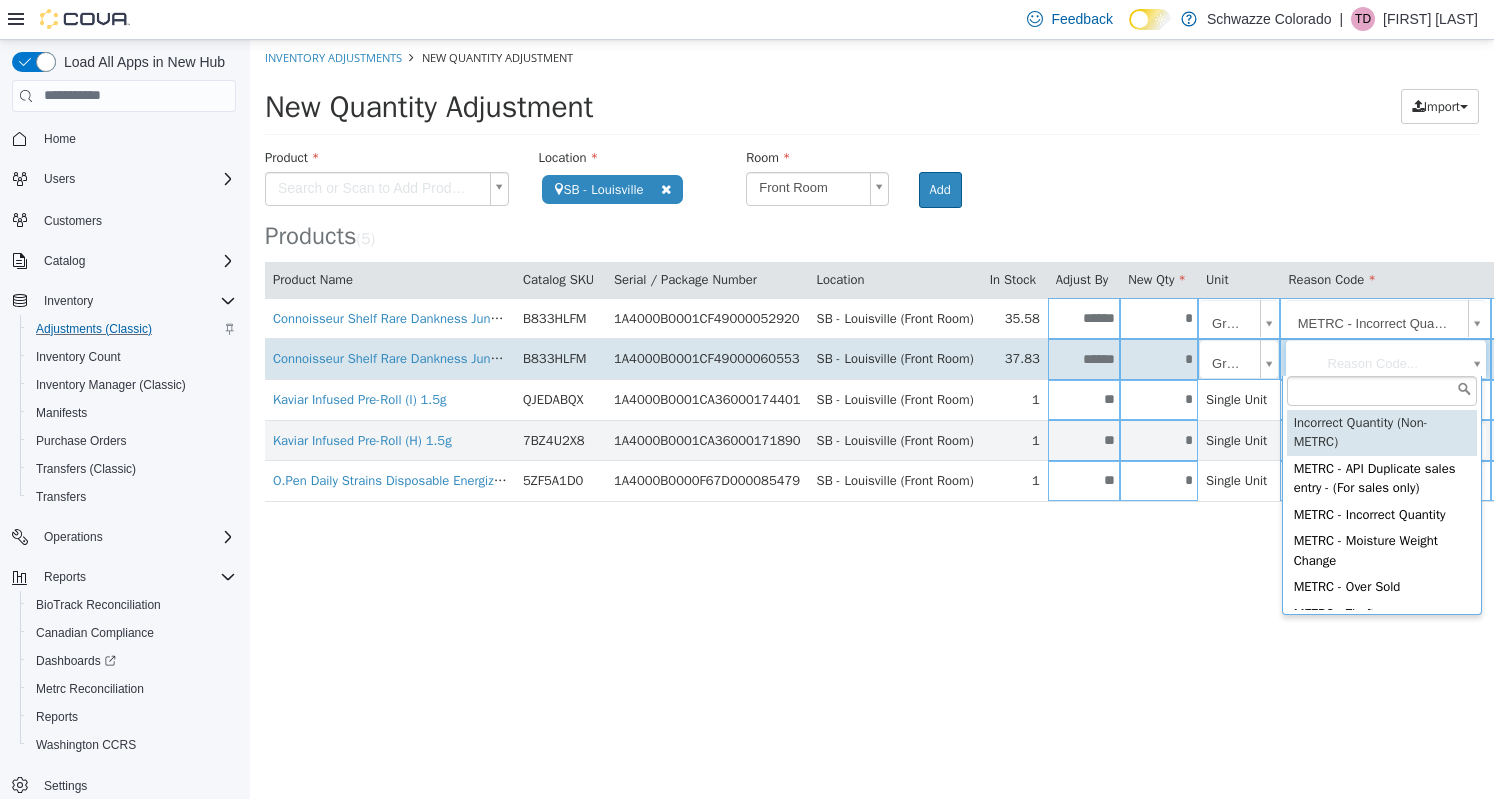 click on "**********" at bounding box center (872, 298) 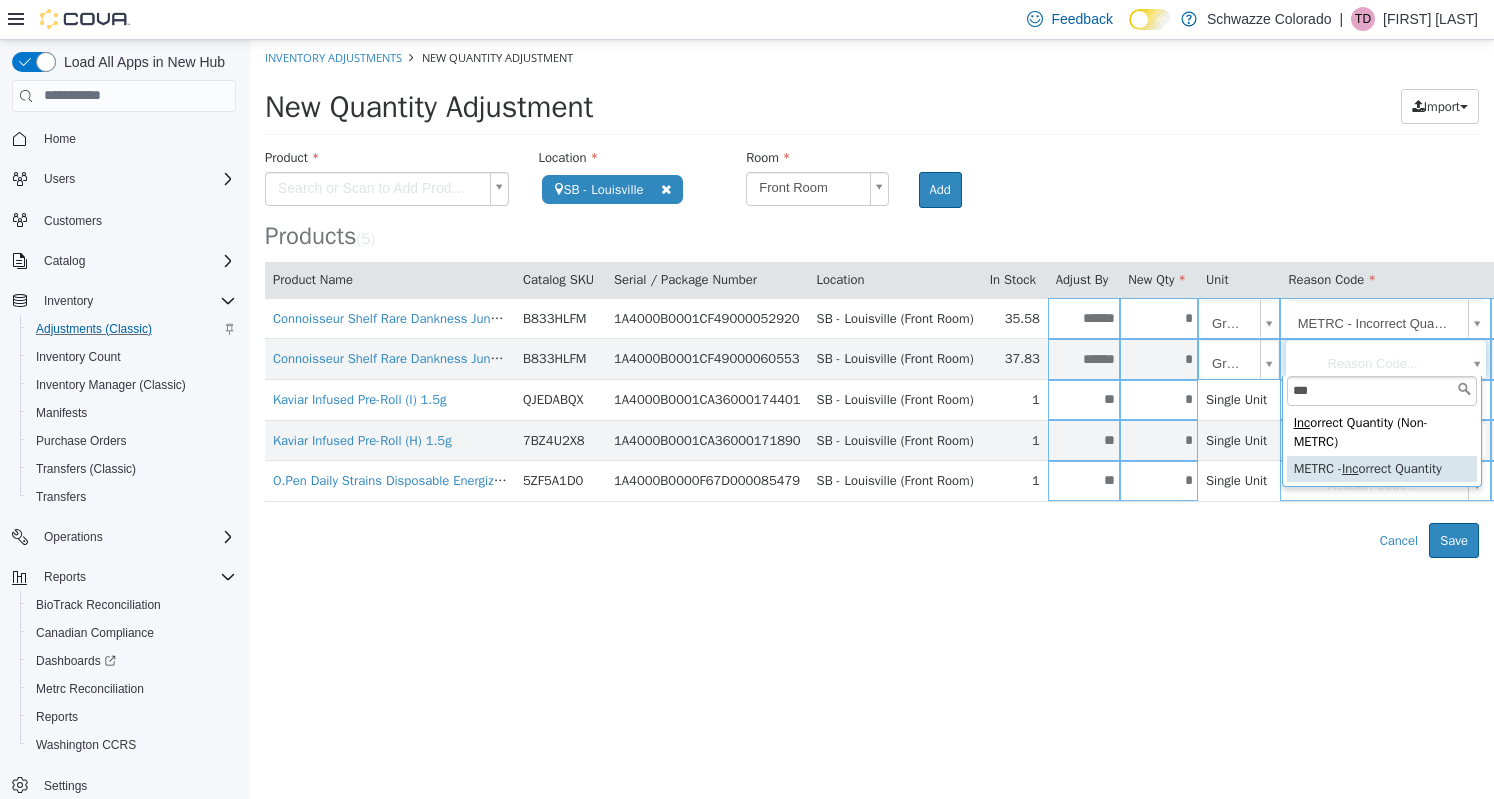 type on "***" 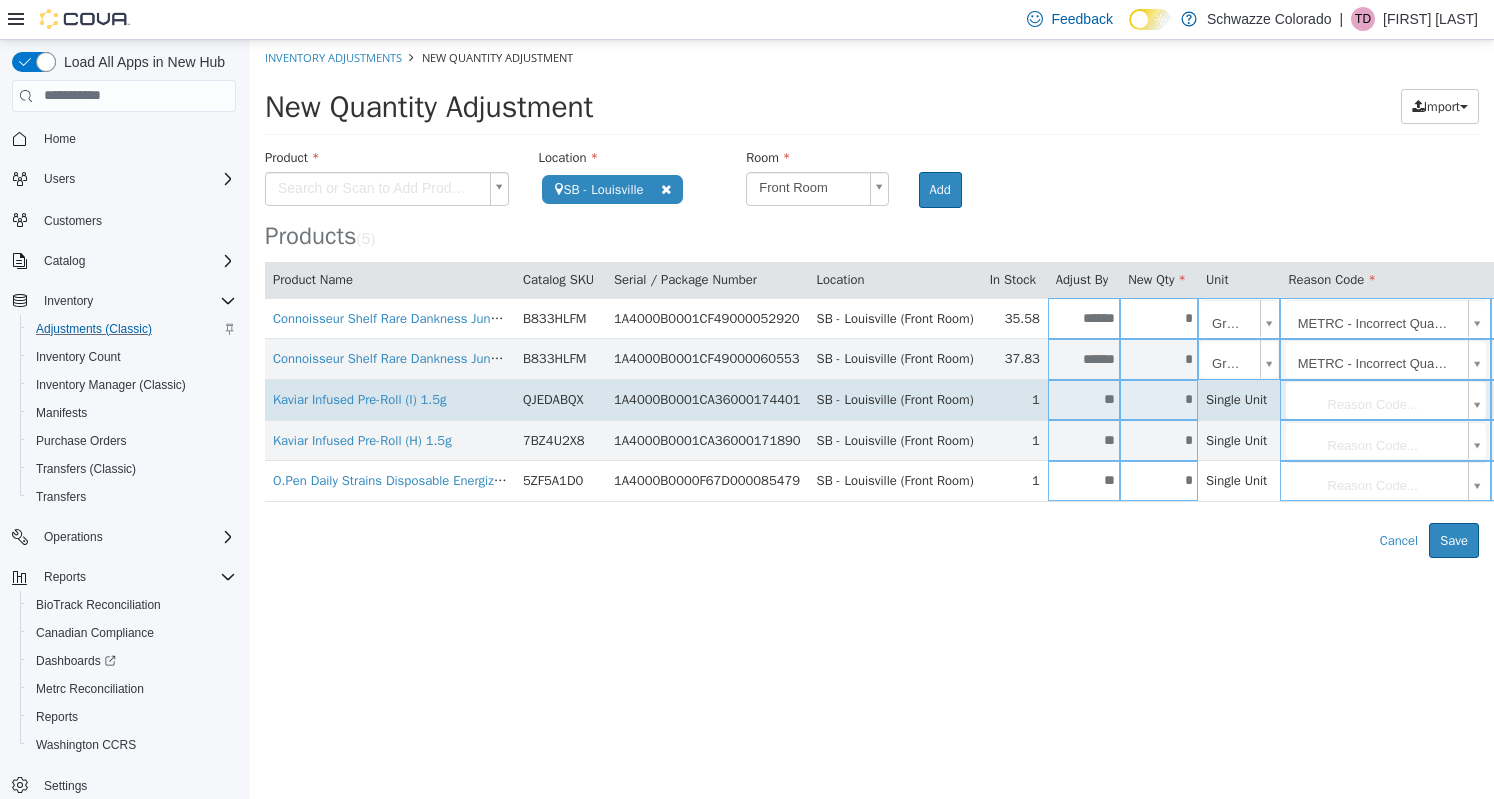 click on "**********" at bounding box center [872, 298] 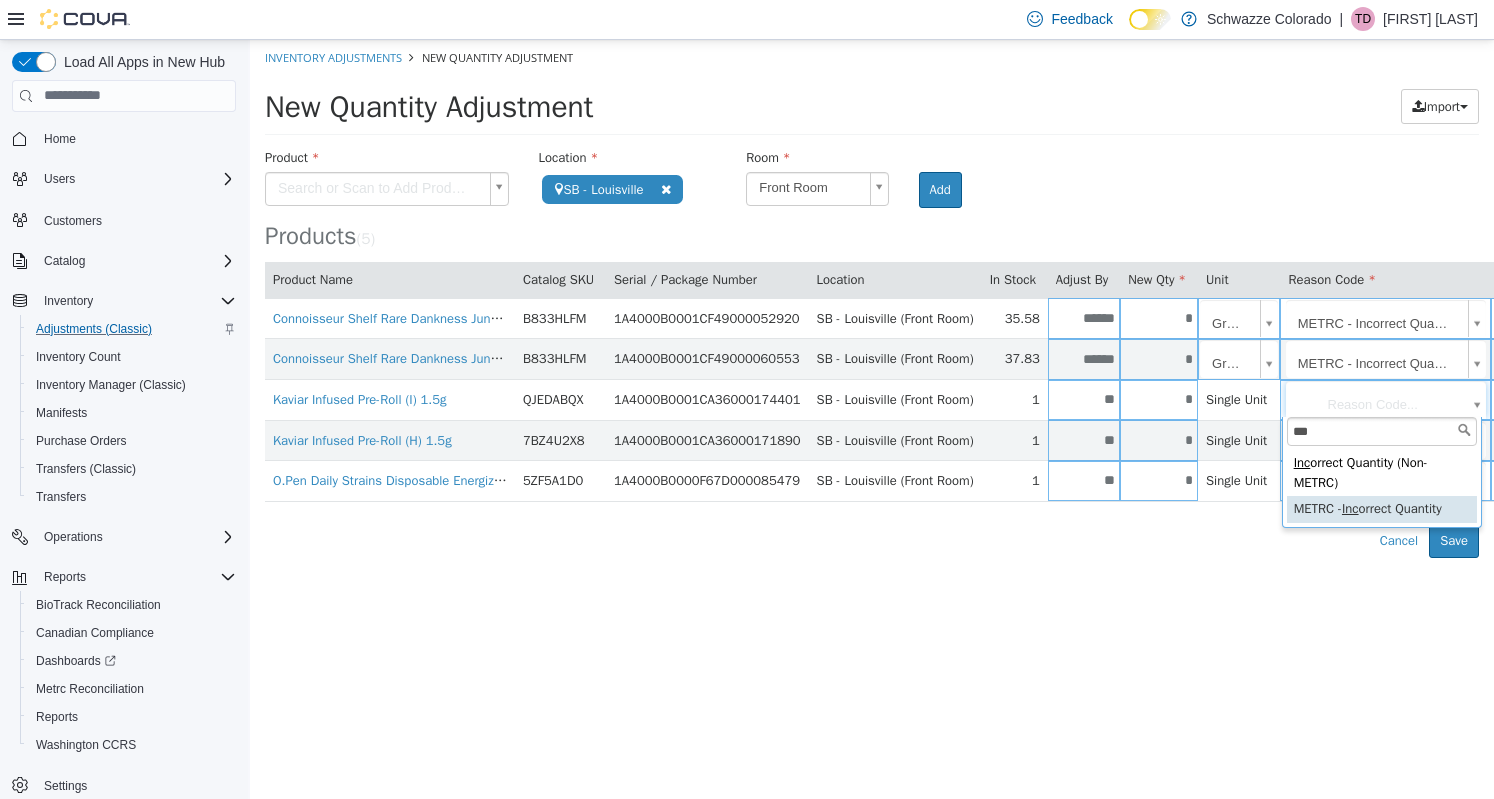 type on "***" 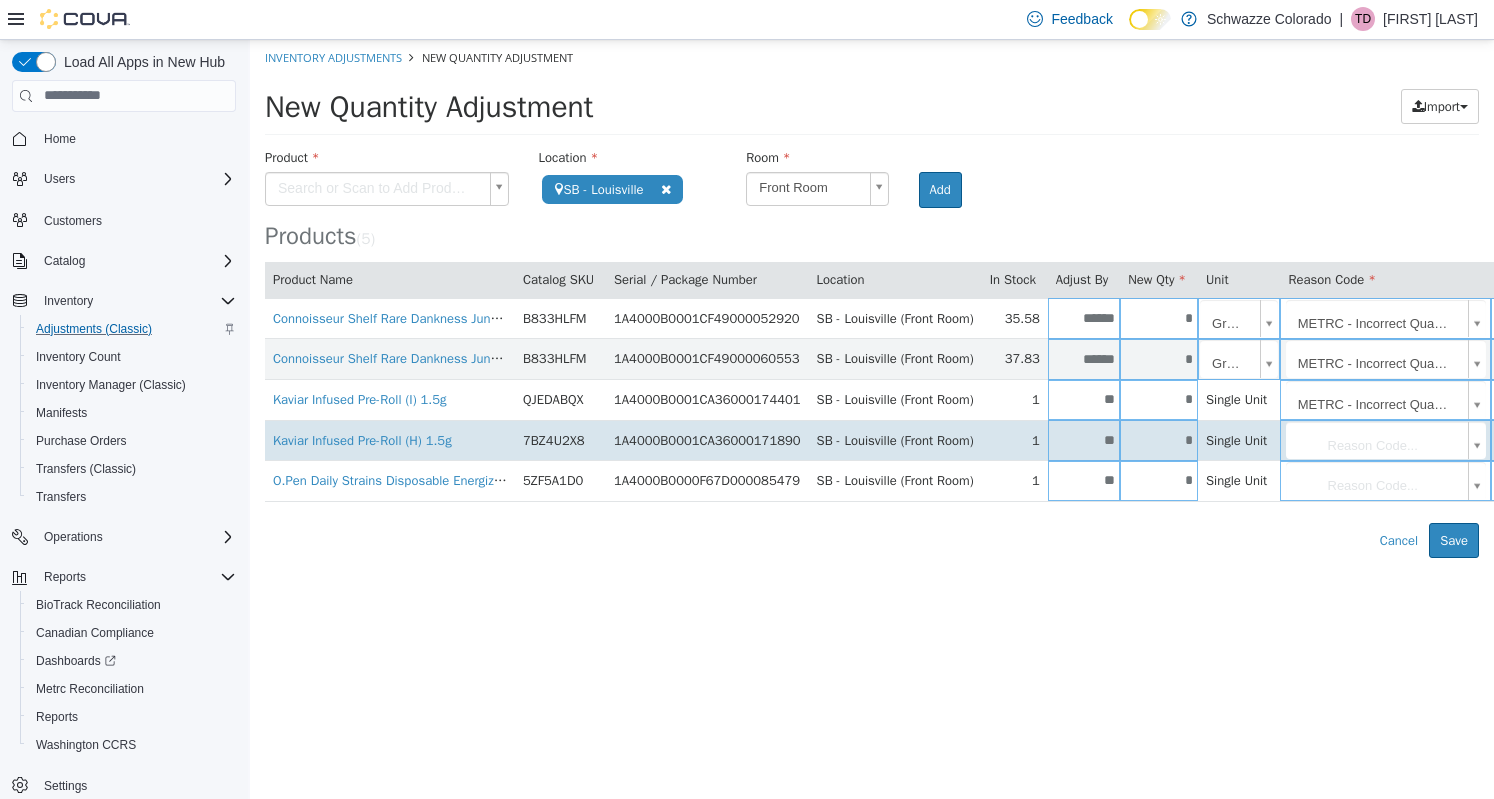 click on "**********" at bounding box center [872, 298] 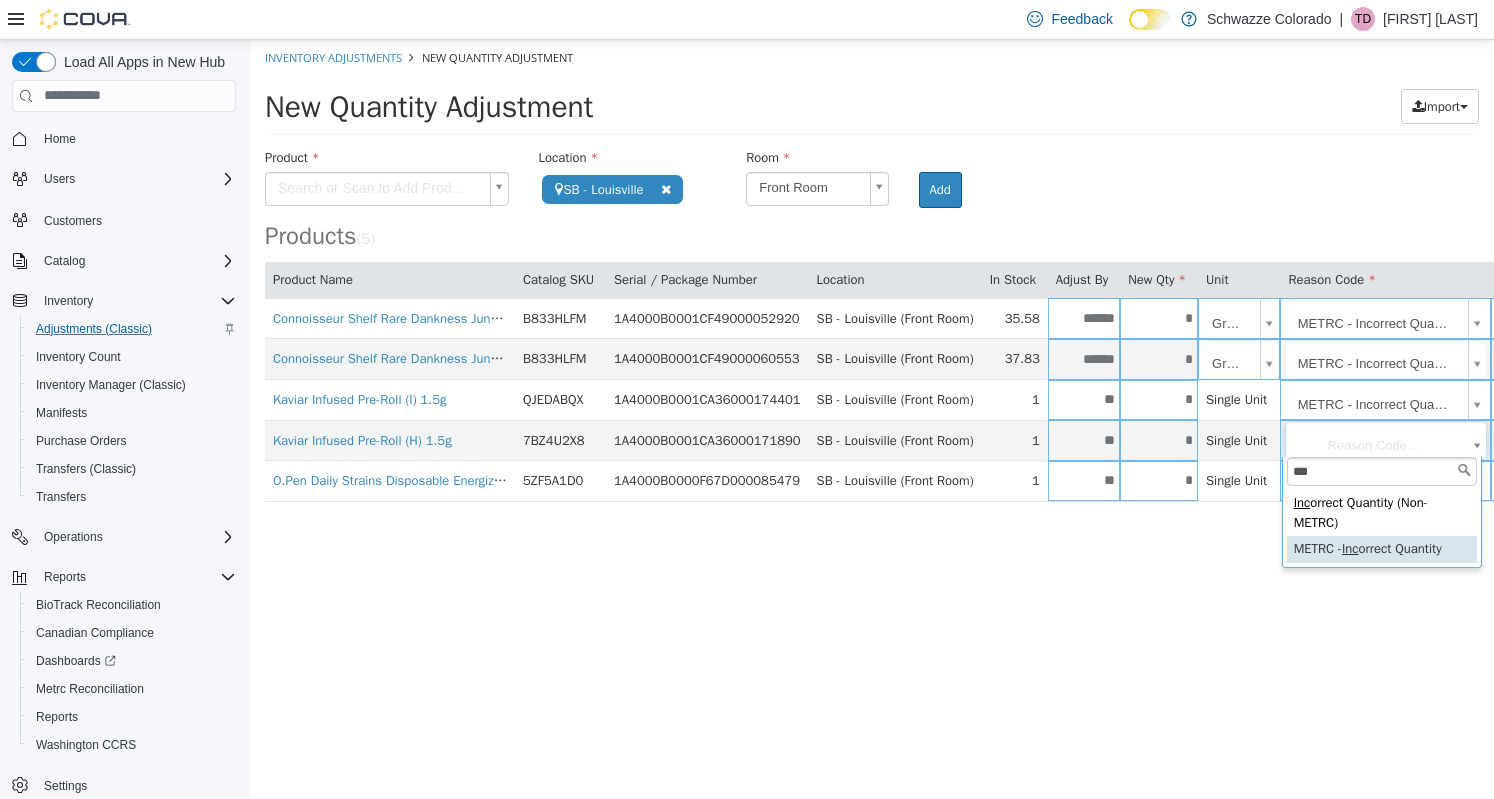 type on "***" 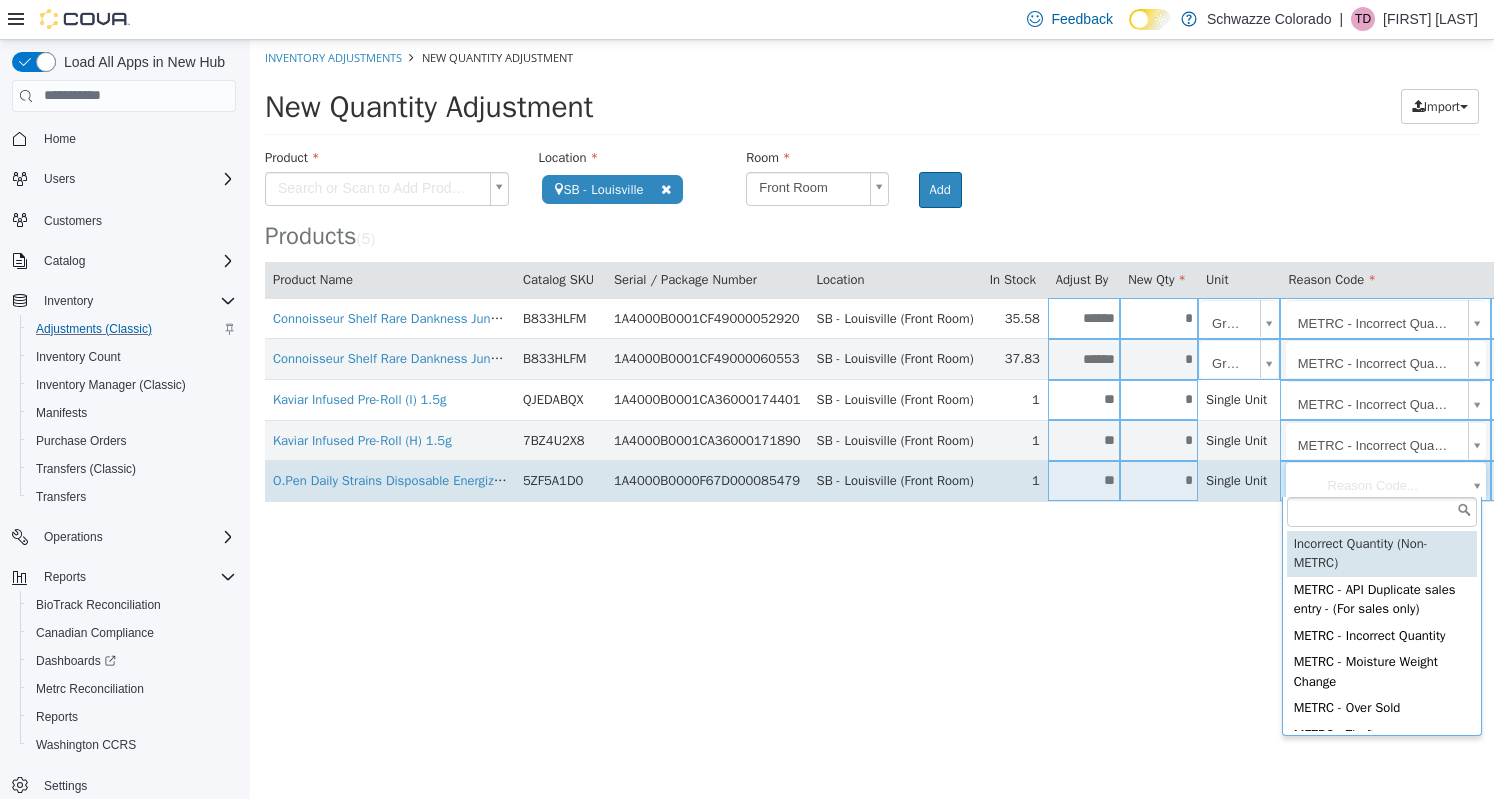 click on "**********" at bounding box center (872, 298) 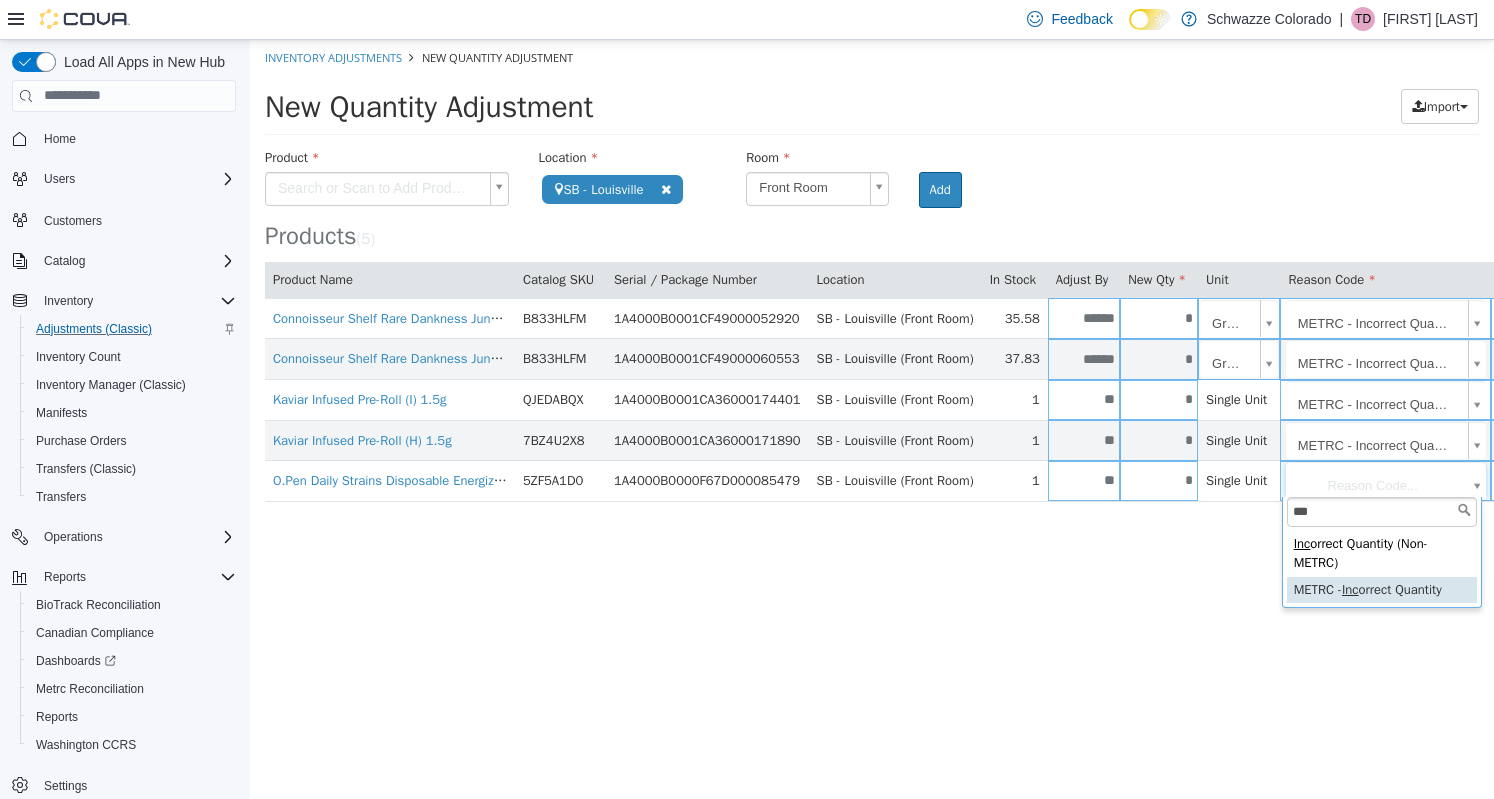 type on "***" 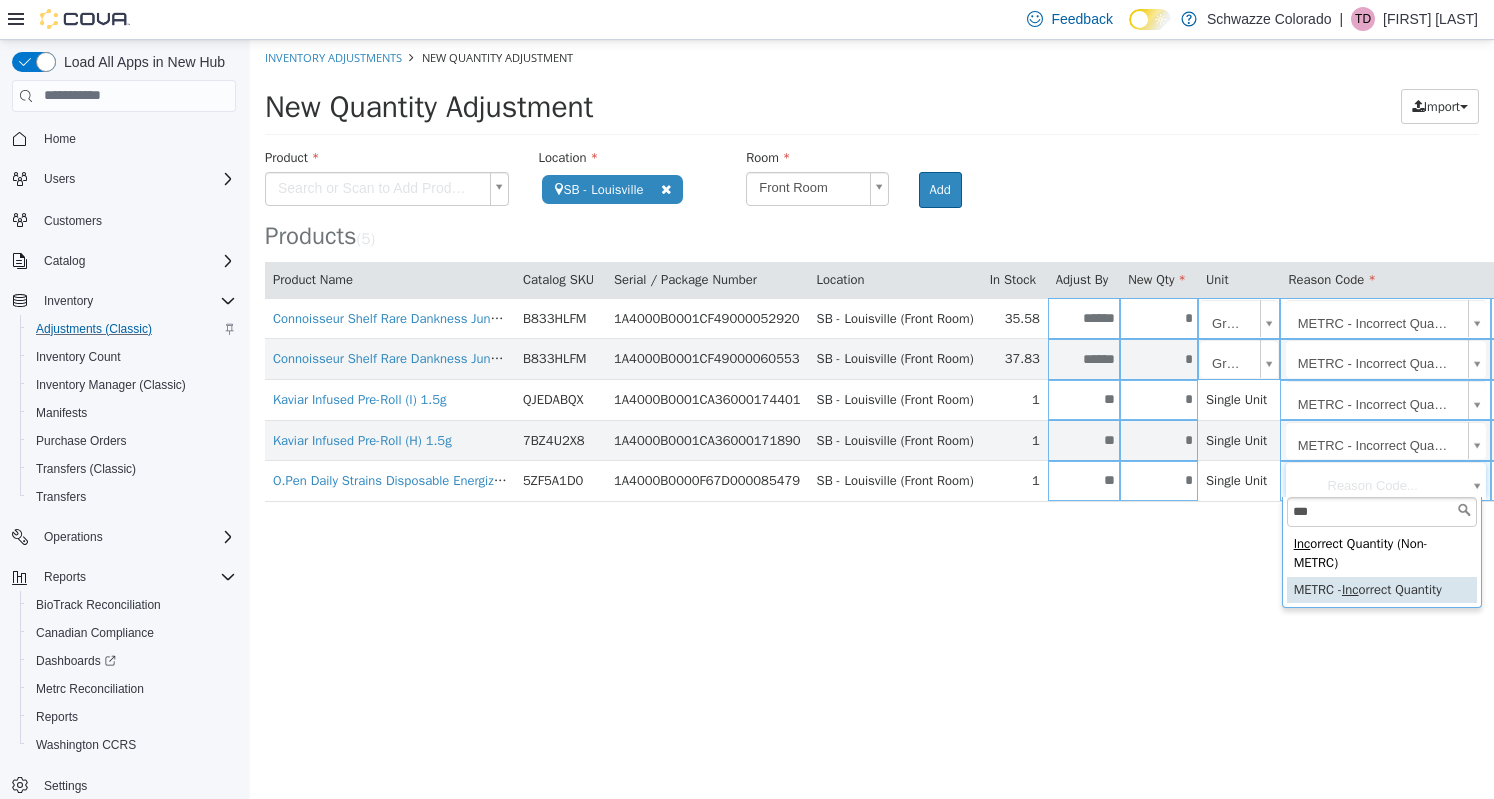 type on "**********" 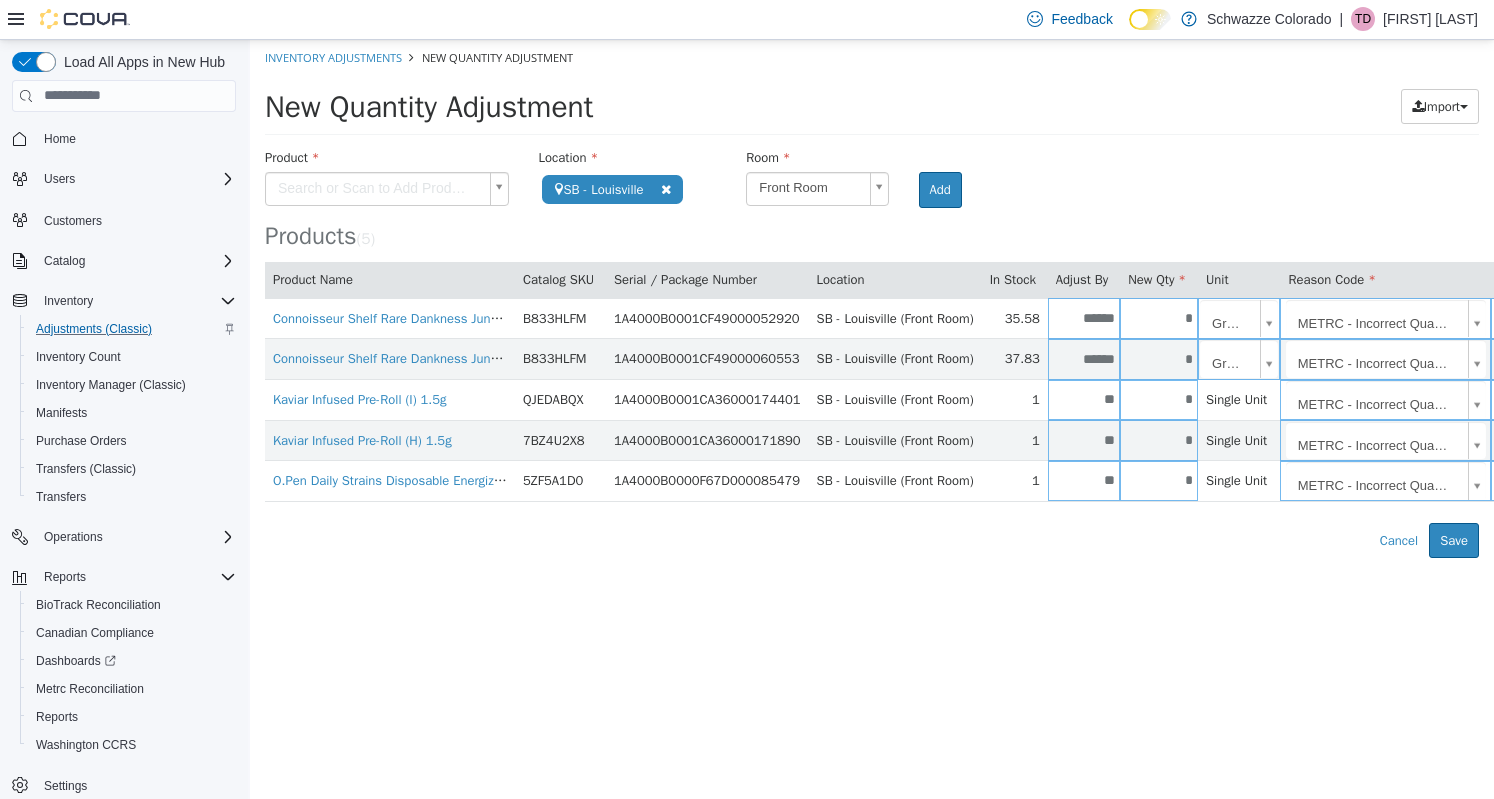 scroll, scrollTop: 0, scrollLeft: 82, axis: horizontal 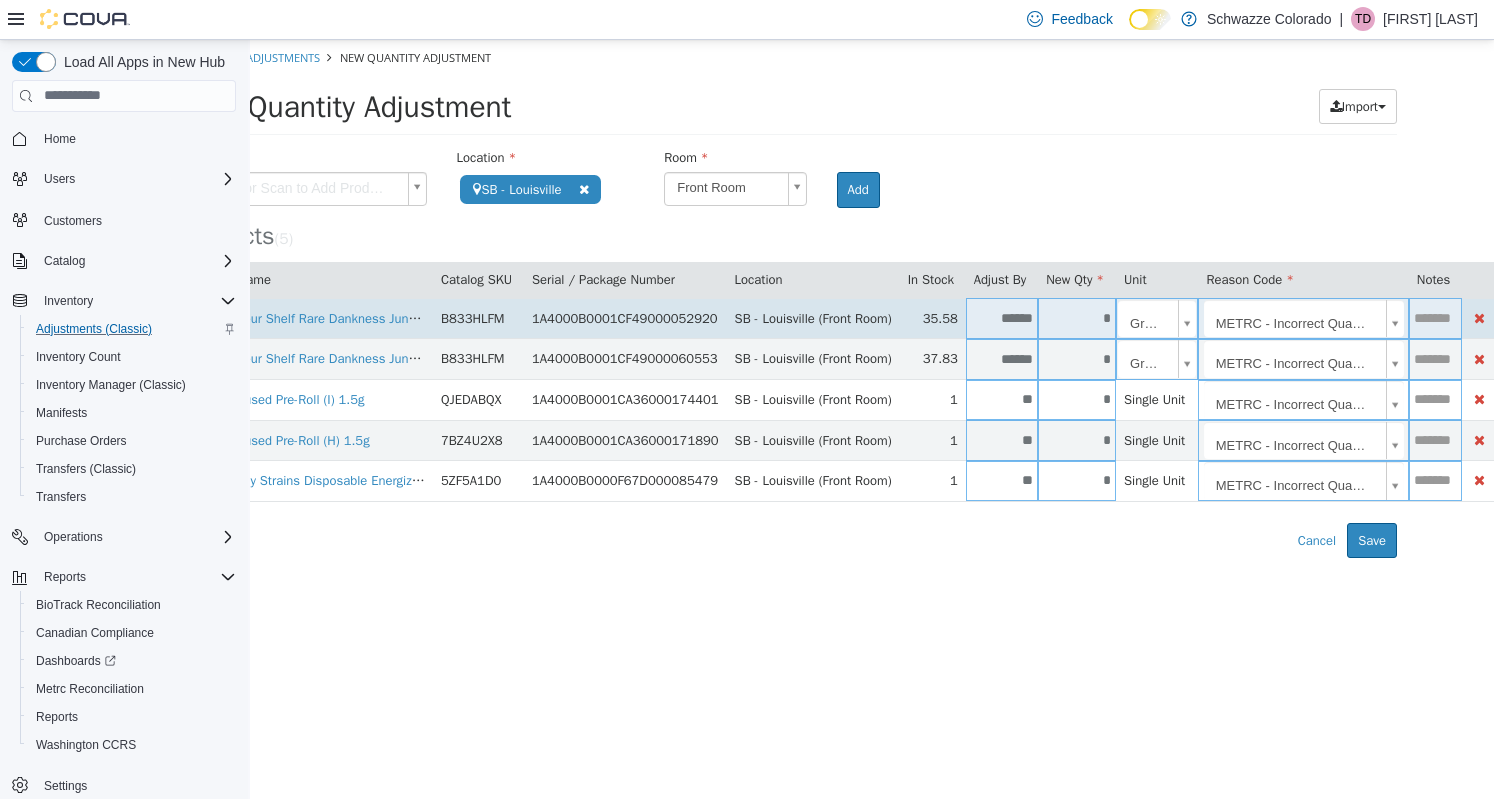 click at bounding box center (1435, 317) 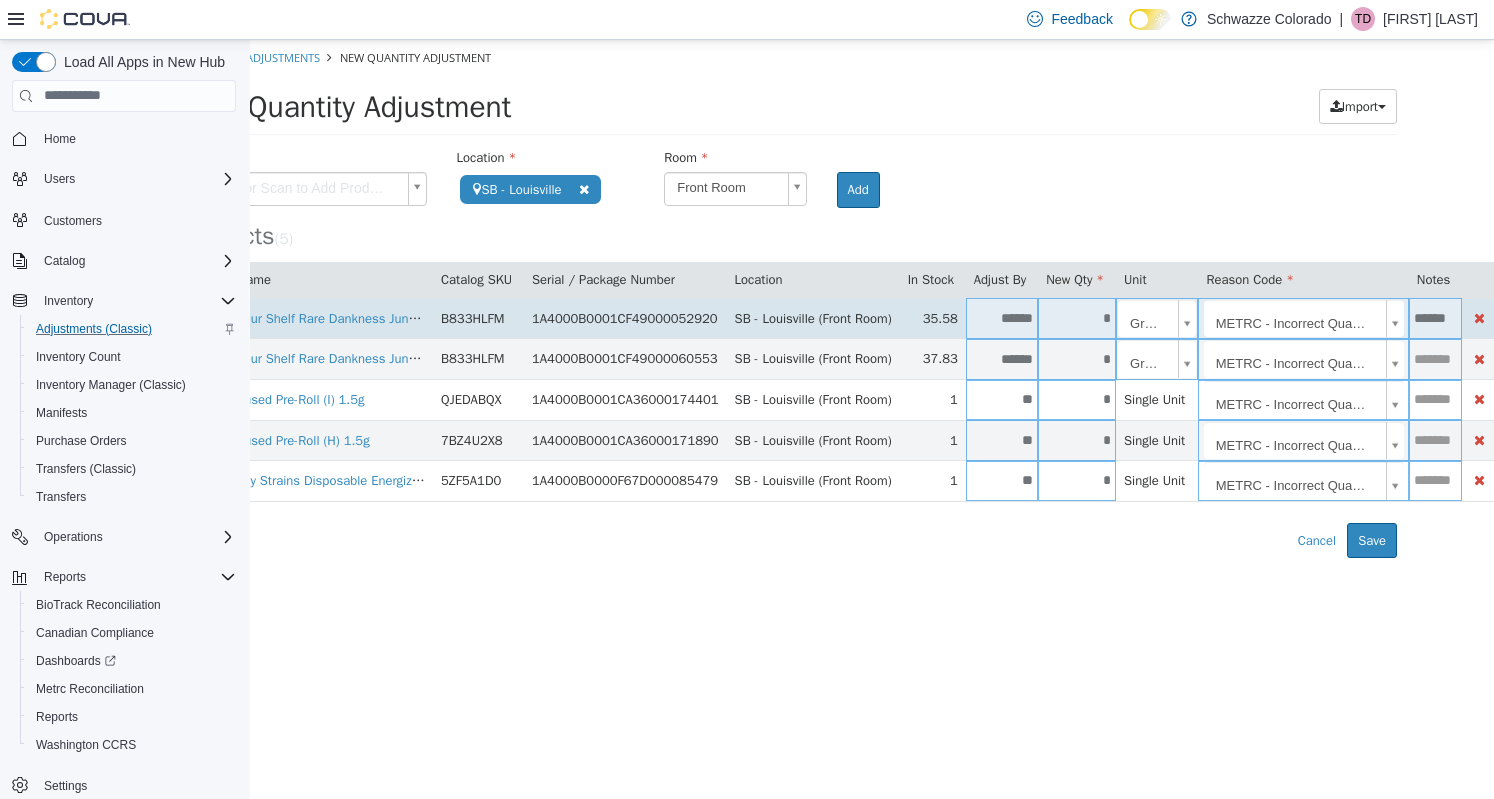 click on "******" at bounding box center (1435, 317) 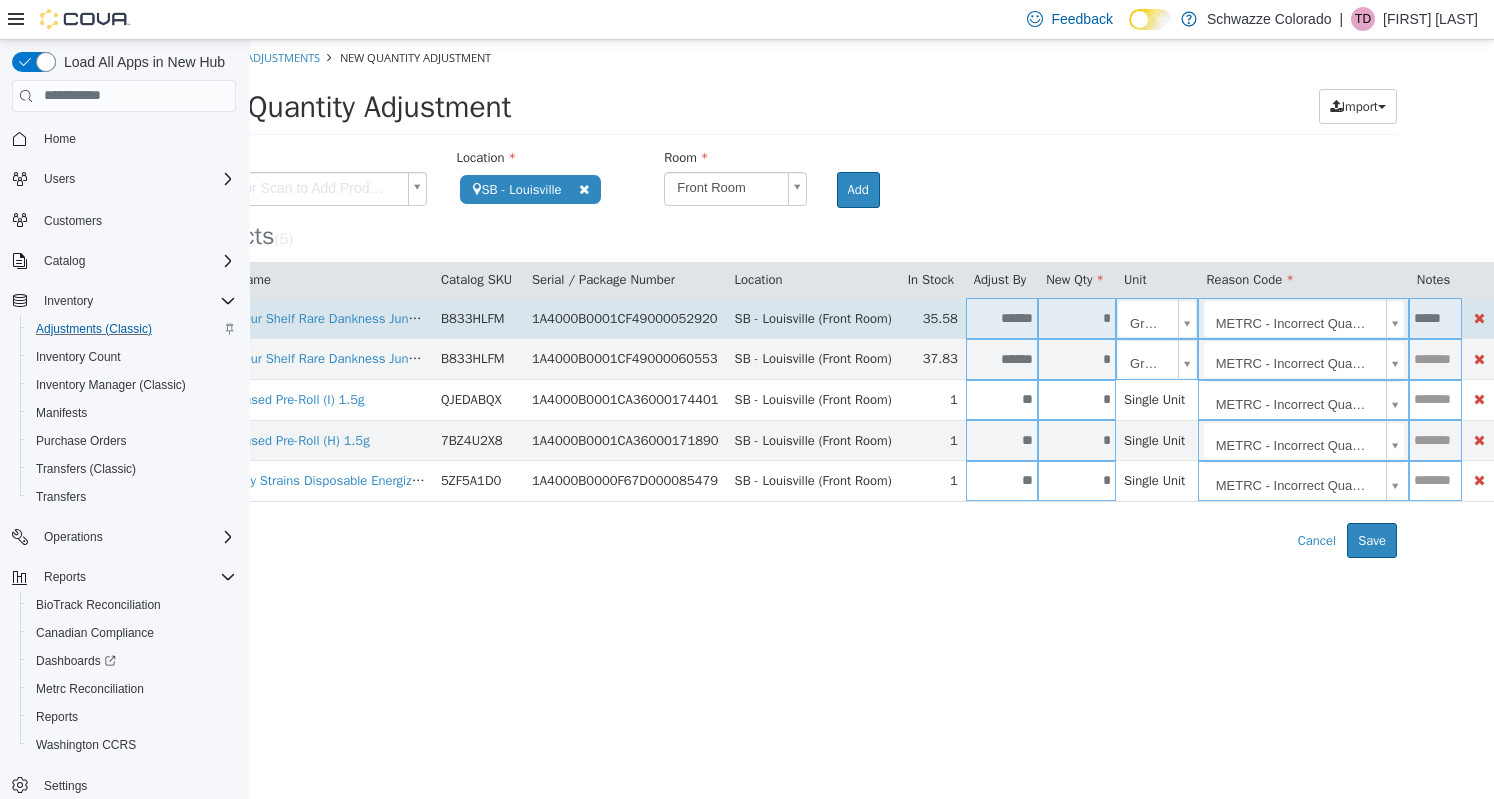 click on "*****" at bounding box center [1435, 317] 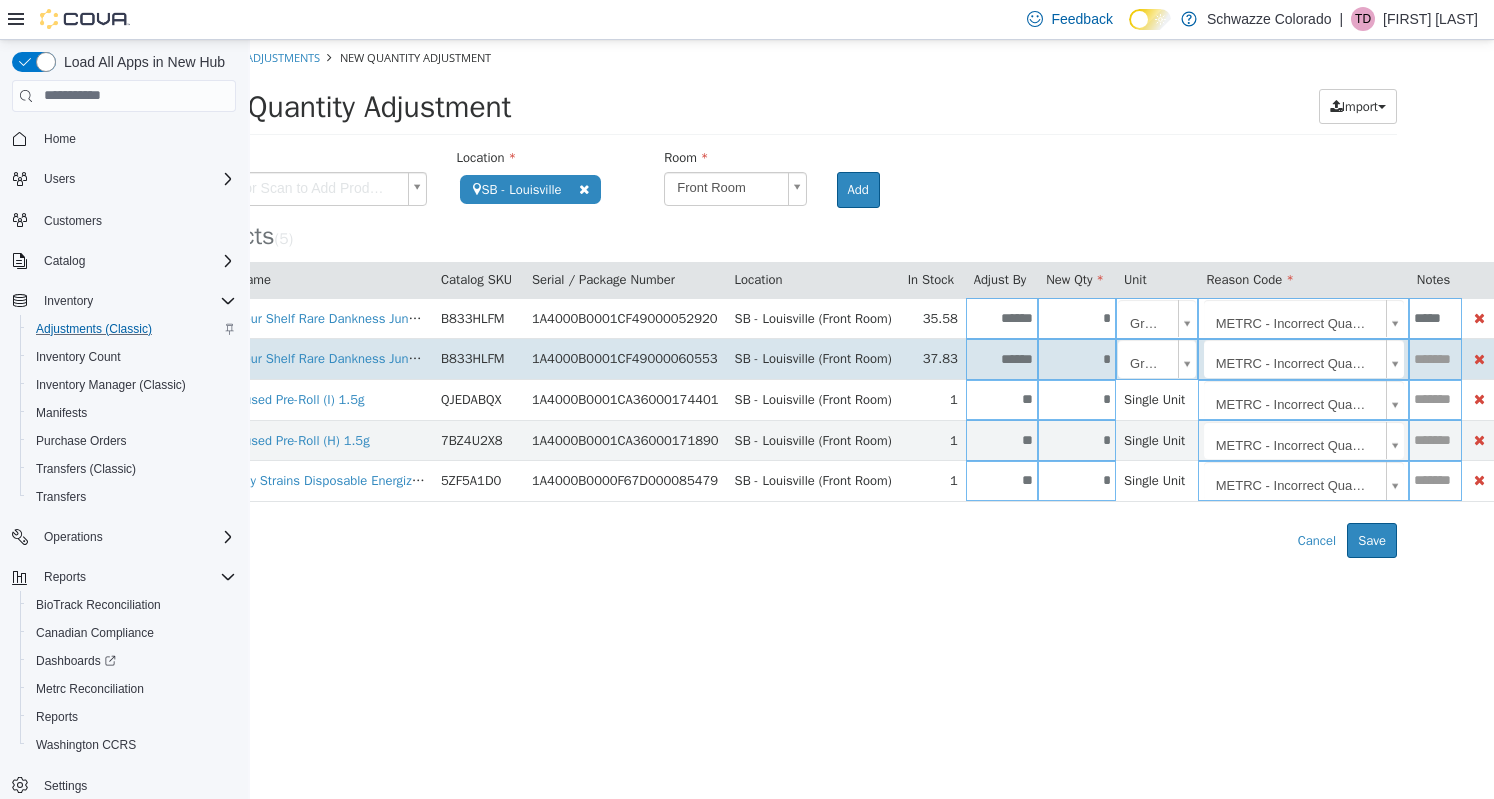 type on "*****" 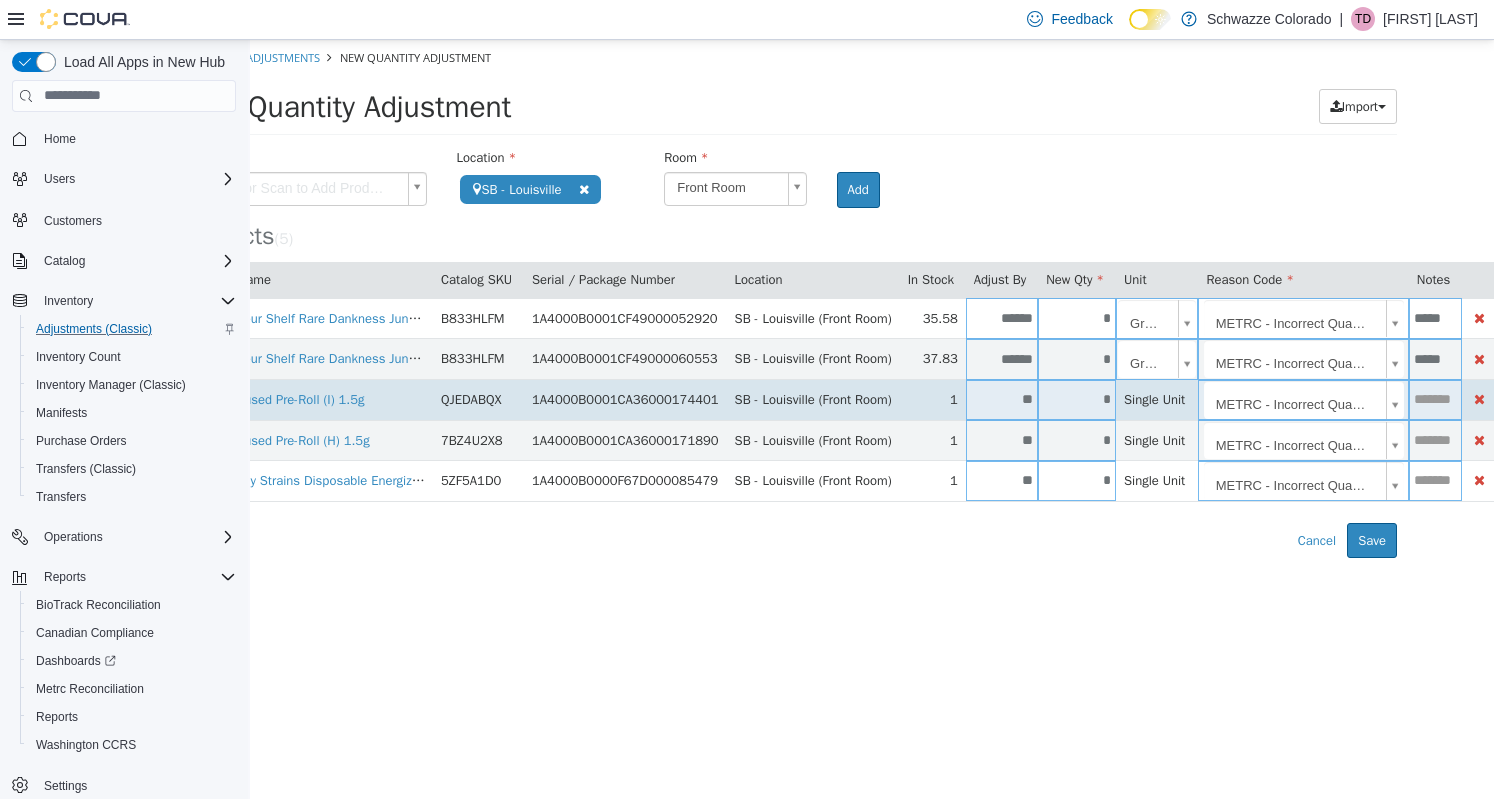type on "*****" 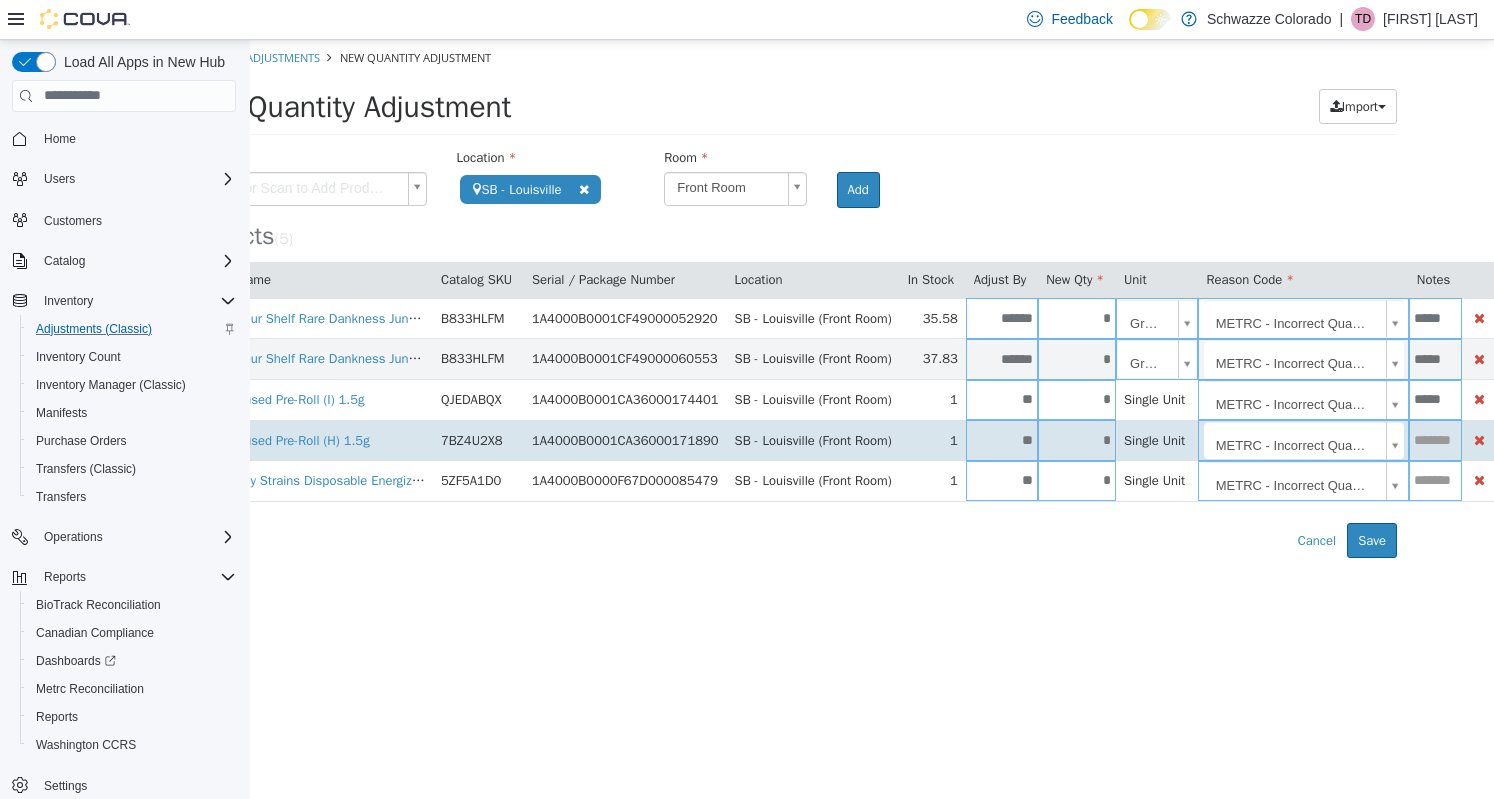 type on "*****" 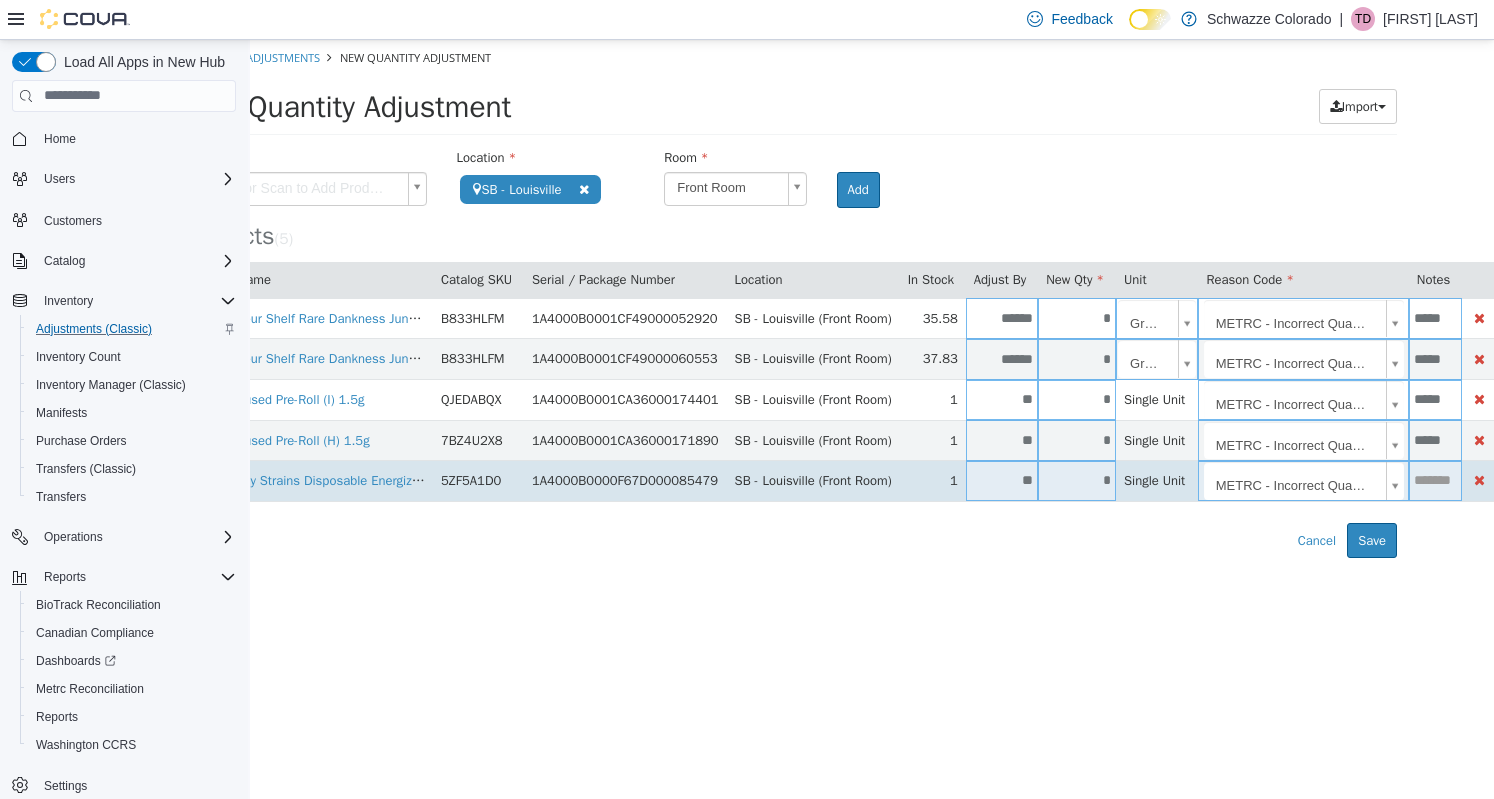type on "*****" 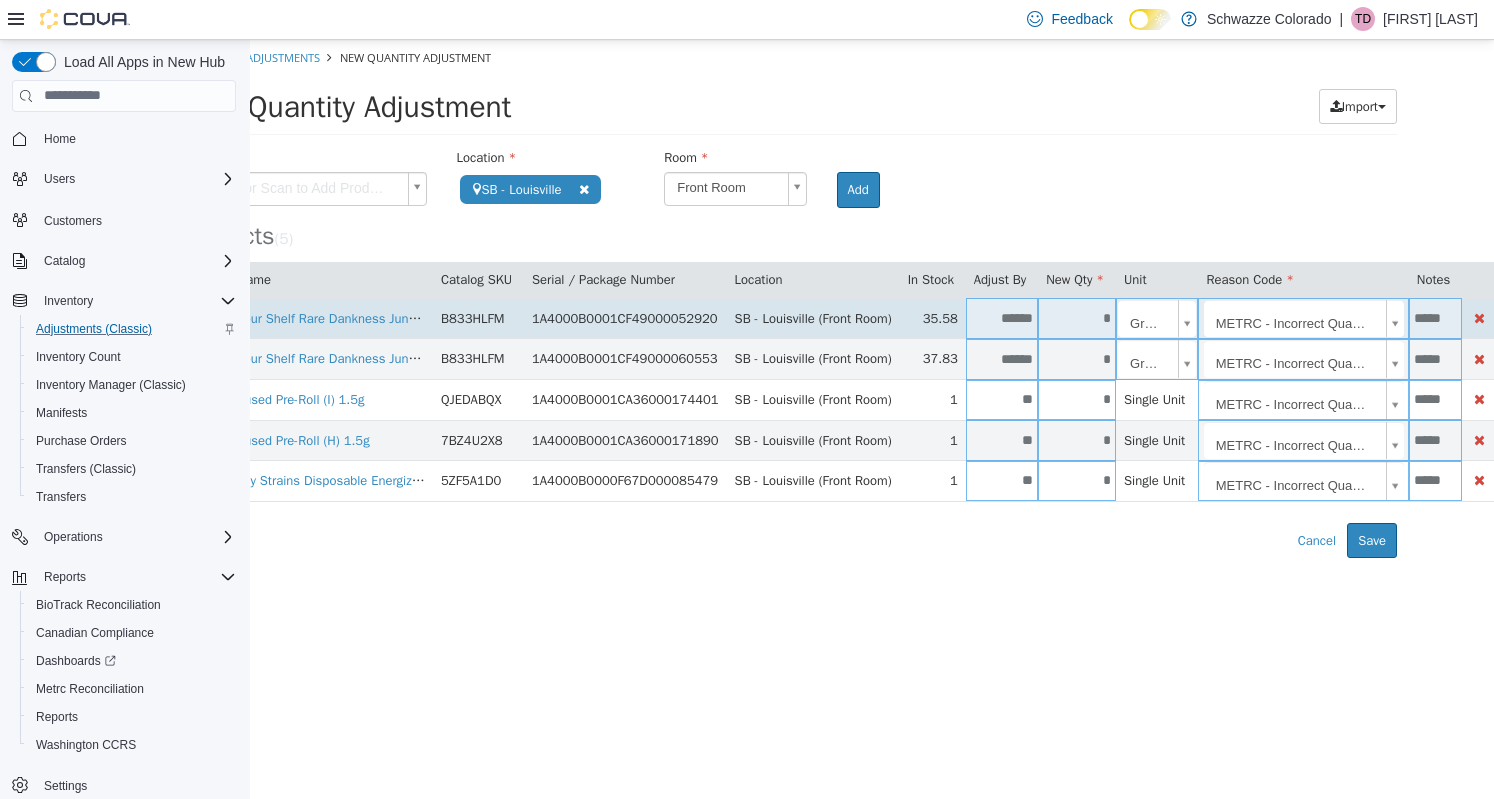 type on "*****" 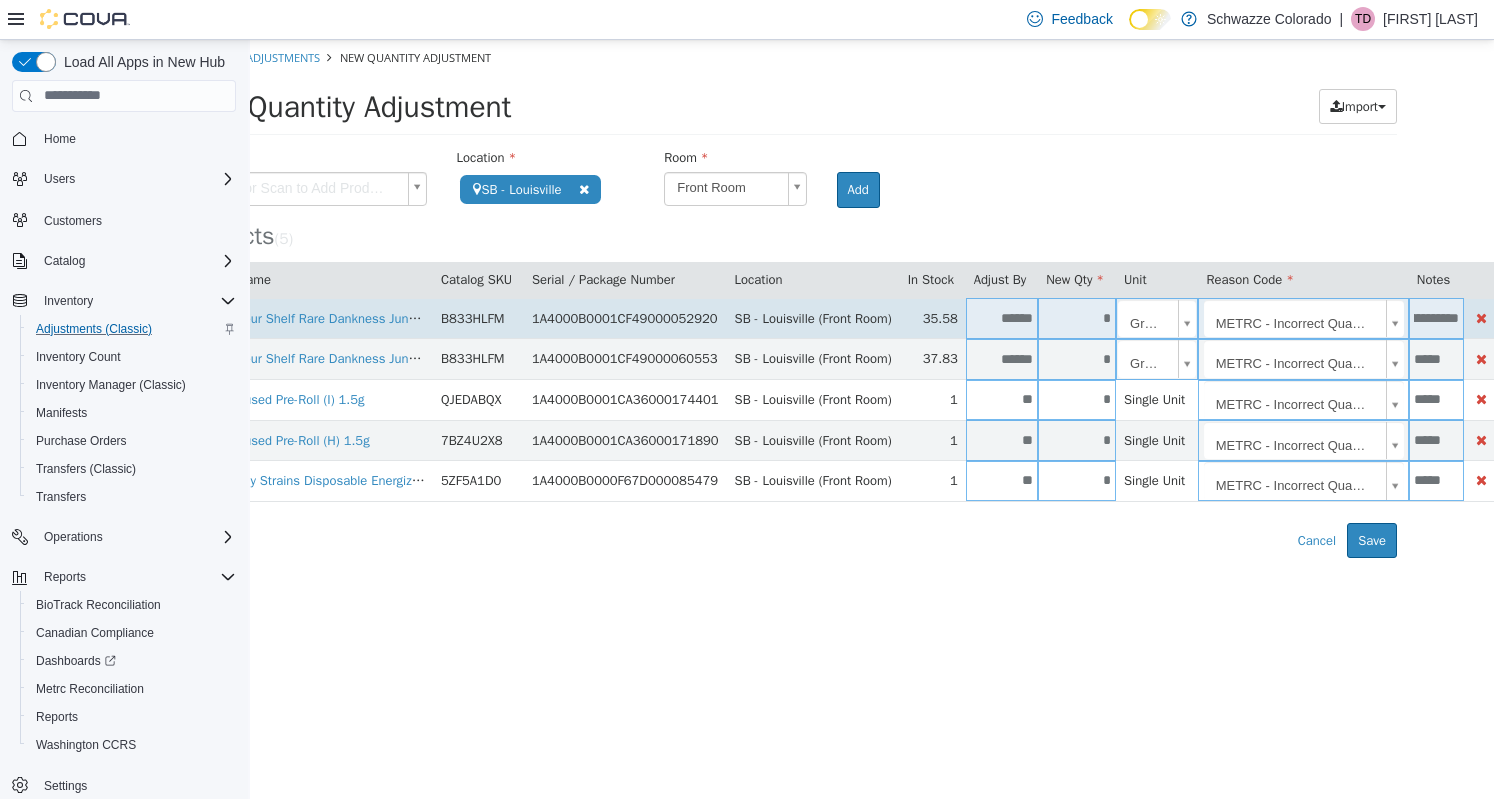 scroll, scrollTop: 0, scrollLeft: 37, axis: horizontal 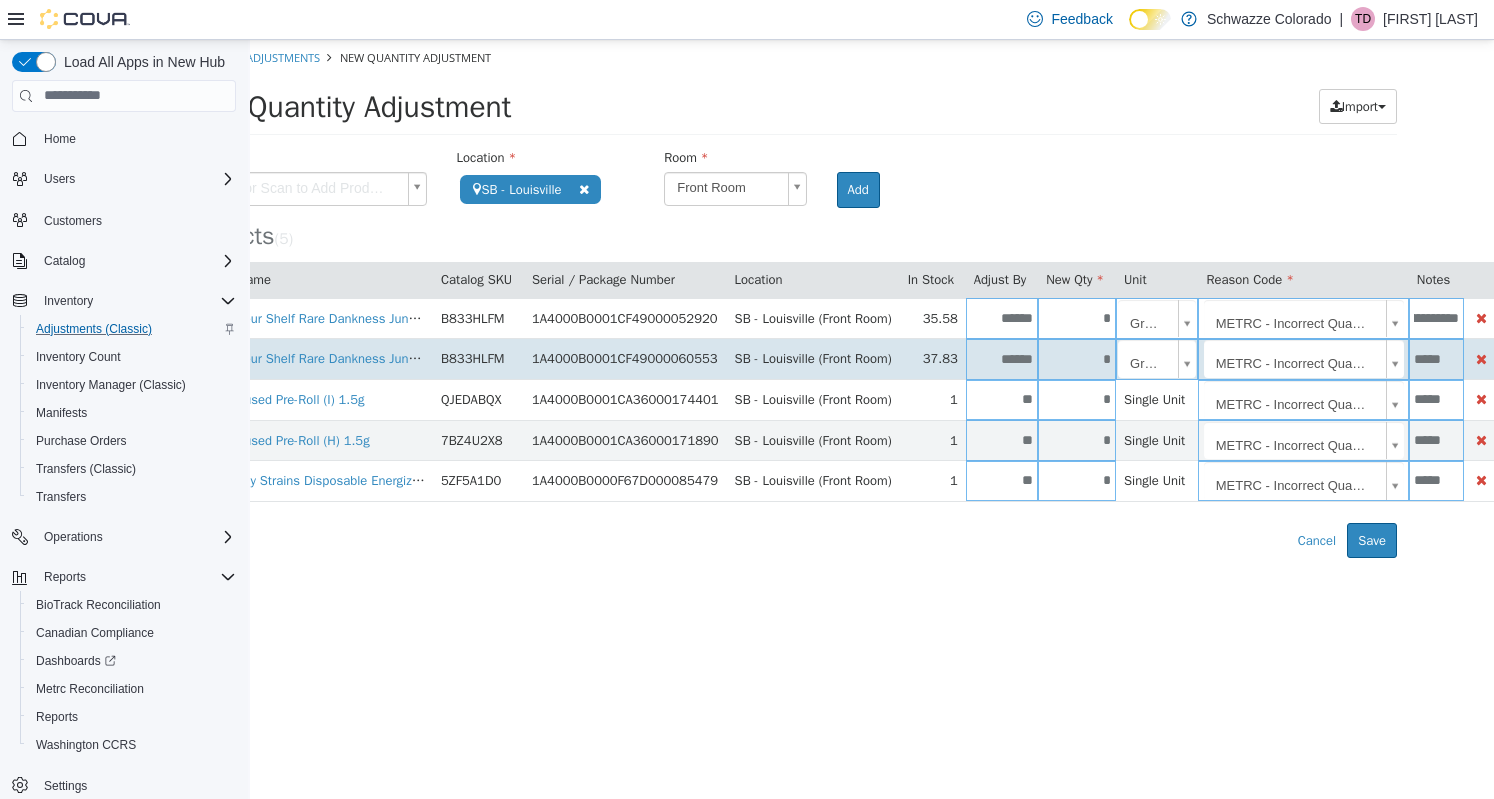 type on "**********" 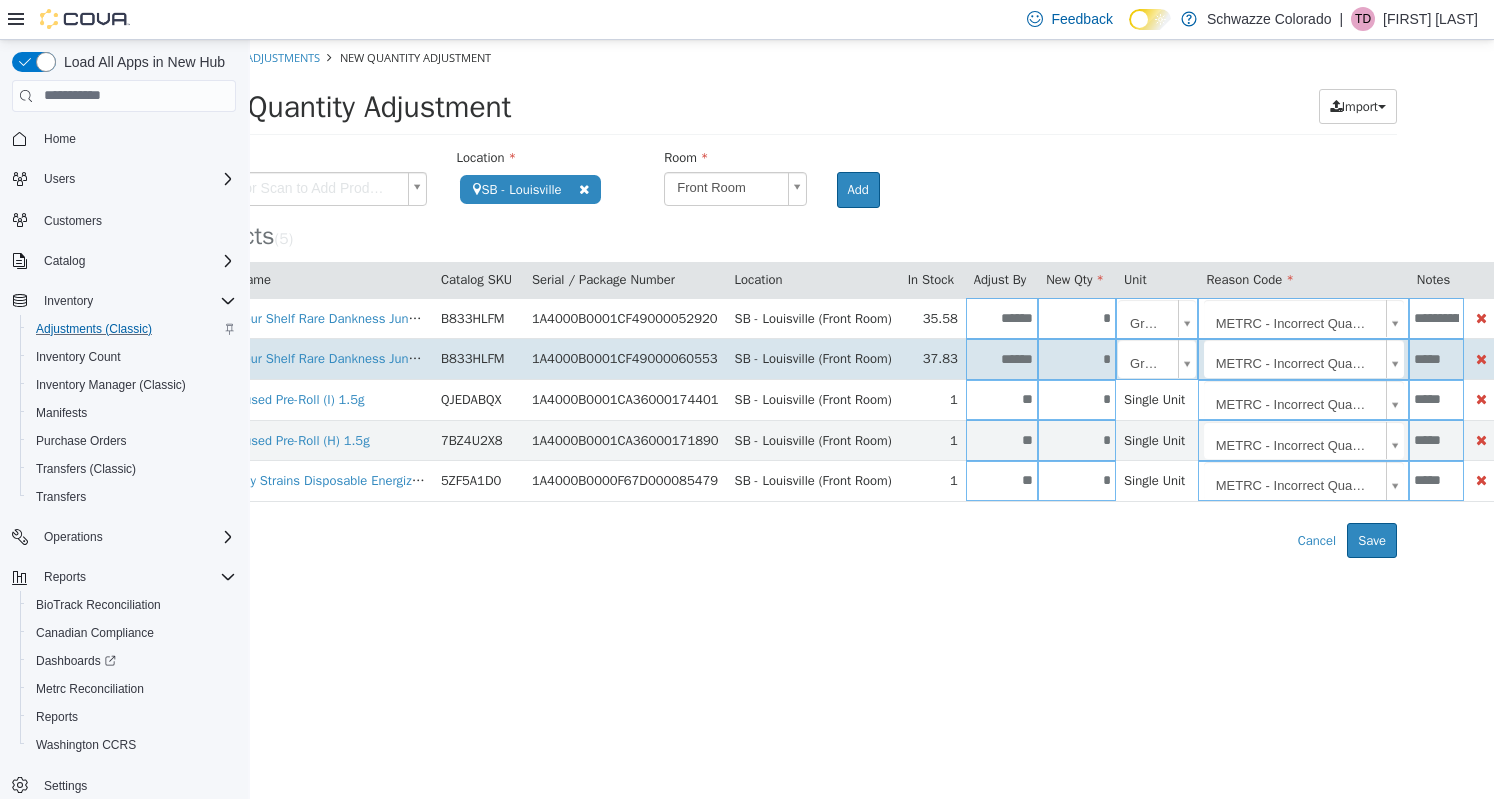 paste on "********" 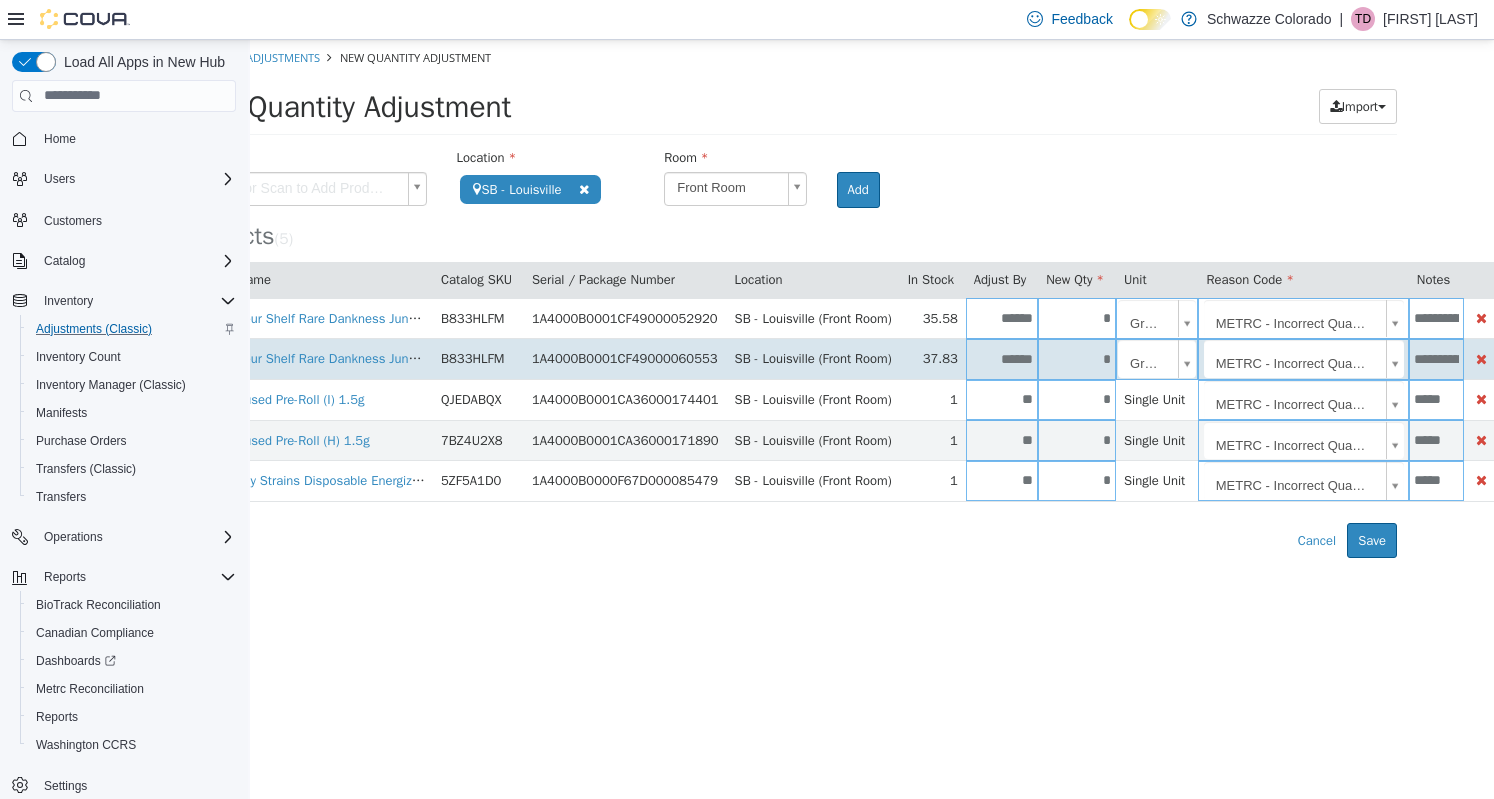 scroll, scrollTop: 0, scrollLeft: 37, axis: horizontal 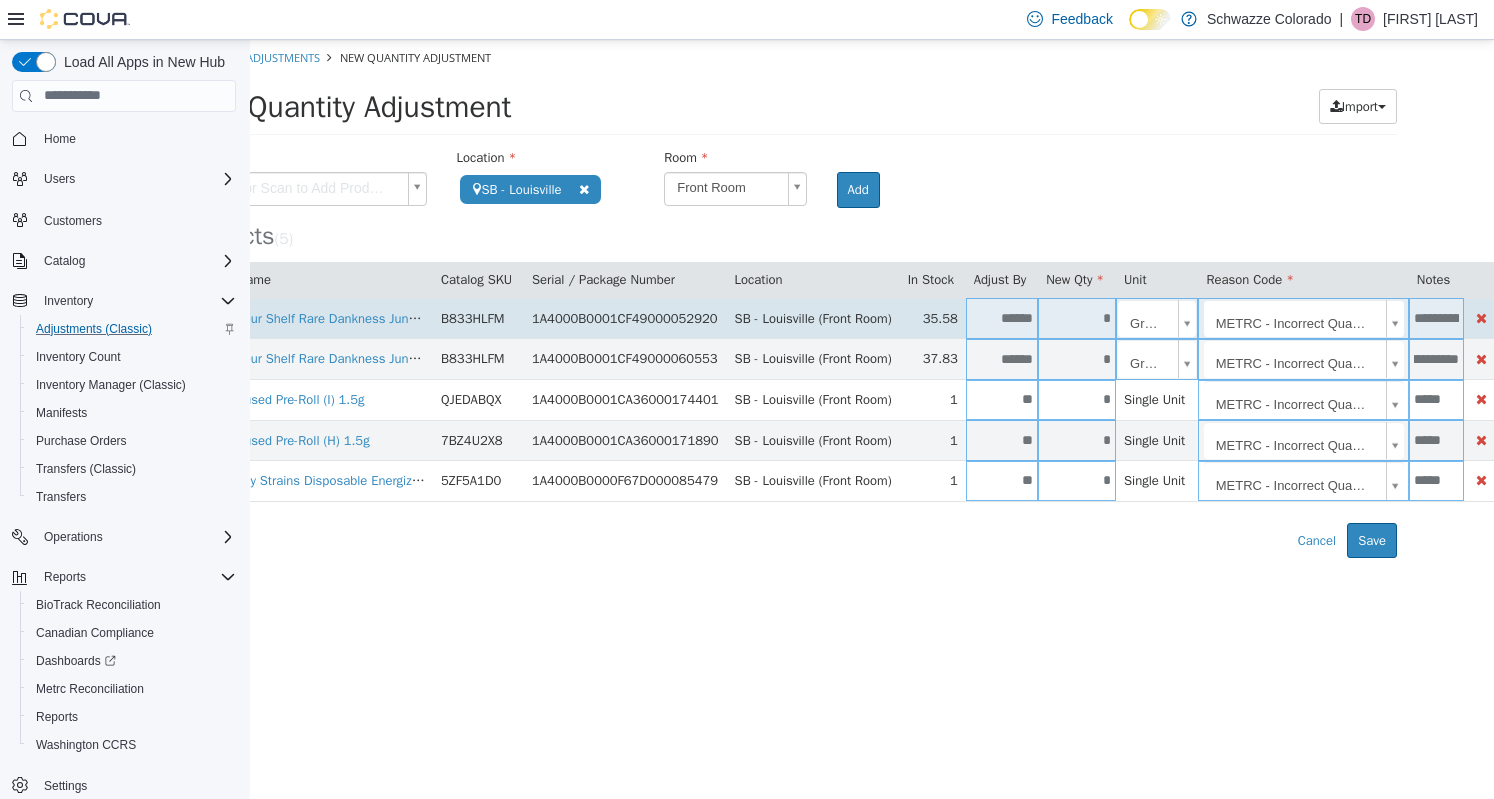 type on "**********" 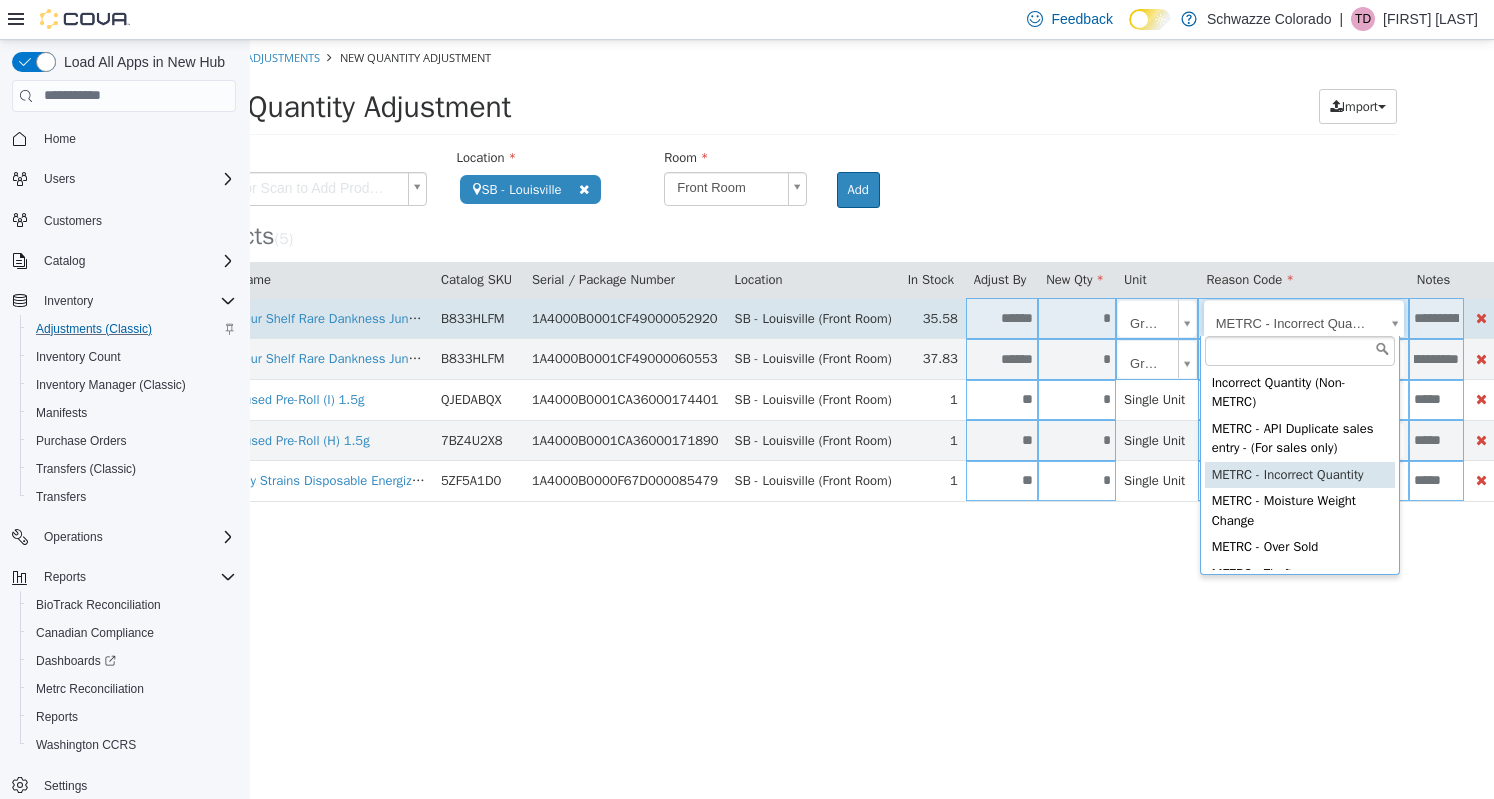 click on "**********" at bounding box center [790, 298] 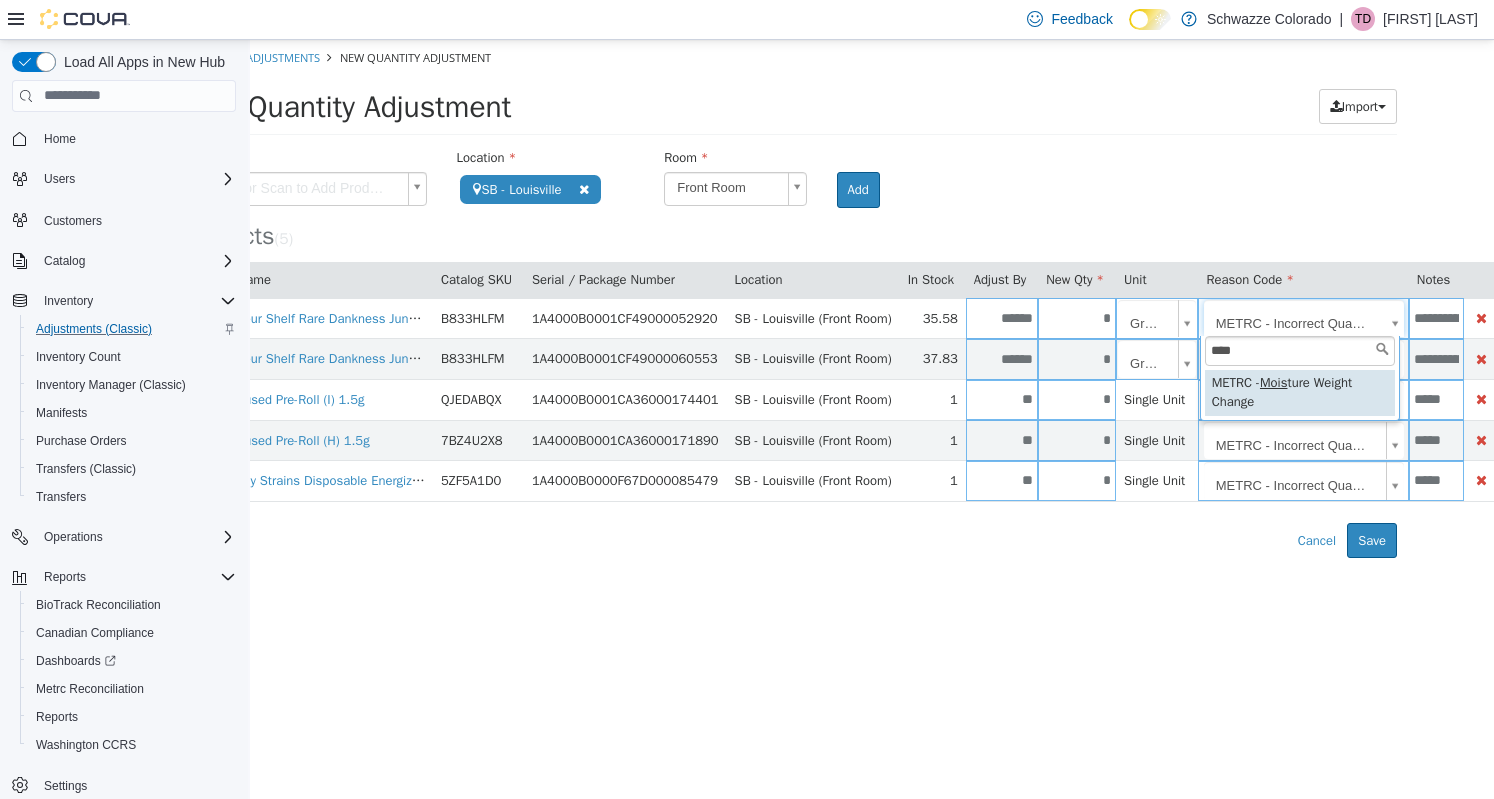 type on "****" 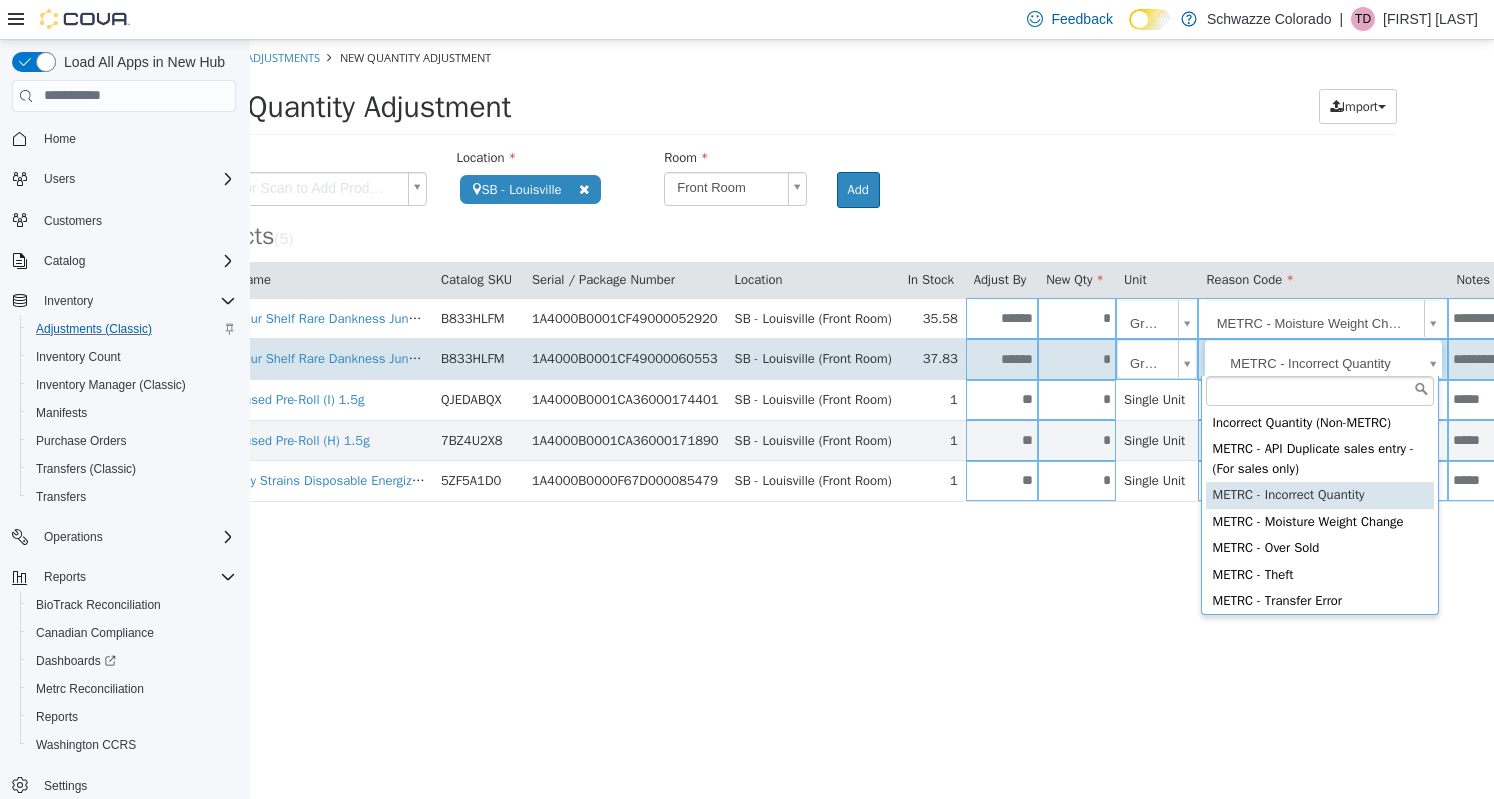 click on "**********" at bounding box center [790, 298] 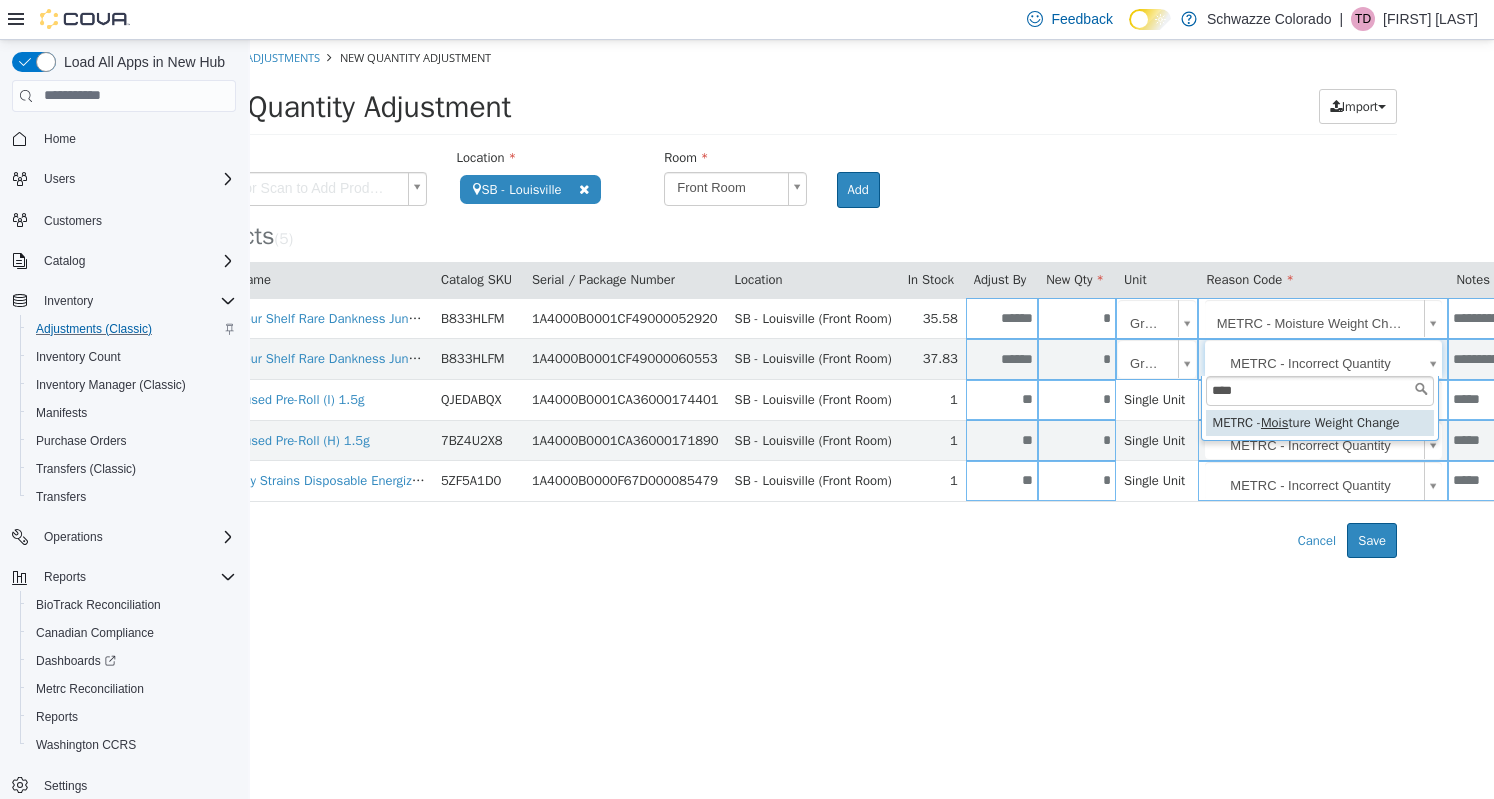 type on "****" 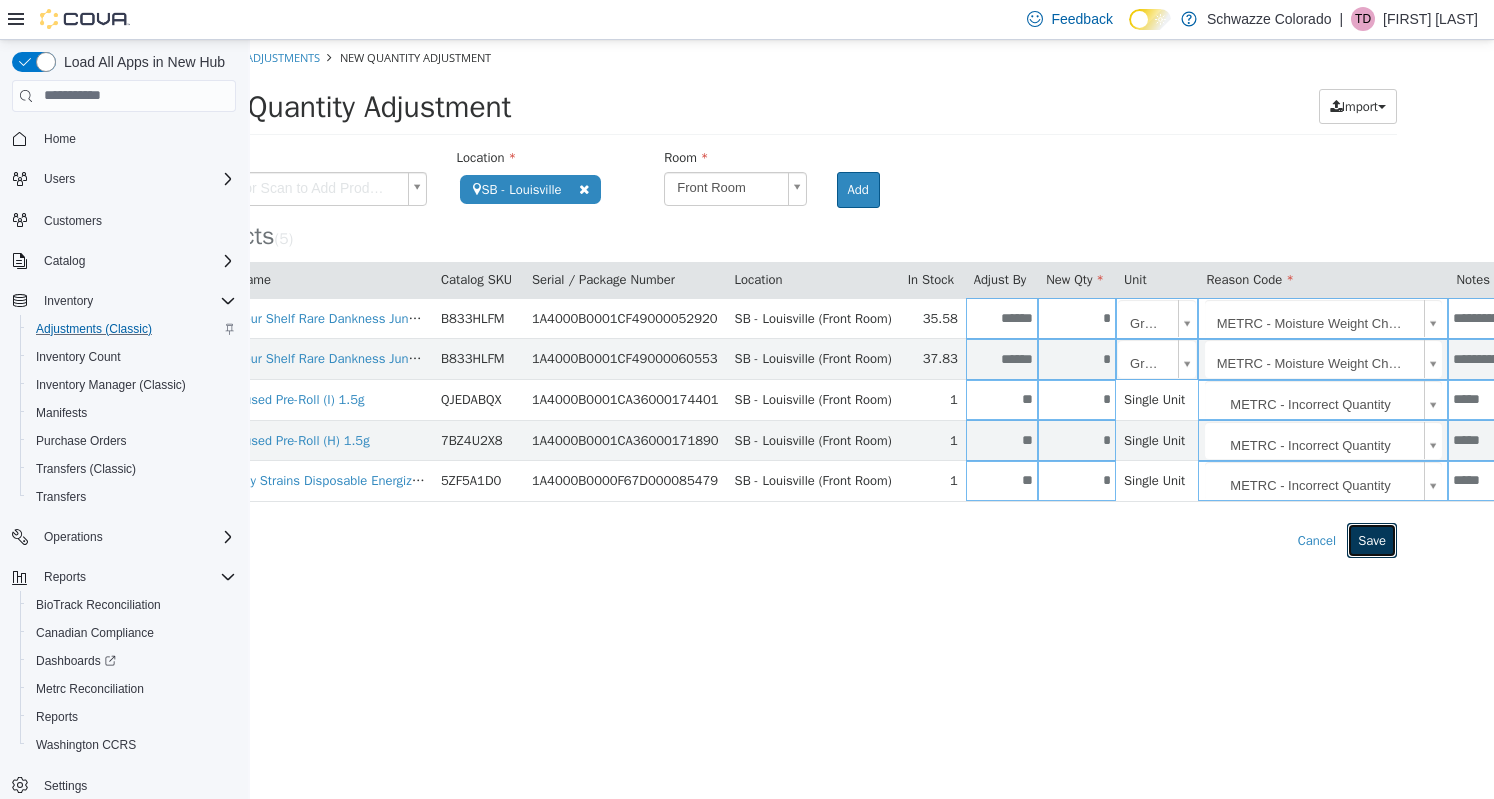 click on "Save" at bounding box center [1372, 540] 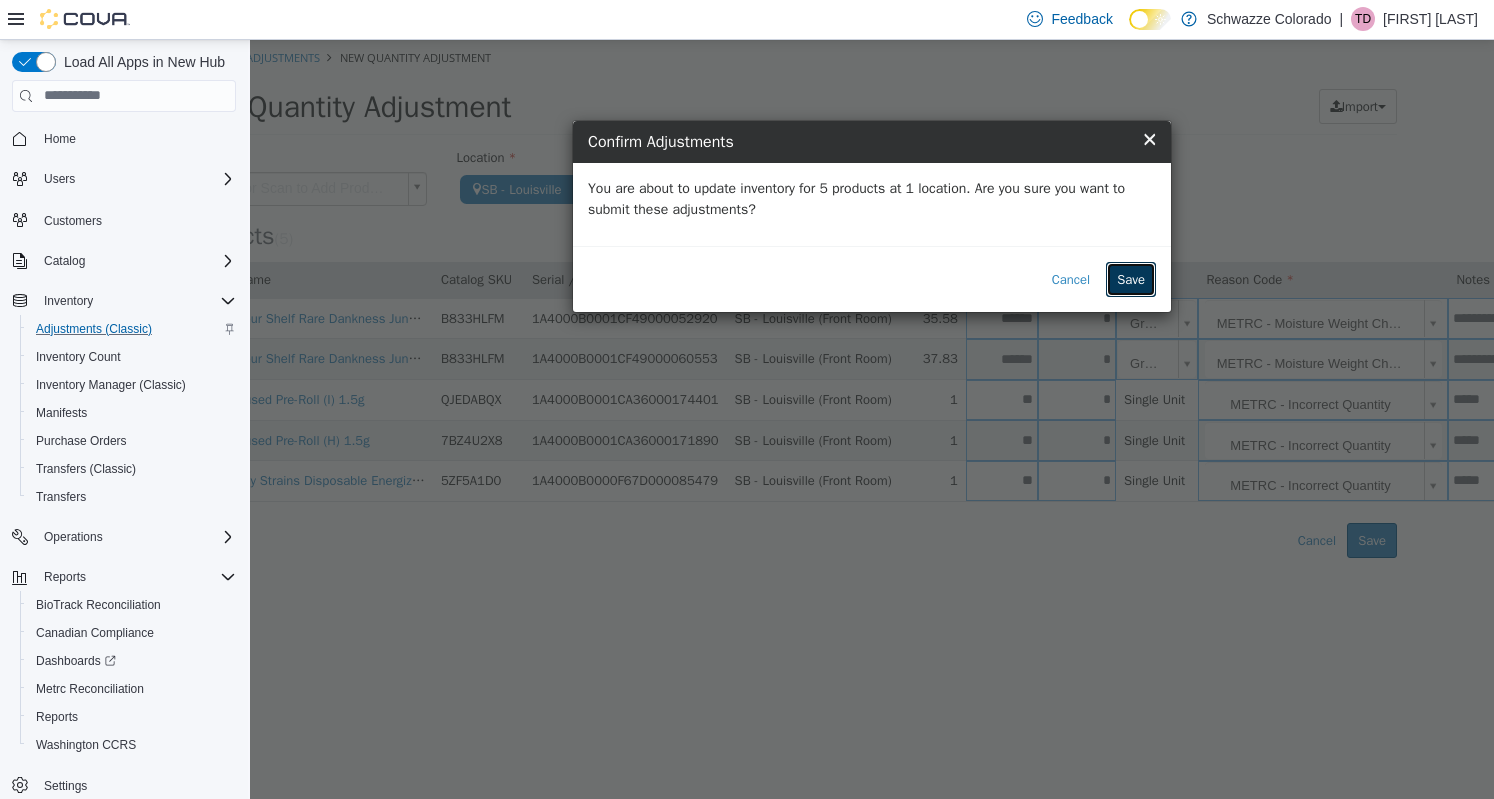 click on "Save" at bounding box center [1131, 279] 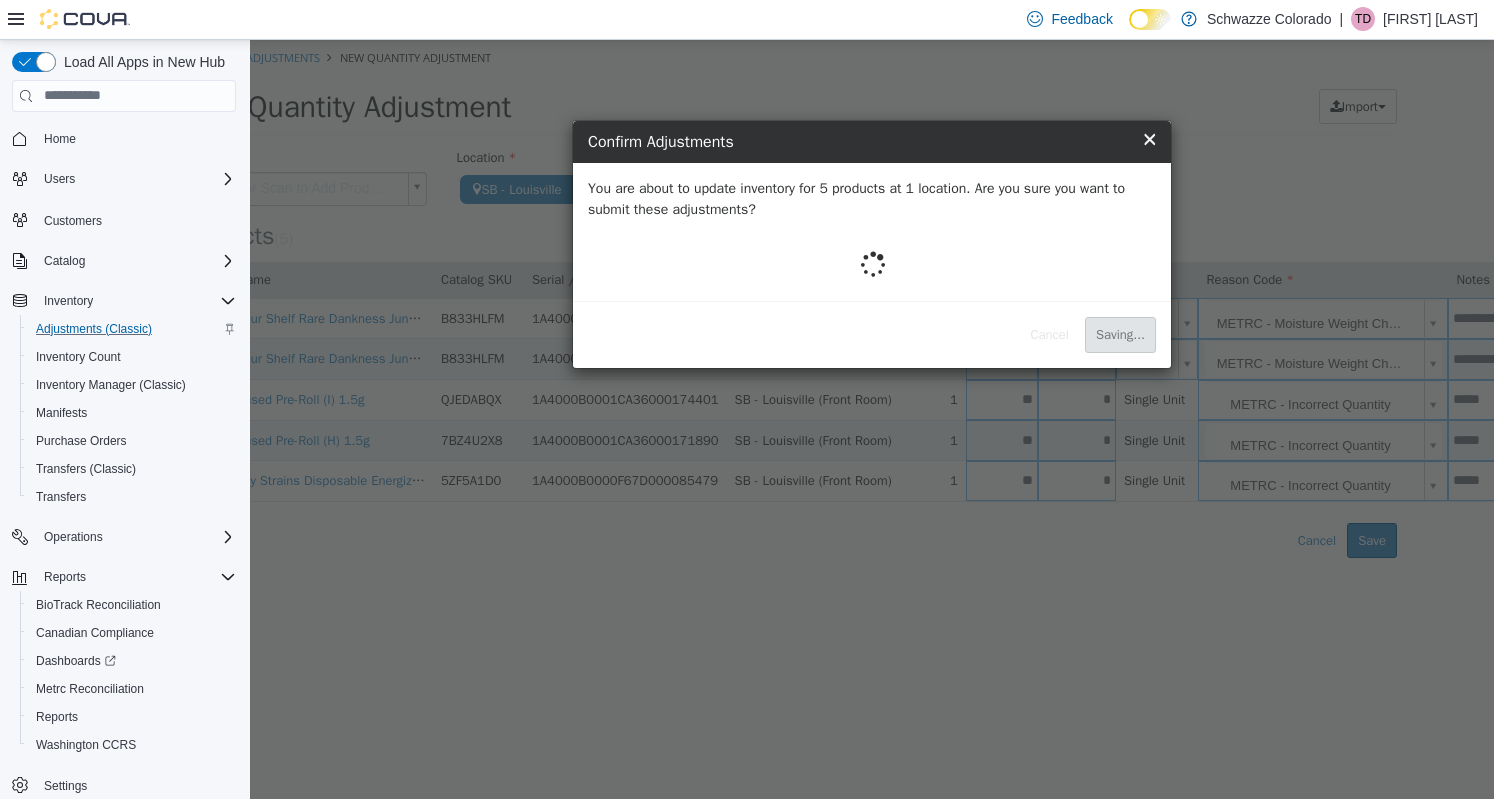 scroll, scrollTop: 0, scrollLeft: 0, axis: both 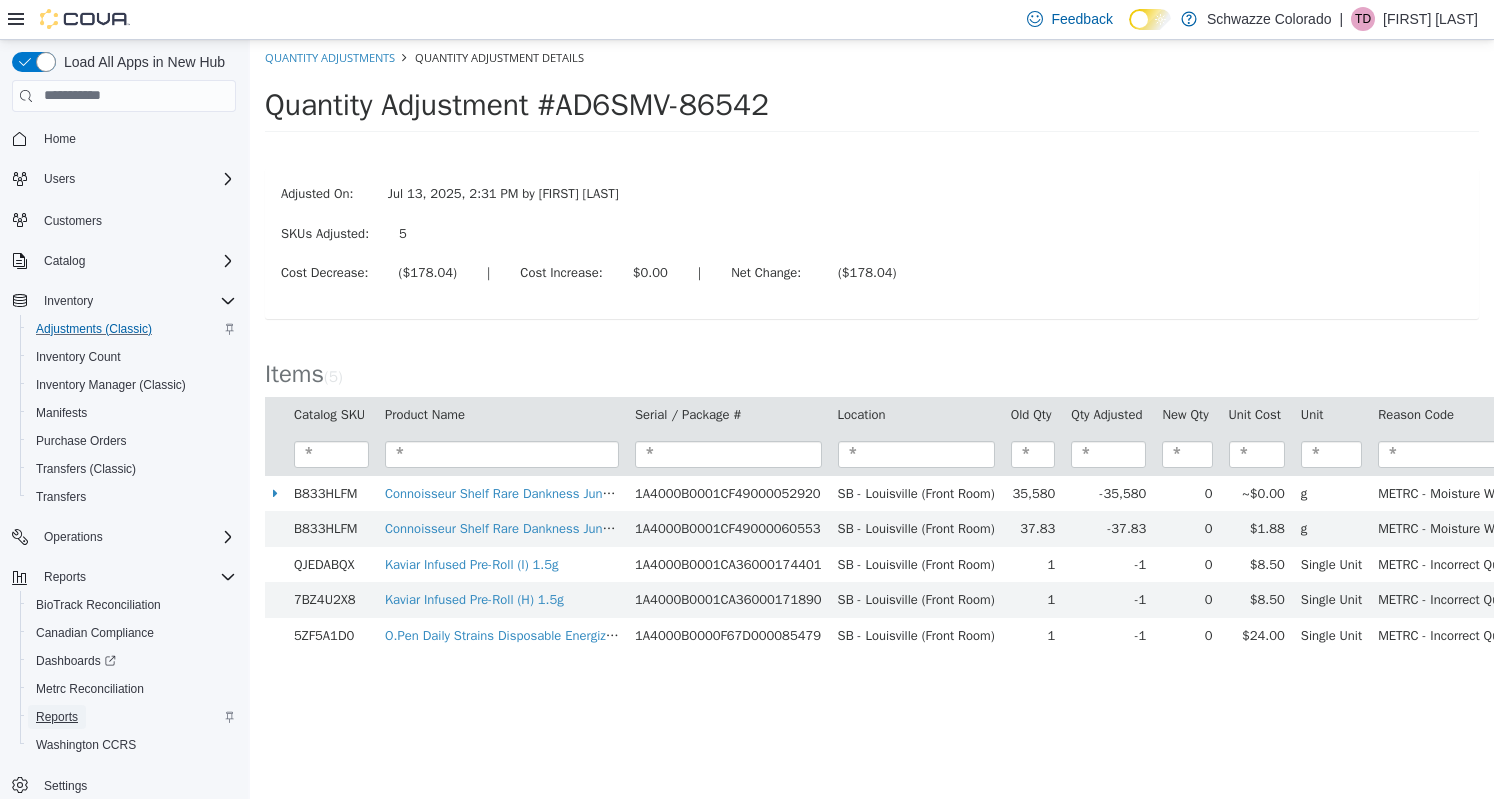 click on "Reports" at bounding box center (57, 717) 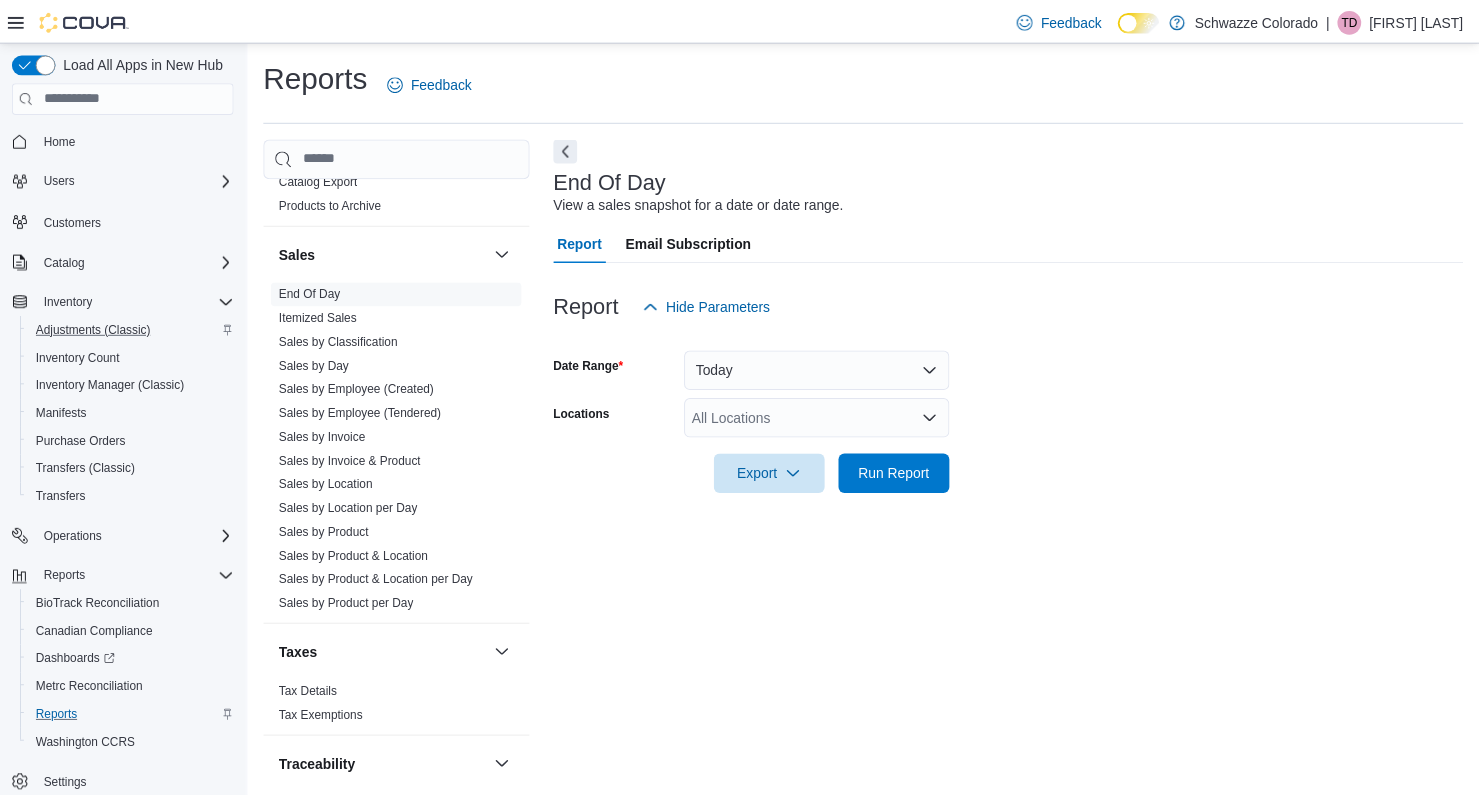 scroll, scrollTop: 1412, scrollLeft: 0, axis: vertical 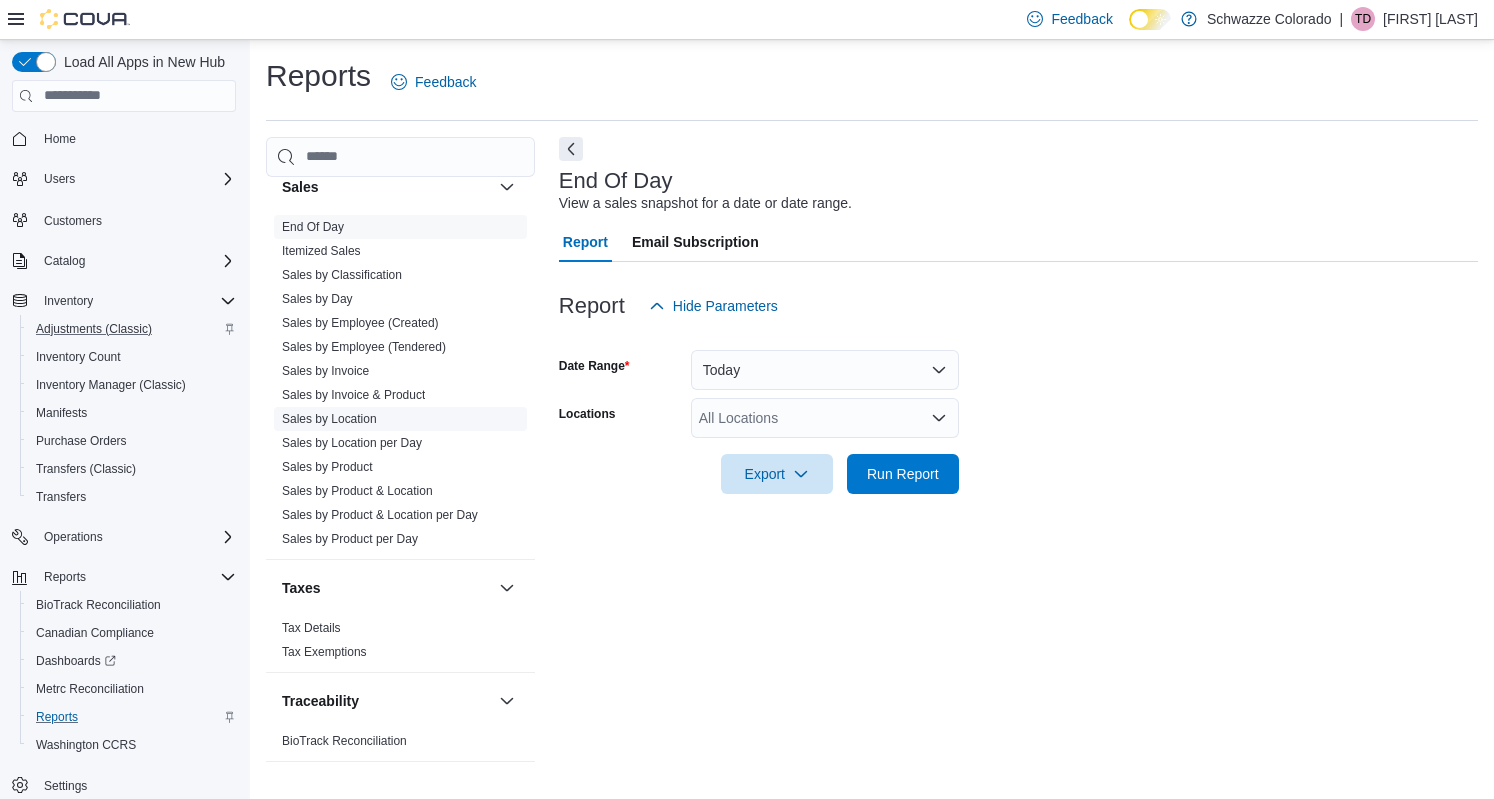 click on "Sales by Location" at bounding box center [329, 419] 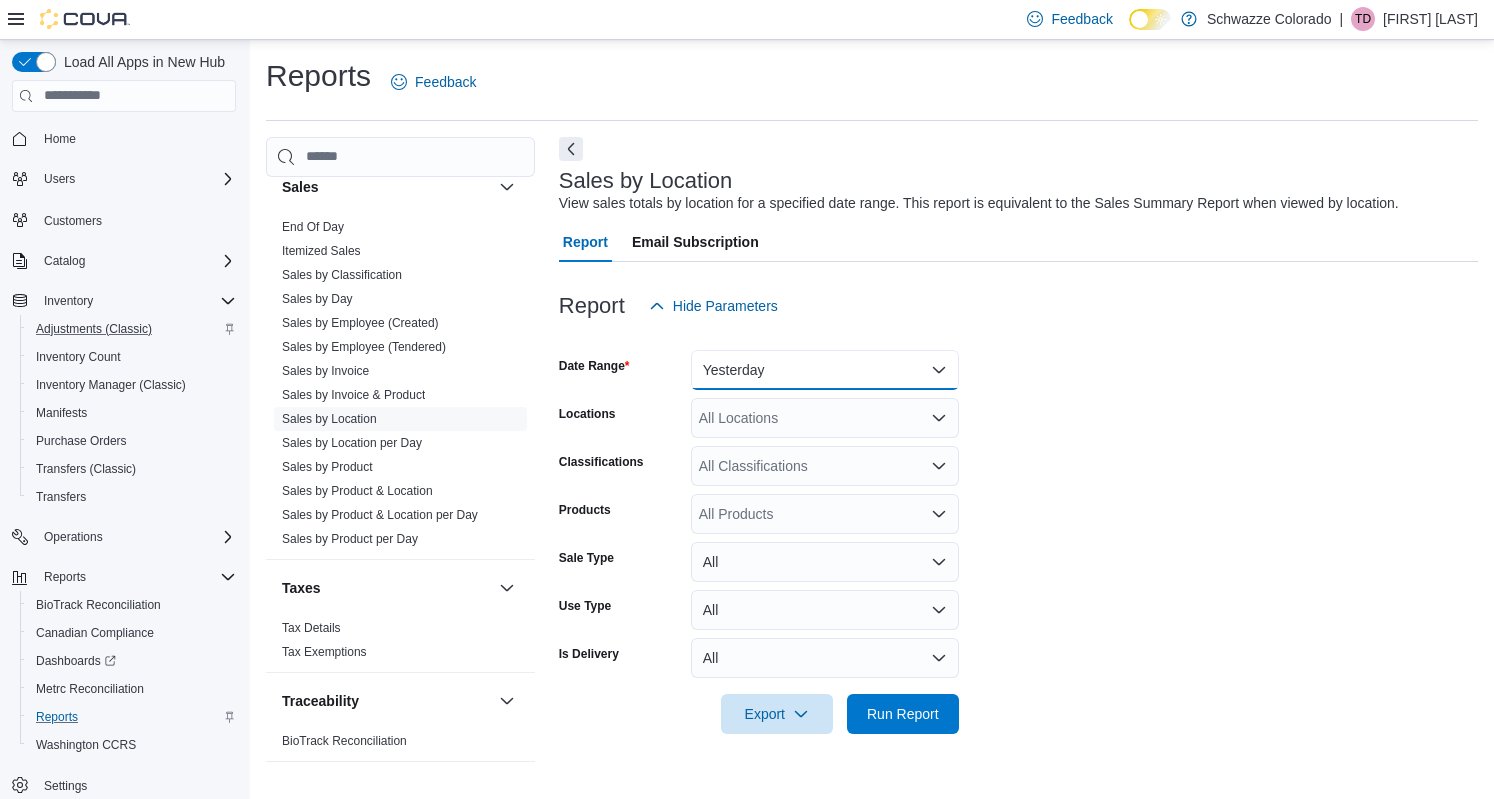 click on "Yesterday" at bounding box center [825, 370] 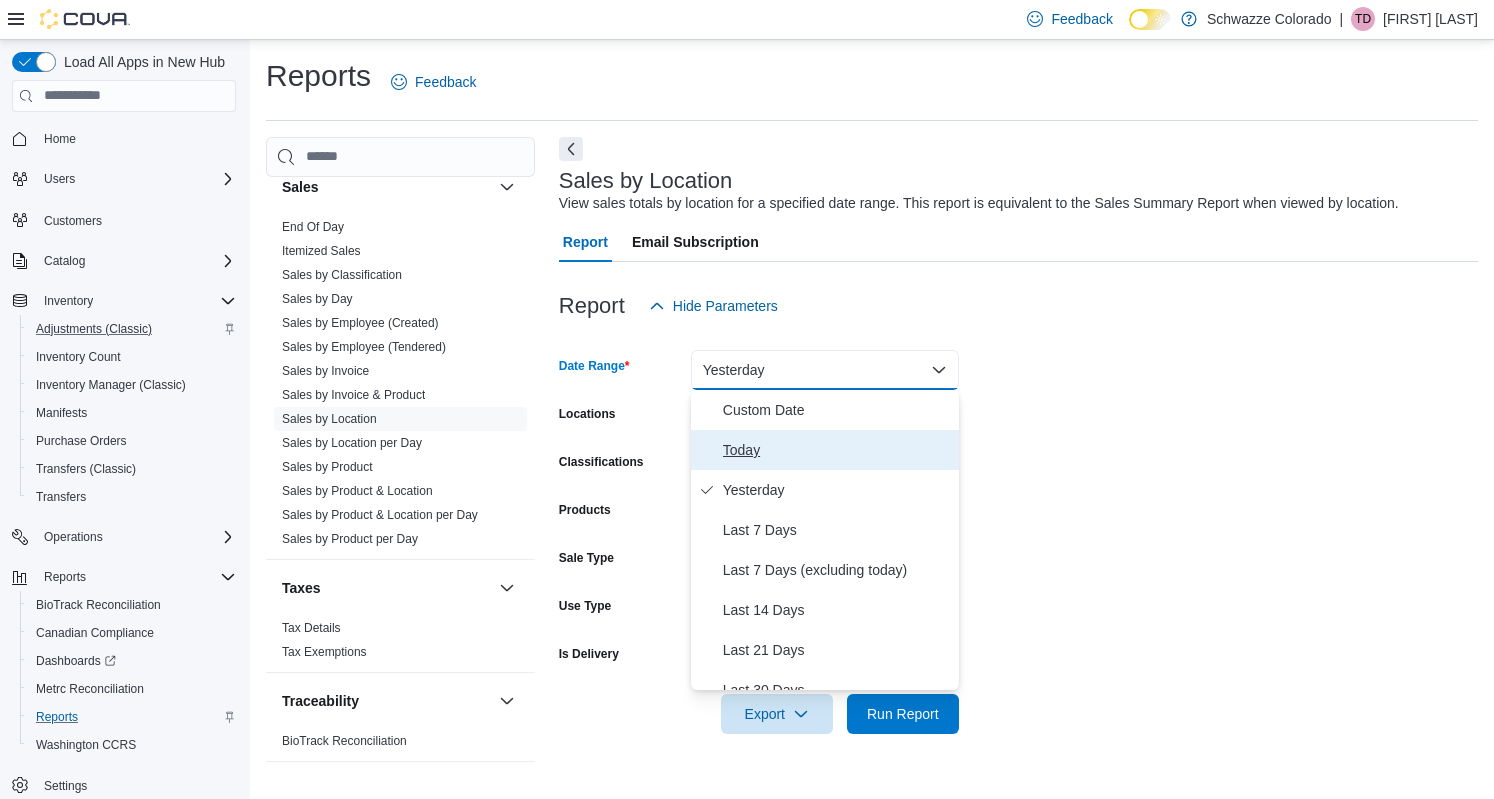 click on "Today" at bounding box center [837, 450] 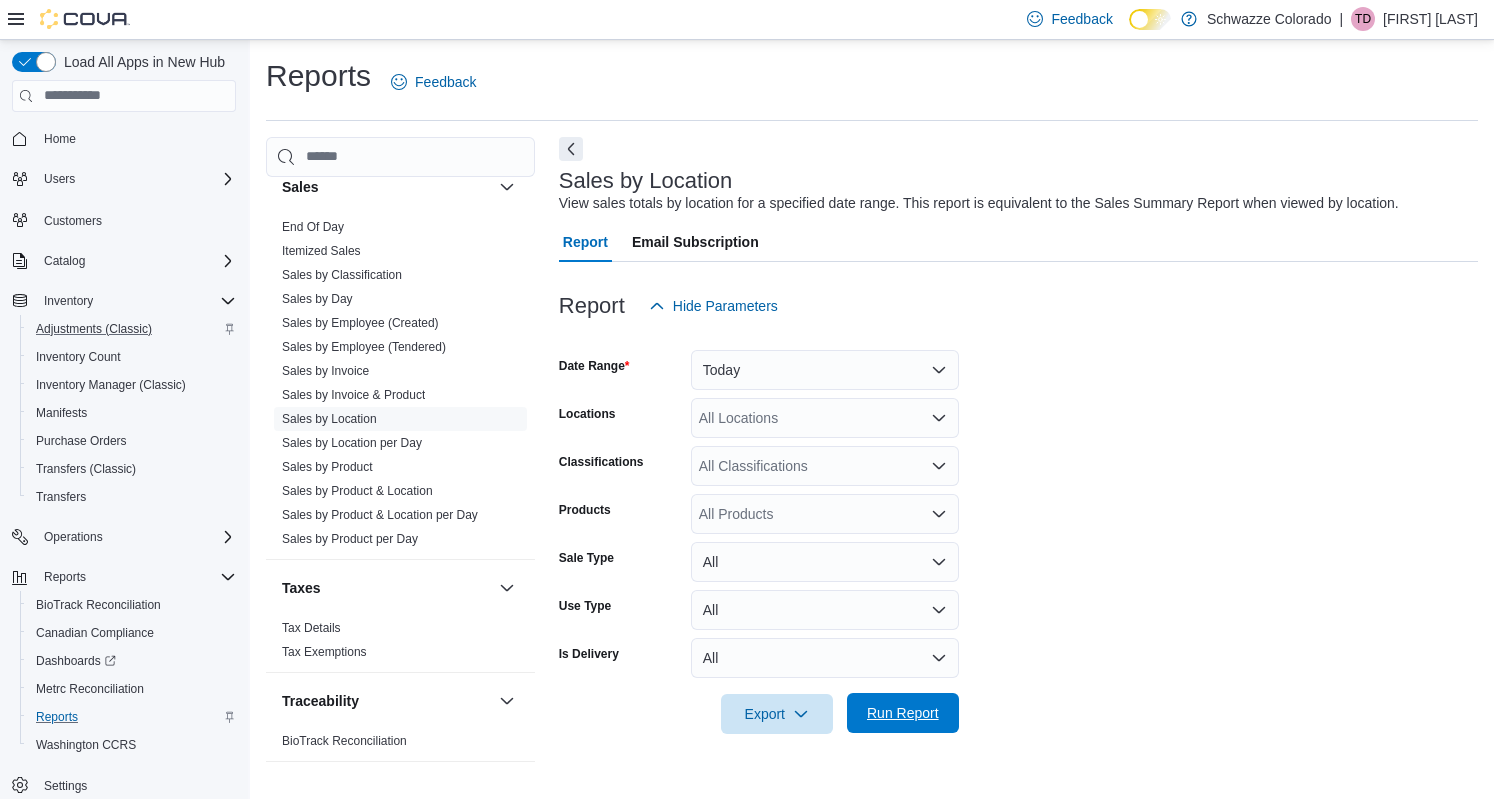 click on "Run Report" at bounding box center (903, 713) 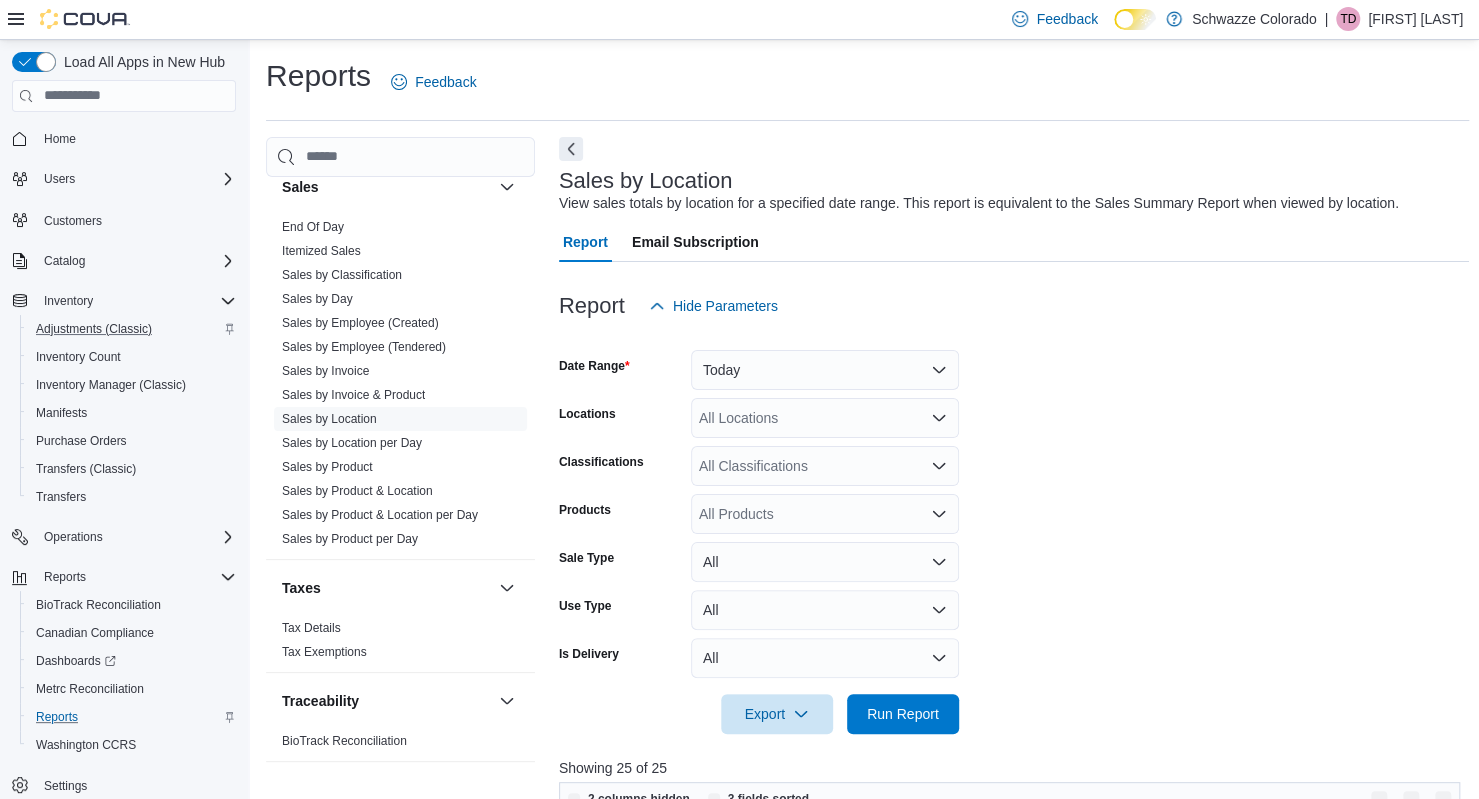 scroll, scrollTop: 638, scrollLeft: 0, axis: vertical 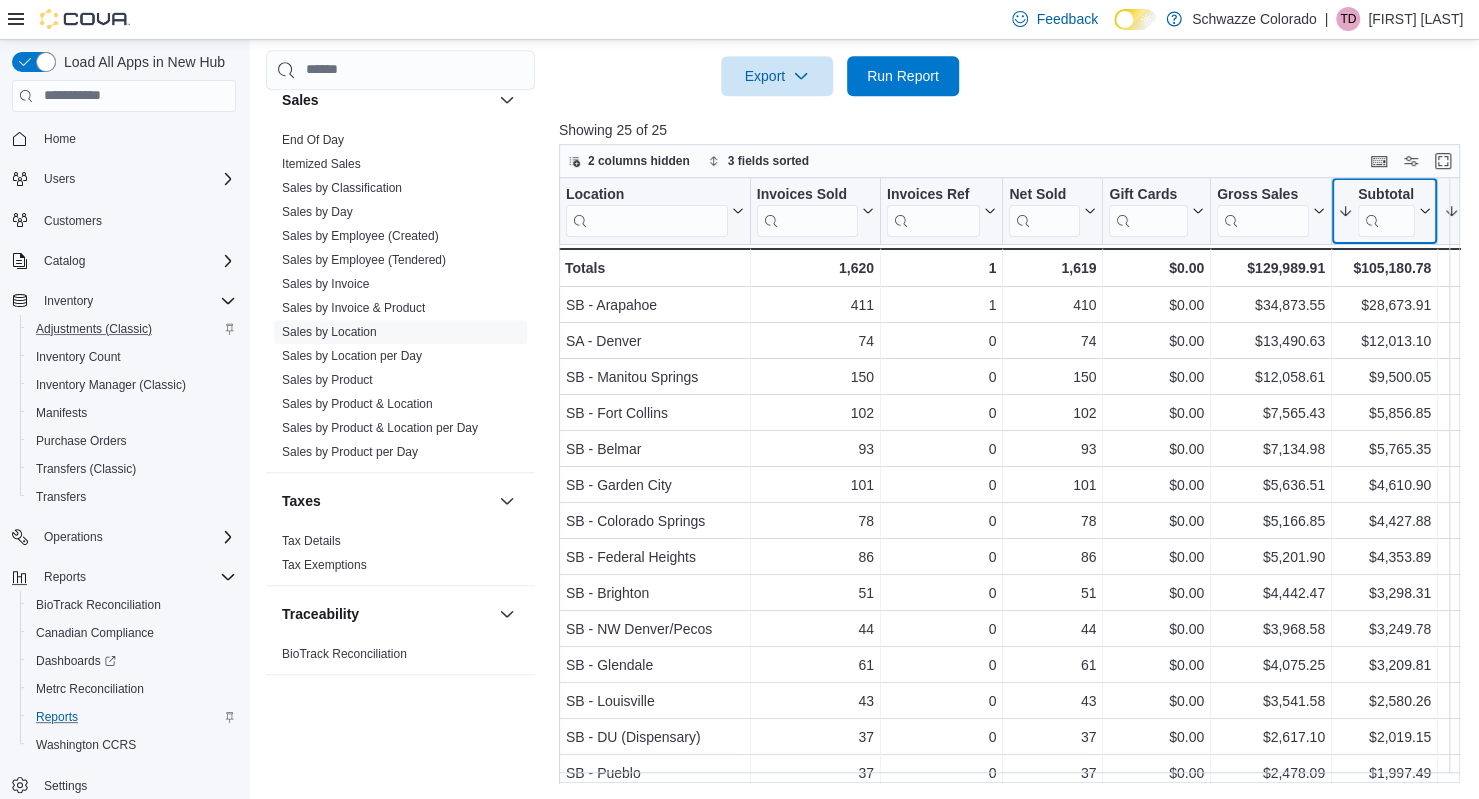 click on "Subtotal" at bounding box center [1384, 211] 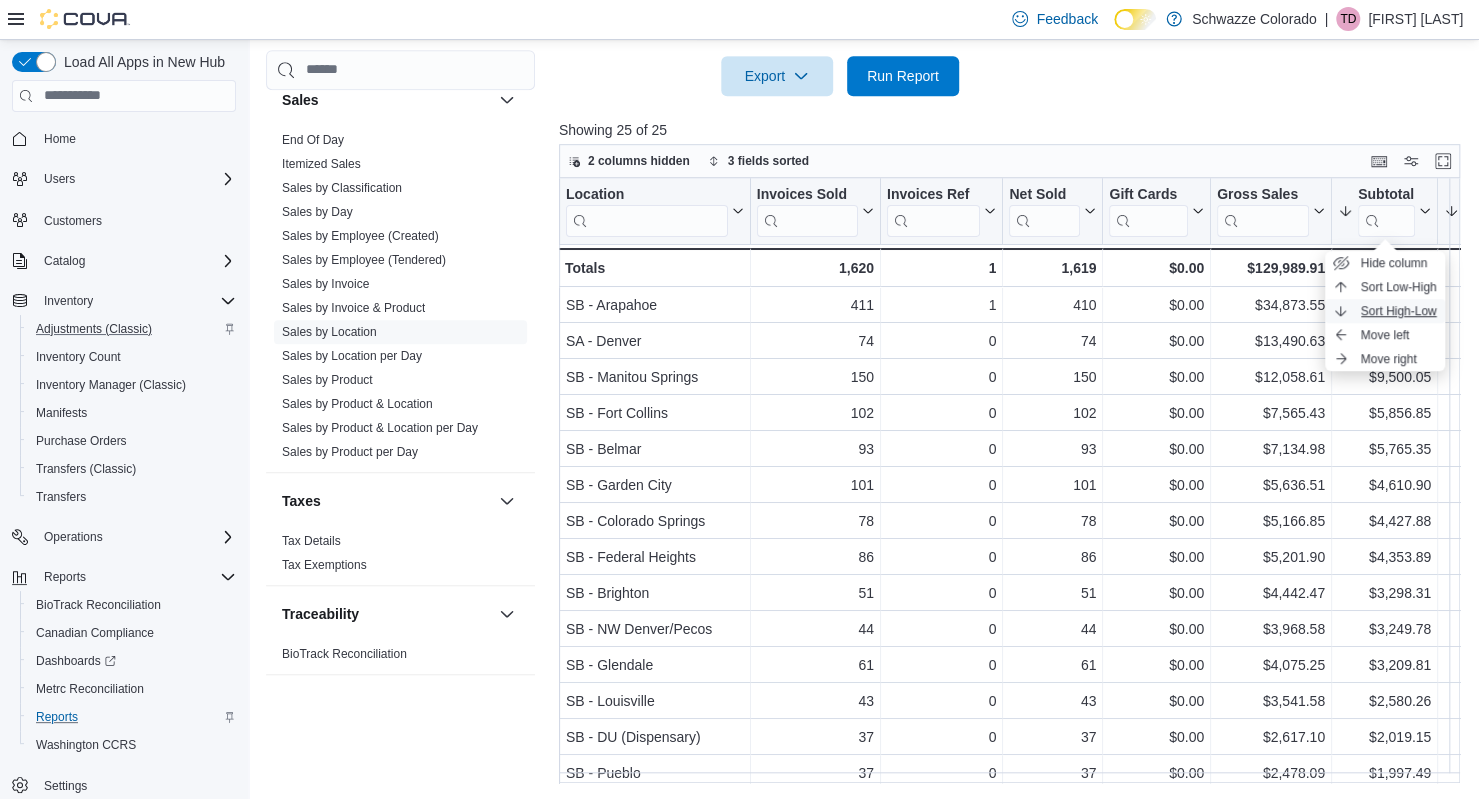 click on "Sort High-Low" at bounding box center [1399, 311] 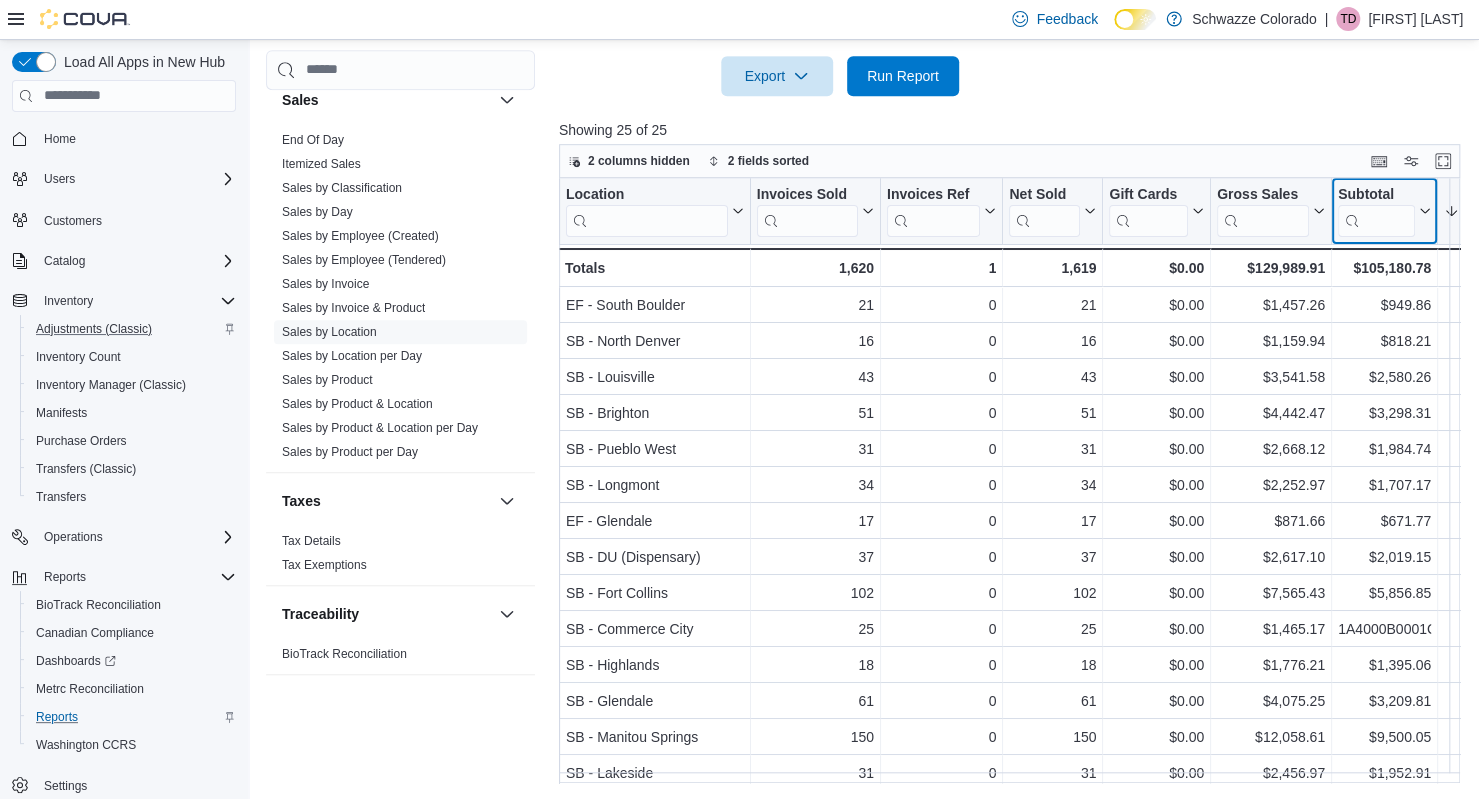 click on "Subtotal" at bounding box center (1384, 211) 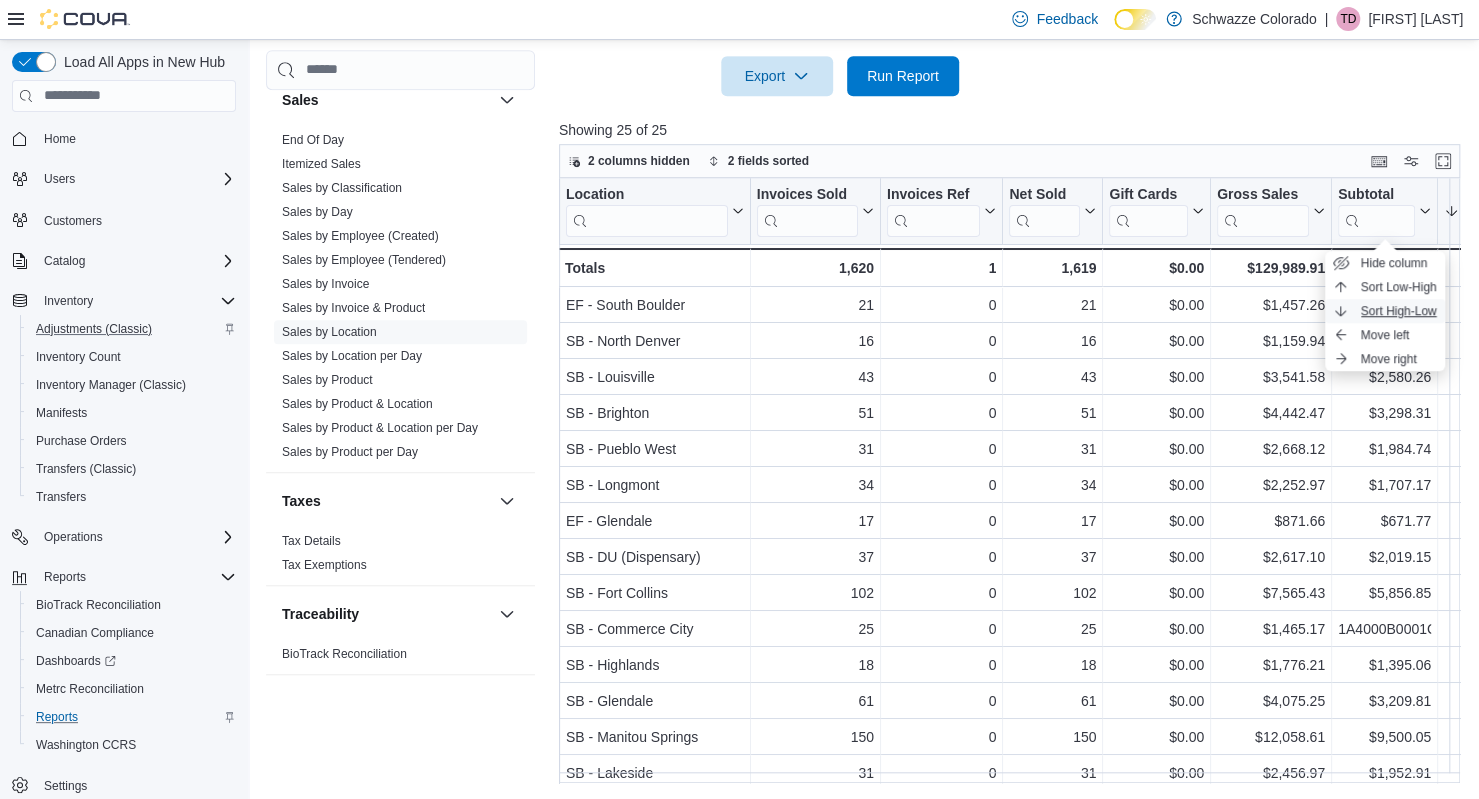 click on "Sort High-Low" at bounding box center (1399, 311) 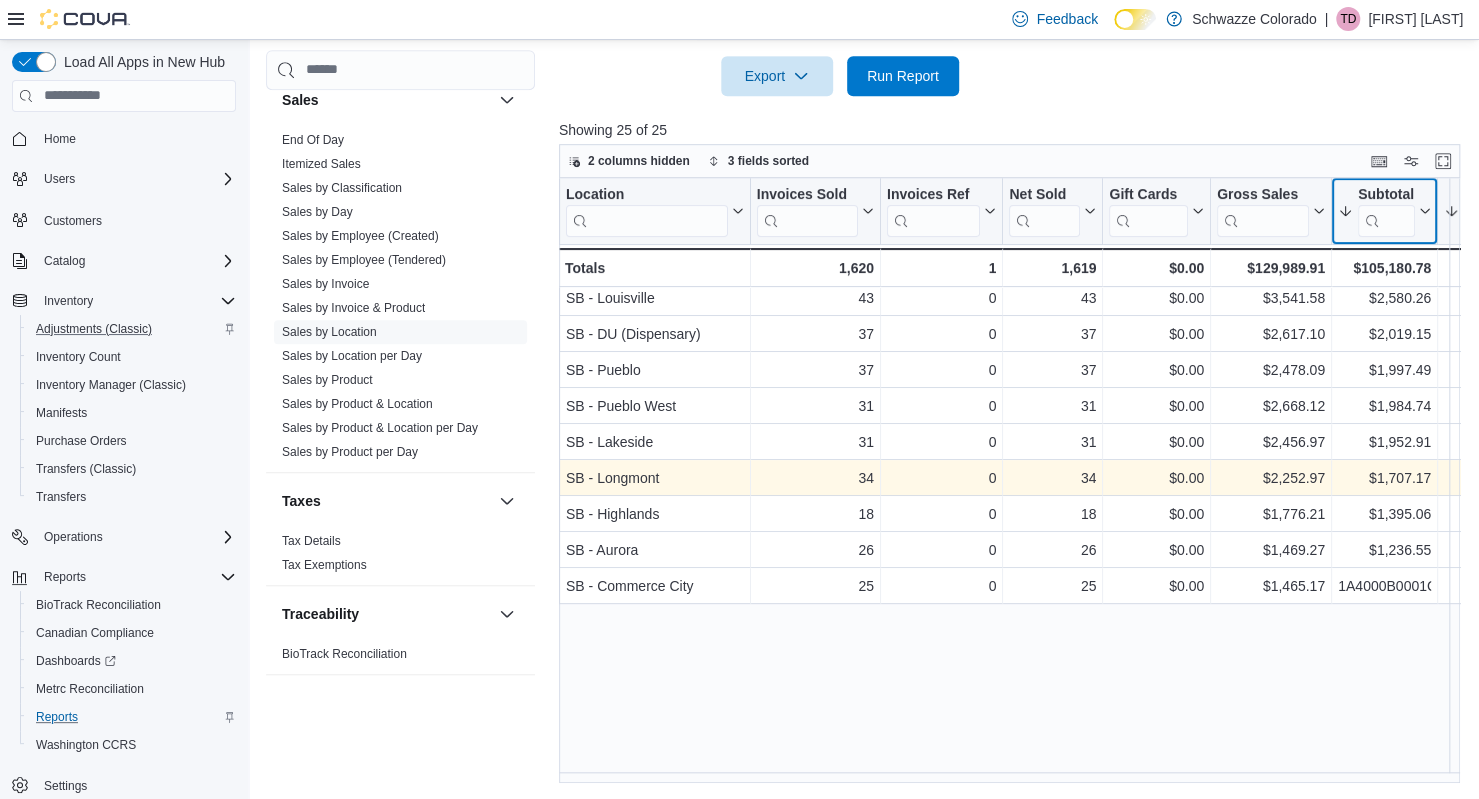scroll, scrollTop: 0, scrollLeft: 0, axis: both 